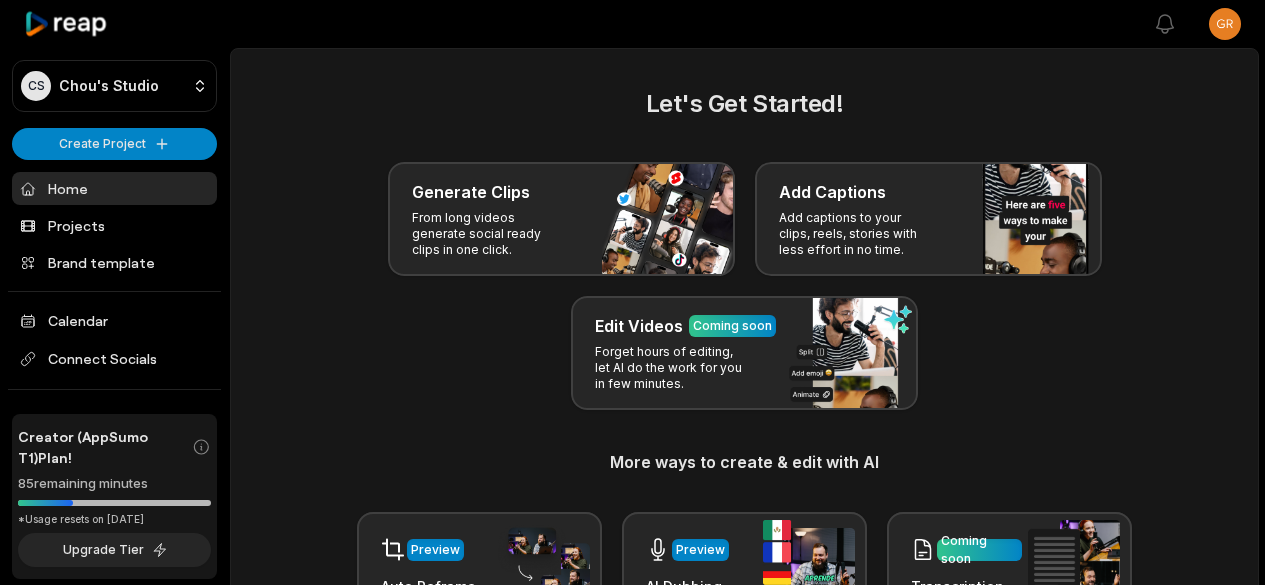 scroll, scrollTop: 0, scrollLeft: 0, axis: both 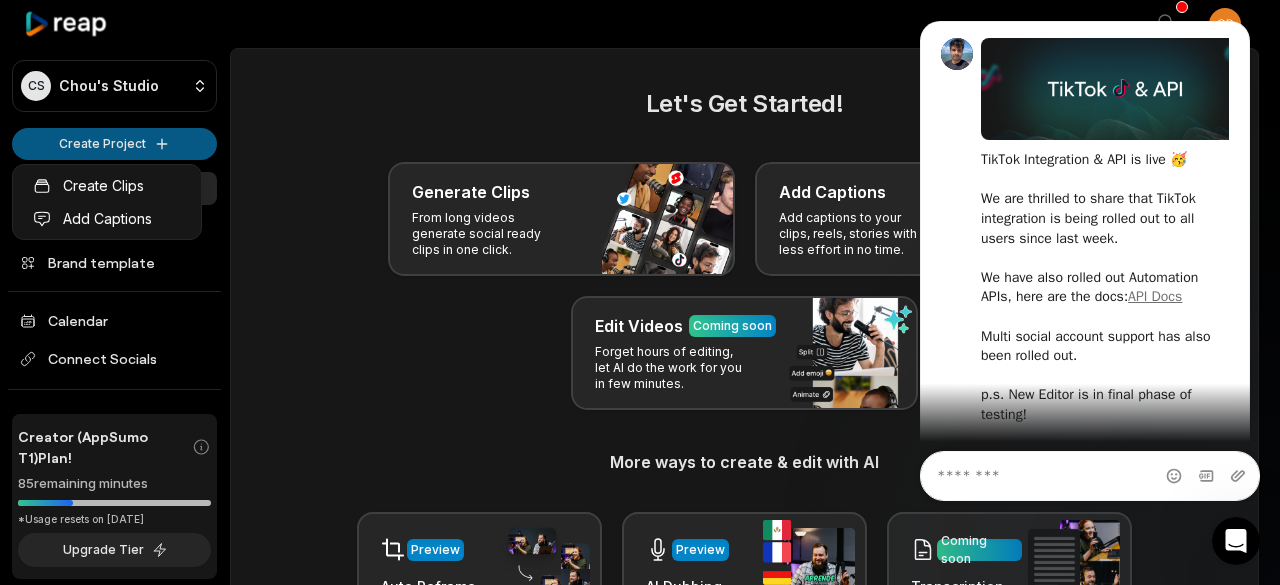 click on "CS Chou's Studio Create Project Home Projects Brand template Calendar Connect Socials Creator (AppSumo T1)  Plan! 85  remaining minutes *Usage resets on July 12, 2025 Upgrade Tier Help Privacy Terms Open sidebar View notifications Open user menu   Let's Get Started! Generate Clips From long videos generate social ready clips in one click. Add Captions Add captions to your clips, reels, stories with less effort in no time. Edit Videos Coming soon Forget hours of editing, let AI do the work for you in few minutes. More ways to create & edit with AI Preview Auto Reframe Preview AI Dubbing Coming soon Transcription Coming soon Noise removal Recent Projects View all View Clips Clips 01:04:46 Sister to Sister Talk Power Moves™️~ Be well. Do well. Work well- Find Balance God’s Way Open options 5 days ago Caption 00:55 video1081763251 Open options 13 days ago View Clips Clips 01:00:49 Emotional Intelligence workshop - May 2025 Open options 18 days ago View Clips Clips 29:25 Dealing with daddy wounds 19 days ago" at bounding box center [640, 292] 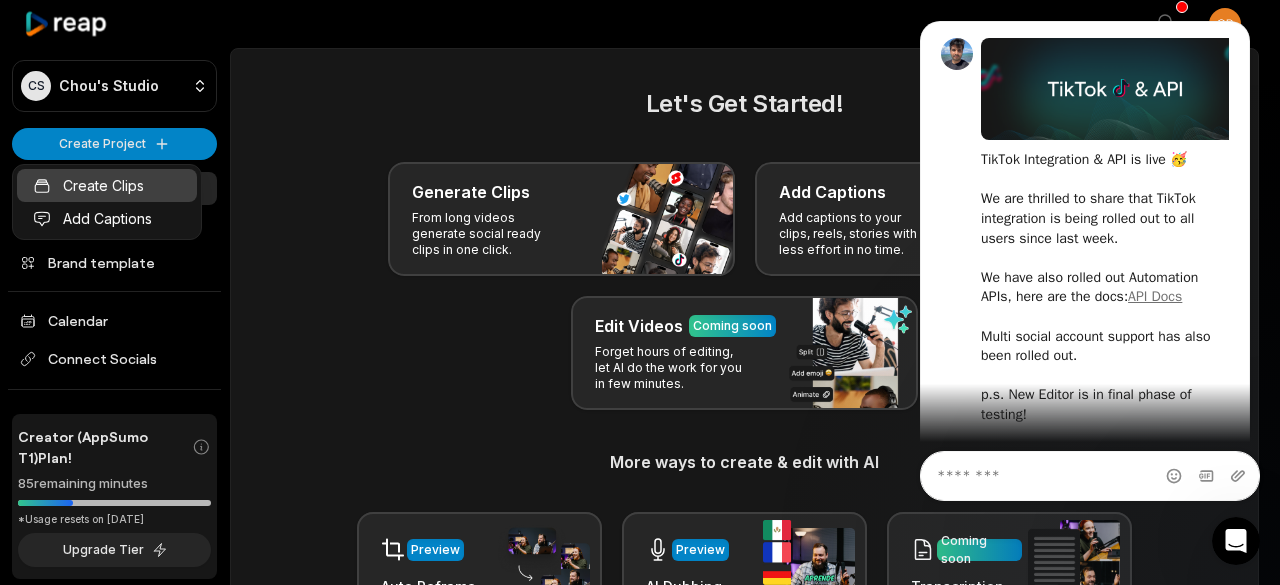 click on "Create Clips" at bounding box center (107, 185) 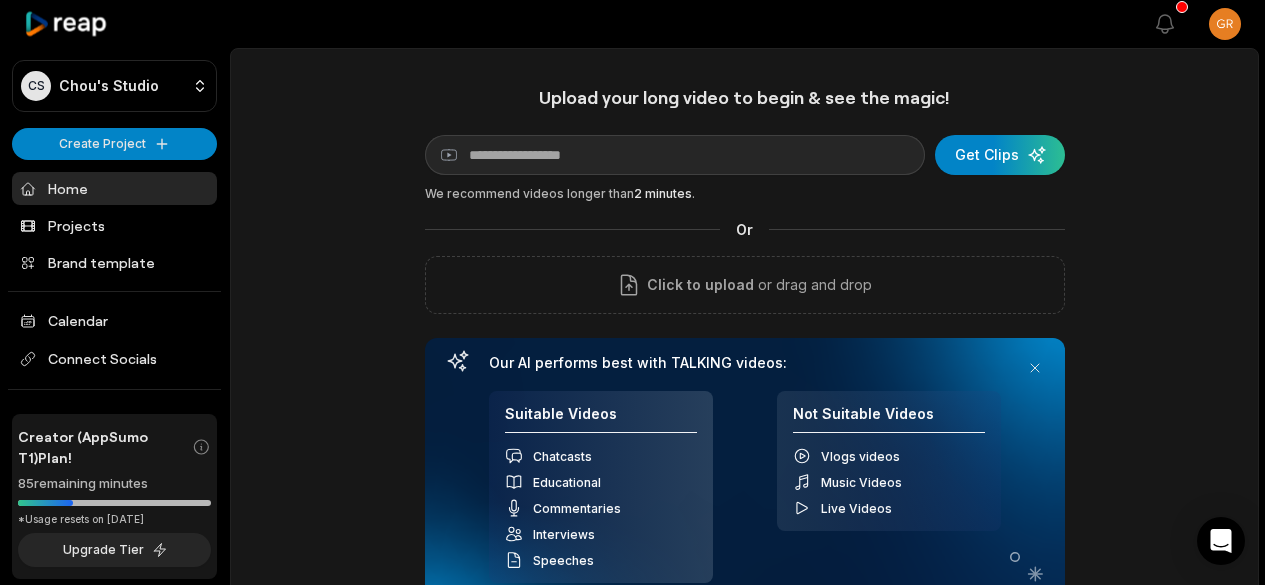 scroll, scrollTop: 0, scrollLeft: 0, axis: both 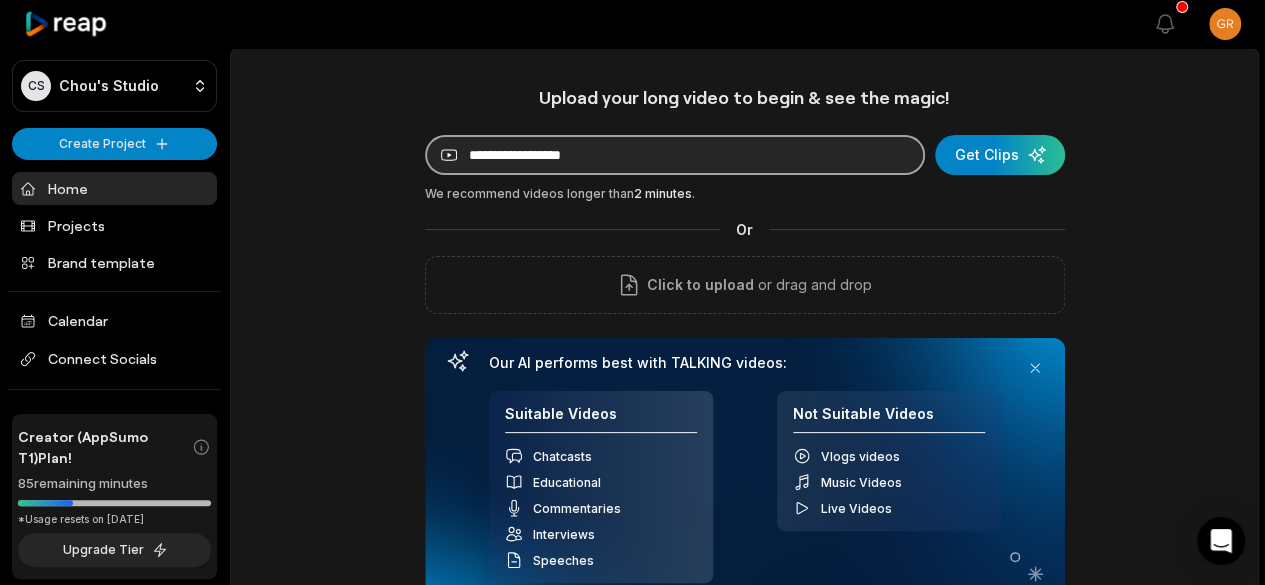 click at bounding box center (675, 155) 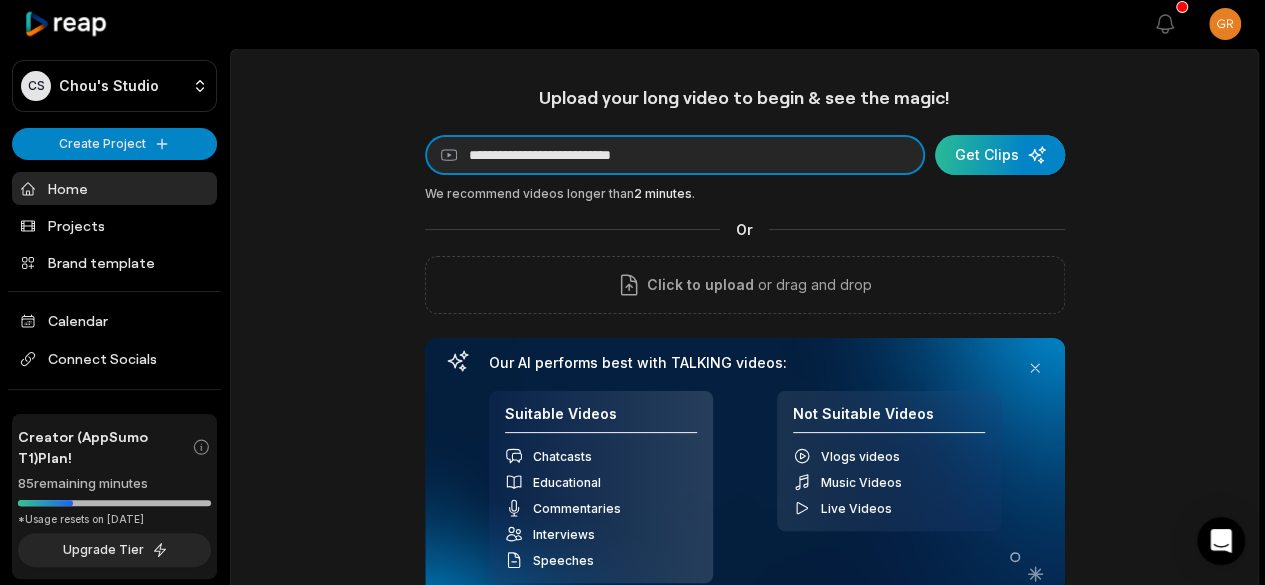 type on "**********" 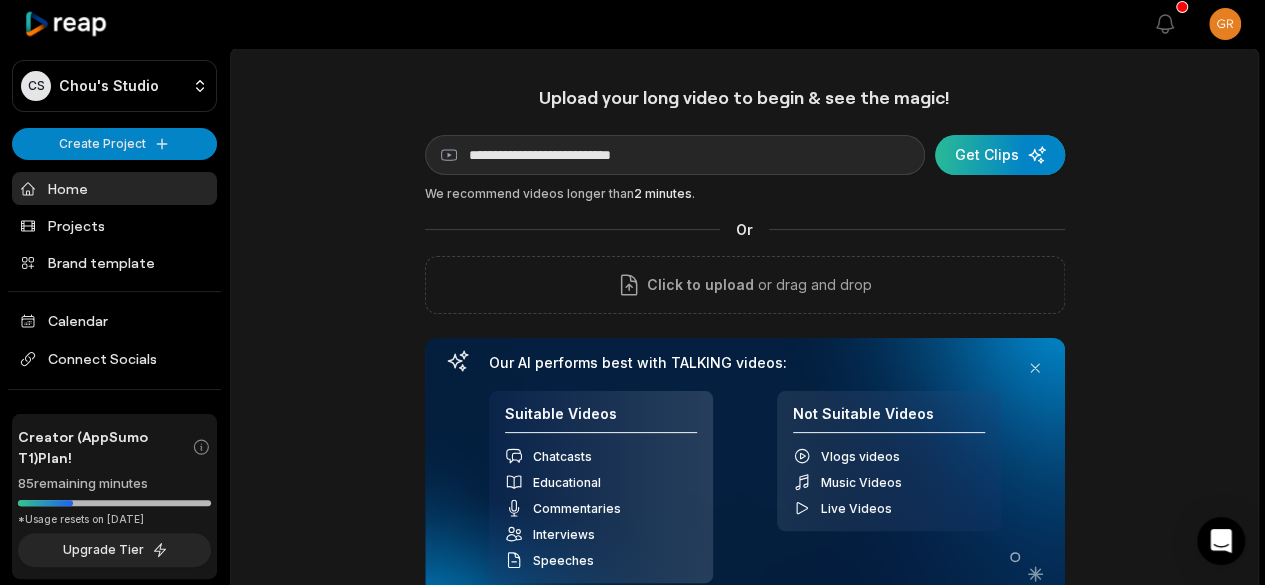 click at bounding box center [1000, 155] 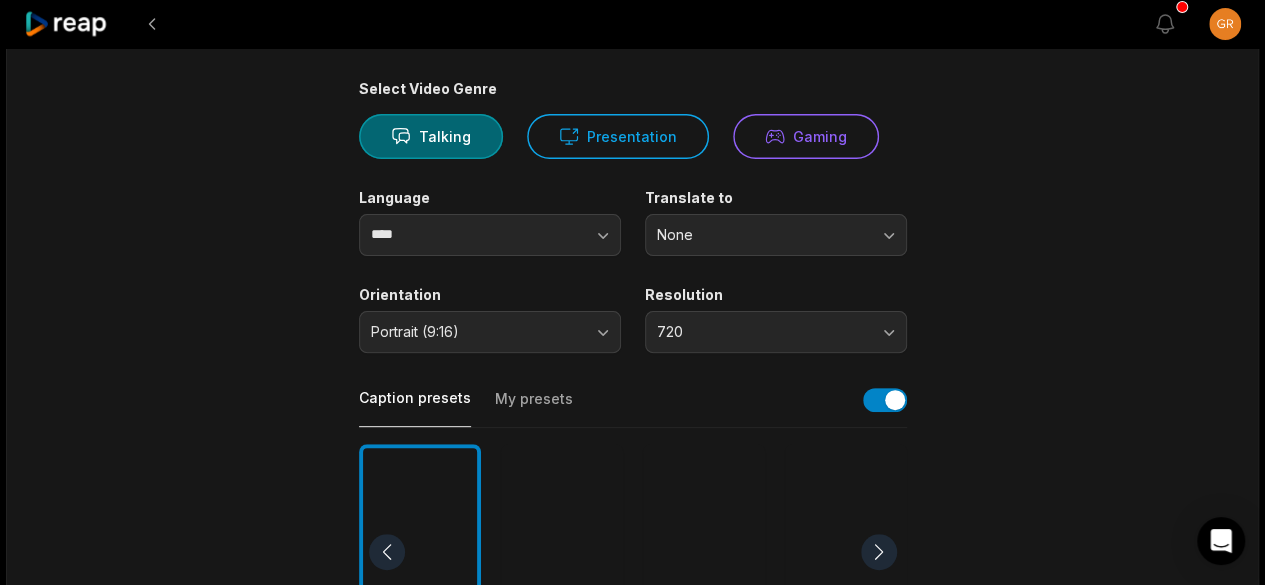 scroll, scrollTop: 148, scrollLeft: 0, axis: vertical 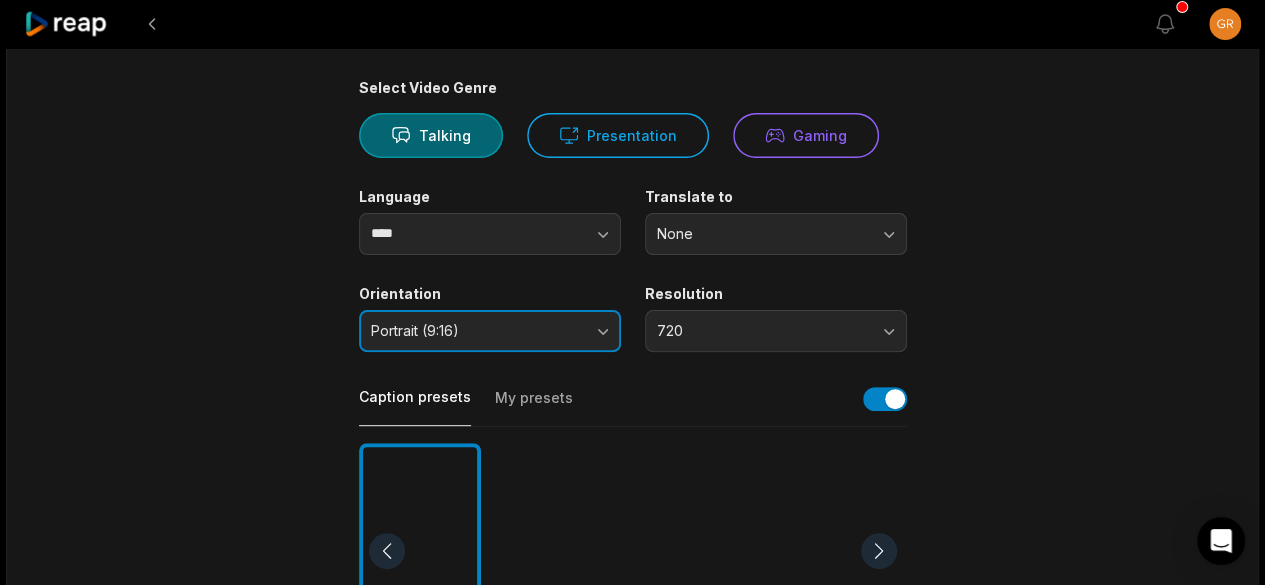 click on "Portrait (9:16)" at bounding box center (490, 331) 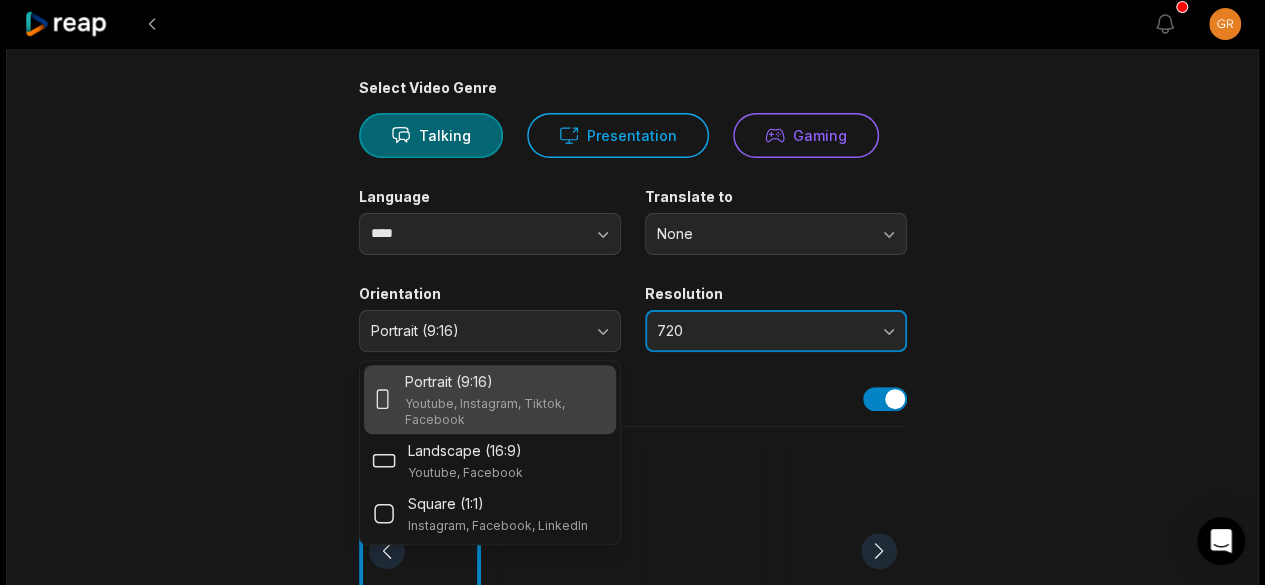 click on "720" at bounding box center (762, 331) 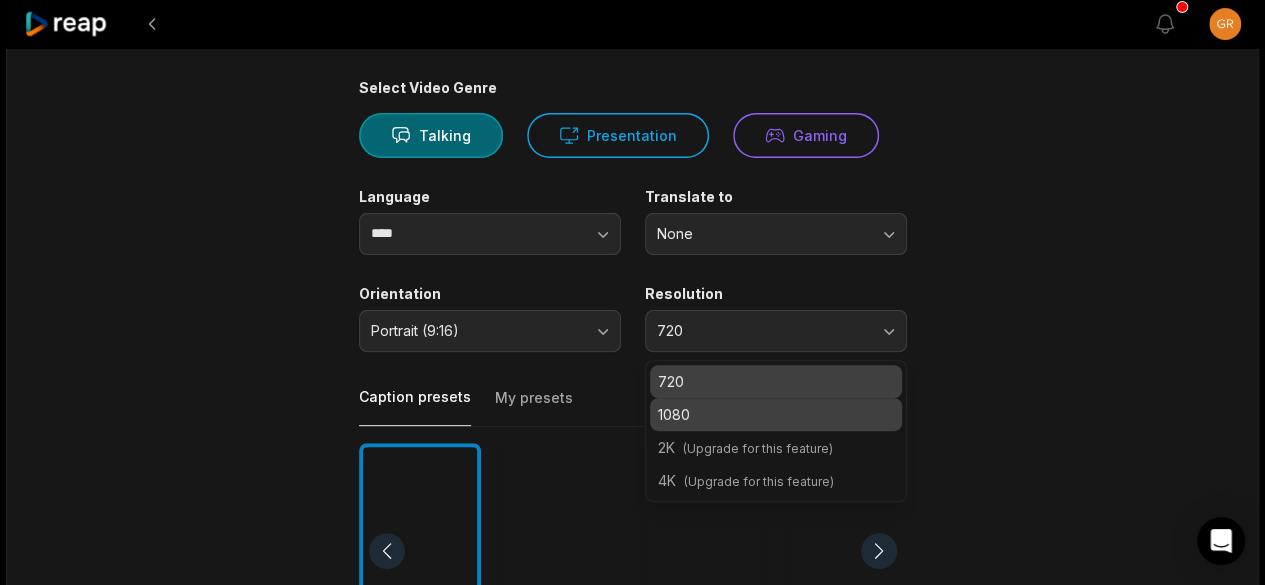 click on "1080" at bounding box center [776, 414] 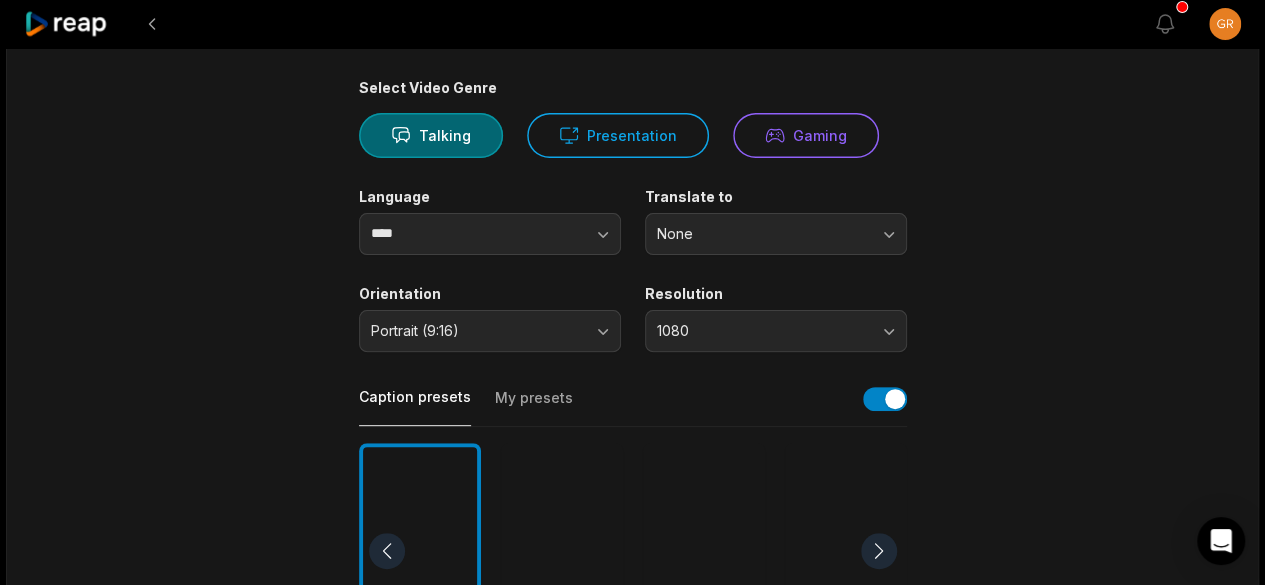 click on "04:39 Freedom is Not Free, Neither is a Fulfilling Life Get Clips Select Video Genre Talking Presentation Gaming Language **** Translate to None Orientation Portrait (9:16) Resolution 1080 Caption presets My presets Deep Diver Popping Beasty YC Playdate Pet Zen More Presets Processing Time Frame 00:00 04:39 Auto Clip Length <30s 30s-60s 60s-90s 90s-3min Clip Topics (optional) Add specific topics that you want AI to clip from the video." at bounding box center (633, 545) 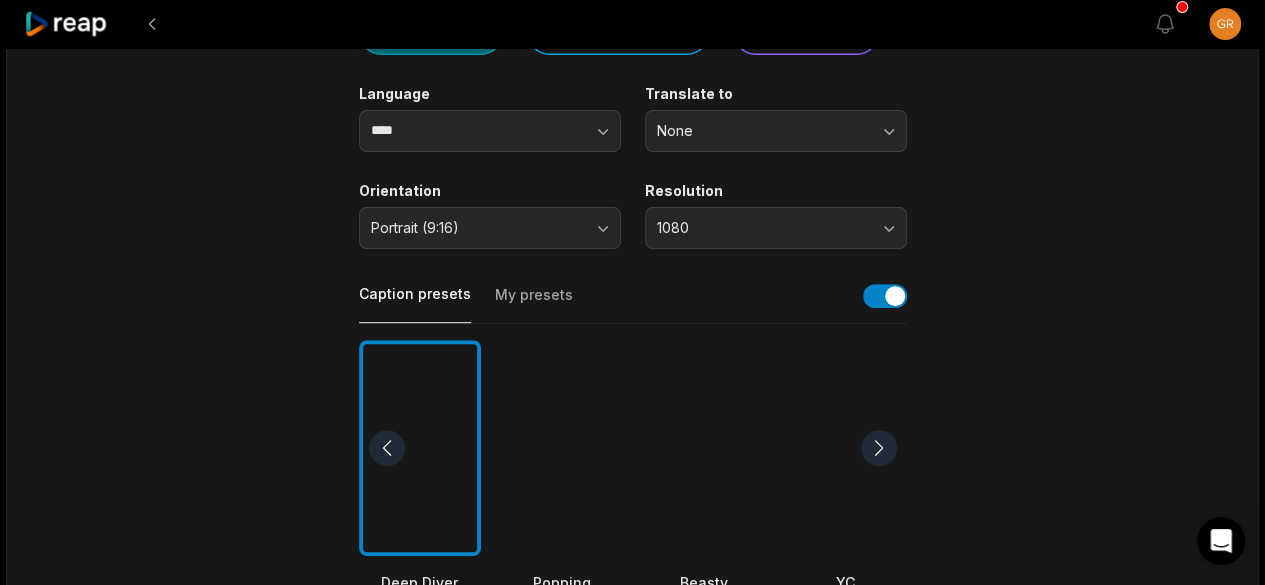 scroll, scrollTop: 0, scrollLeft: 0, axis: both 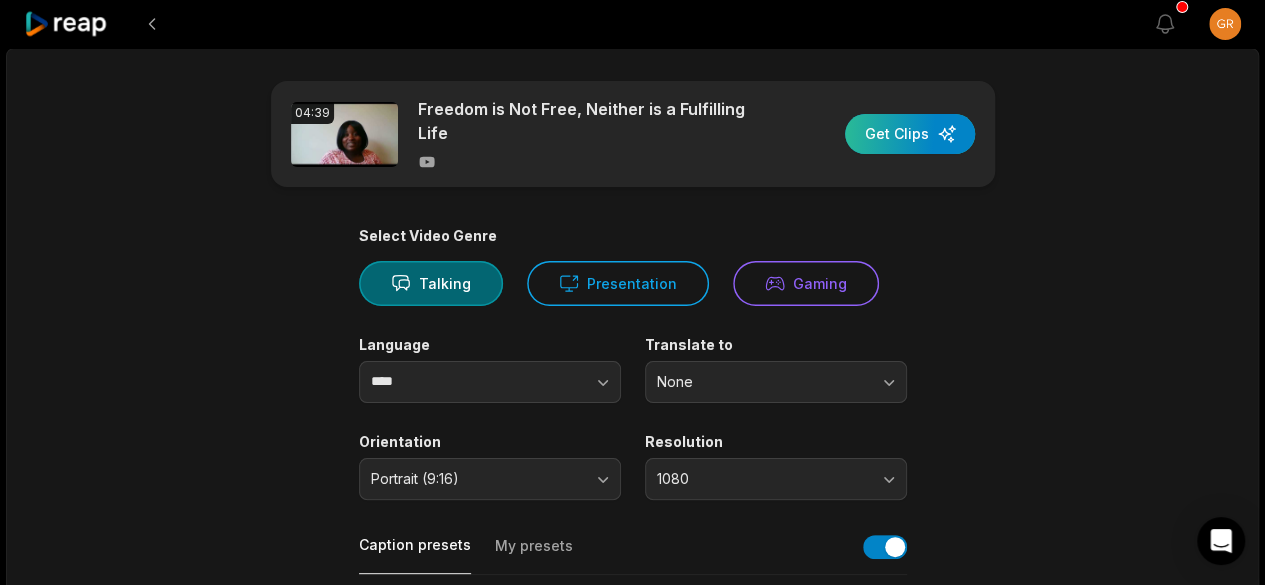 click at bounding box center (910, 134) 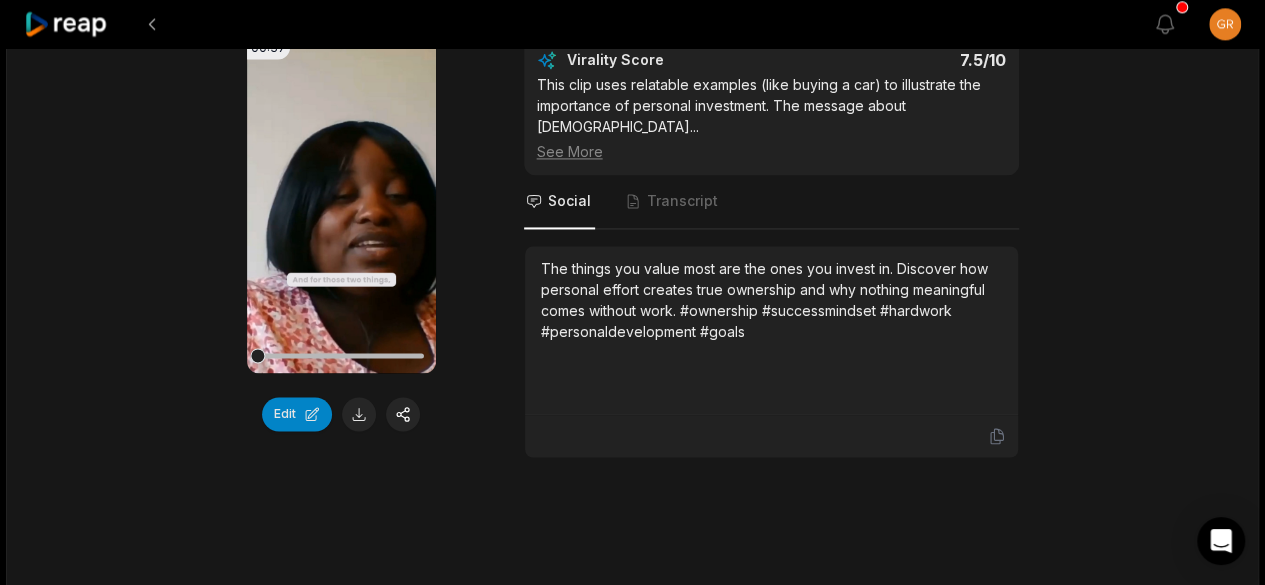 scroll, scrollTop: 1432, scrollLeft: 0, axis: vertical 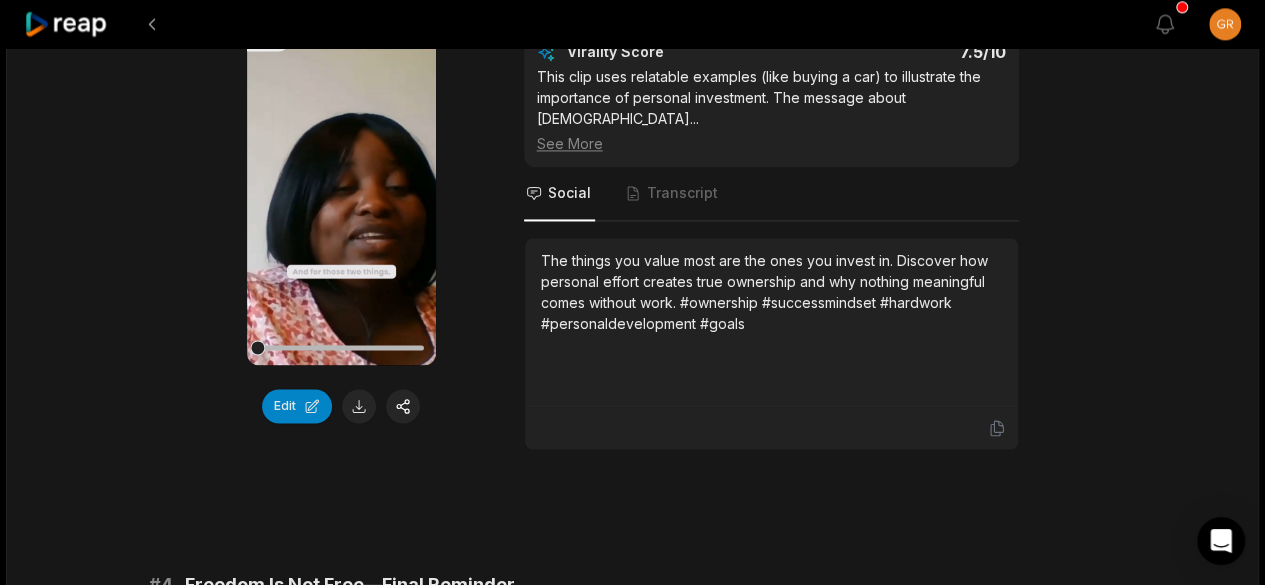 click on "00:37 Your browser does not support mp4 format. Edit Virality Score 7.5 /10 This clip uses relatable examples (like buying a car) to illustrate the importance of personal investment. The message about ownershi ...   See More Social Transcript The things you value most are the ones you invest in. Discover how personal effort creates true ownership and why nothing meaningful comes without work. #ownership #successmindset #hardwork #personaldevelopment #goals" at bounding box center [633, 239] 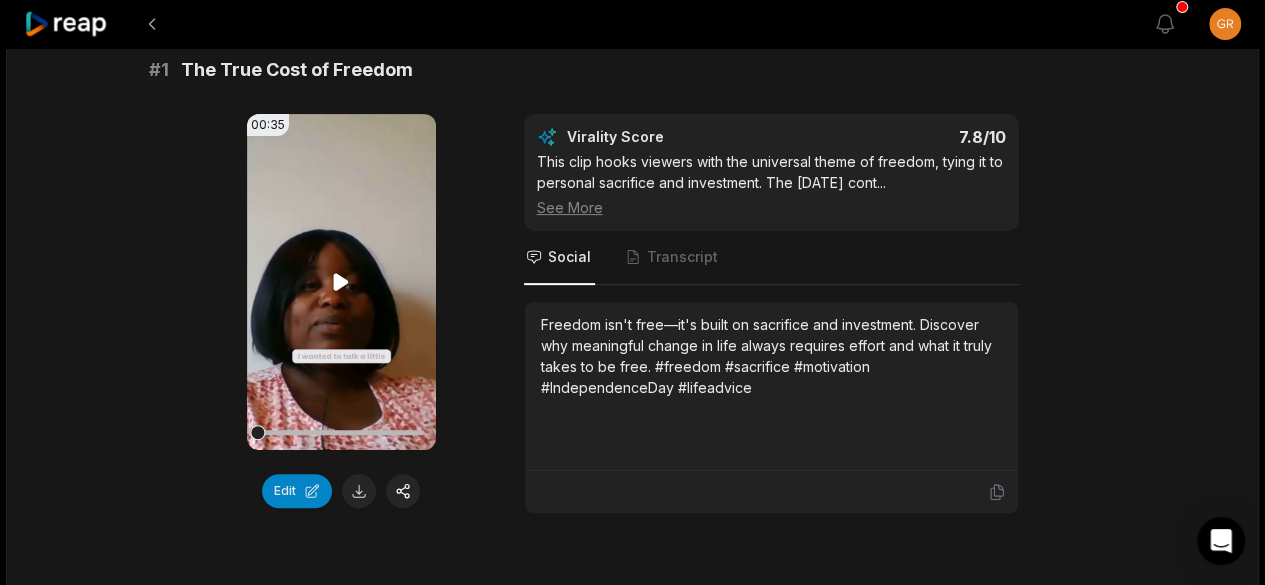 scroll, scrollTop: 0, scrollLeft: 0, axis: both 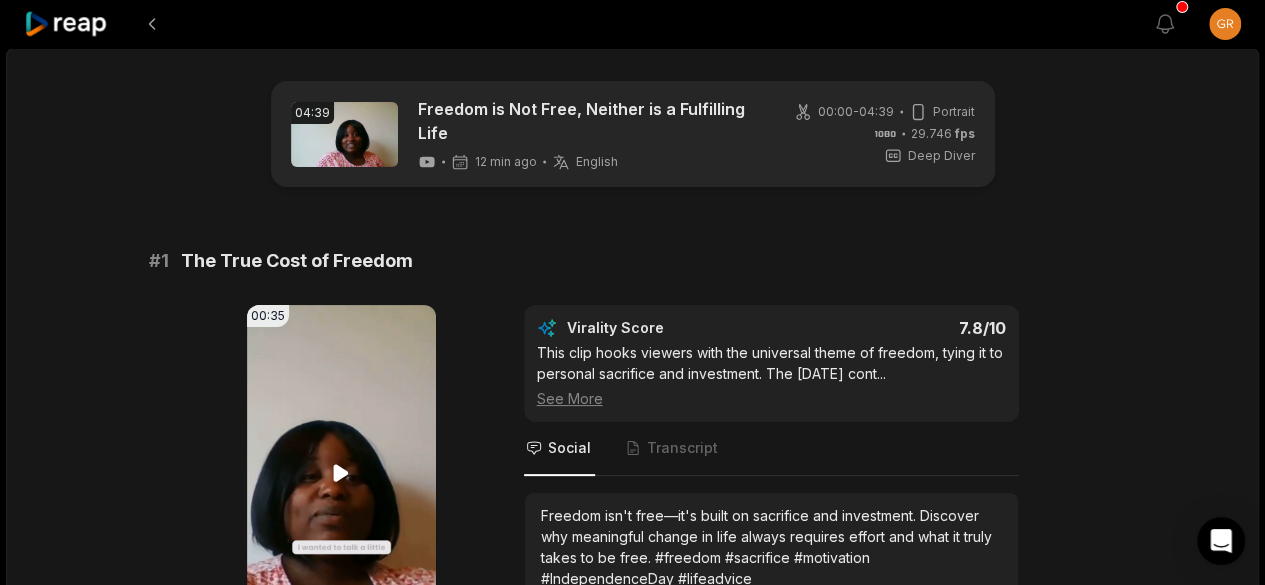 click on "Your browser does not support mp4 format." at bounding box center [341, 473] 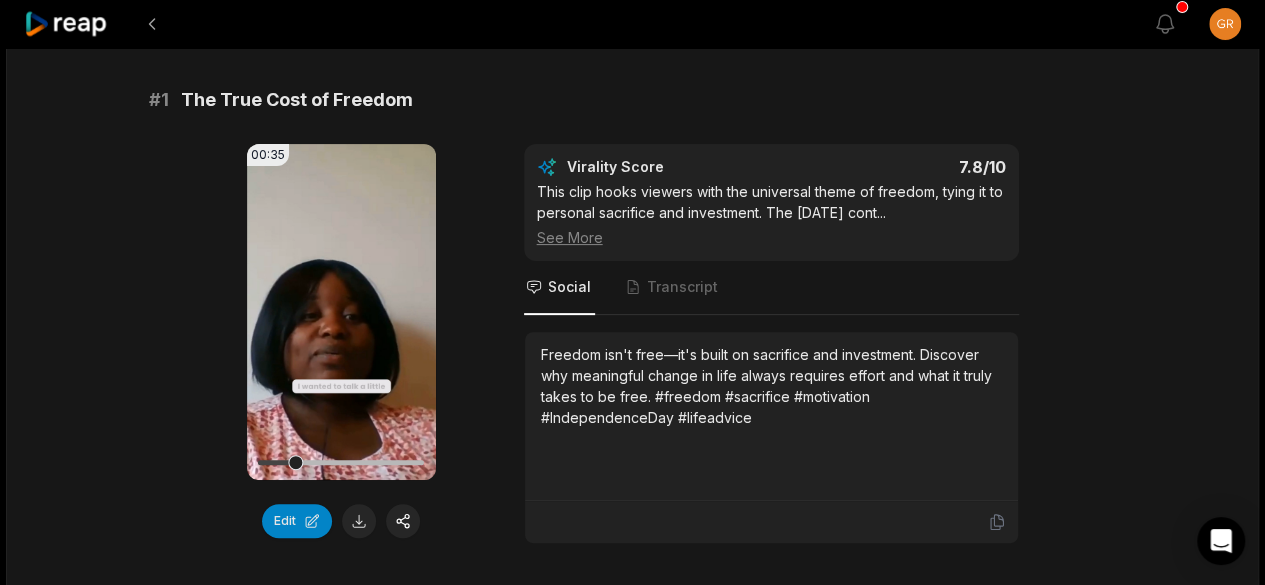 scroll, scrollTop: 162, scrollLeft: 0, axis: vertical 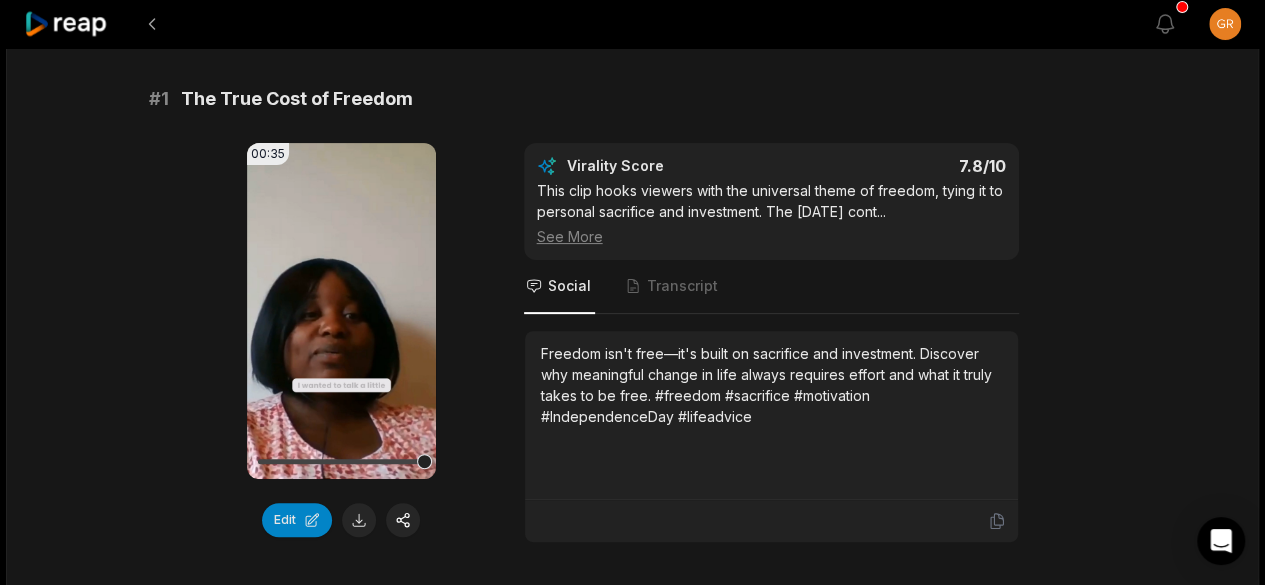 click on "00:35 Your browser does not support mp4 format. Edit Virality Score 7.8 /10 This clip hooks viewers with the universal theme of freedom, tying it to personal sacrifice and investment. The Independence Day cont ...   See More Social Transcript Freedom isn't free—it's built on sacrifice and investment. Discover why meaningful change in life always requires effort and what it truly takes to be free. #freedom #sacrifice #motivation #IndependenceDay #lifeadvice" at bounding box center (633, 343) 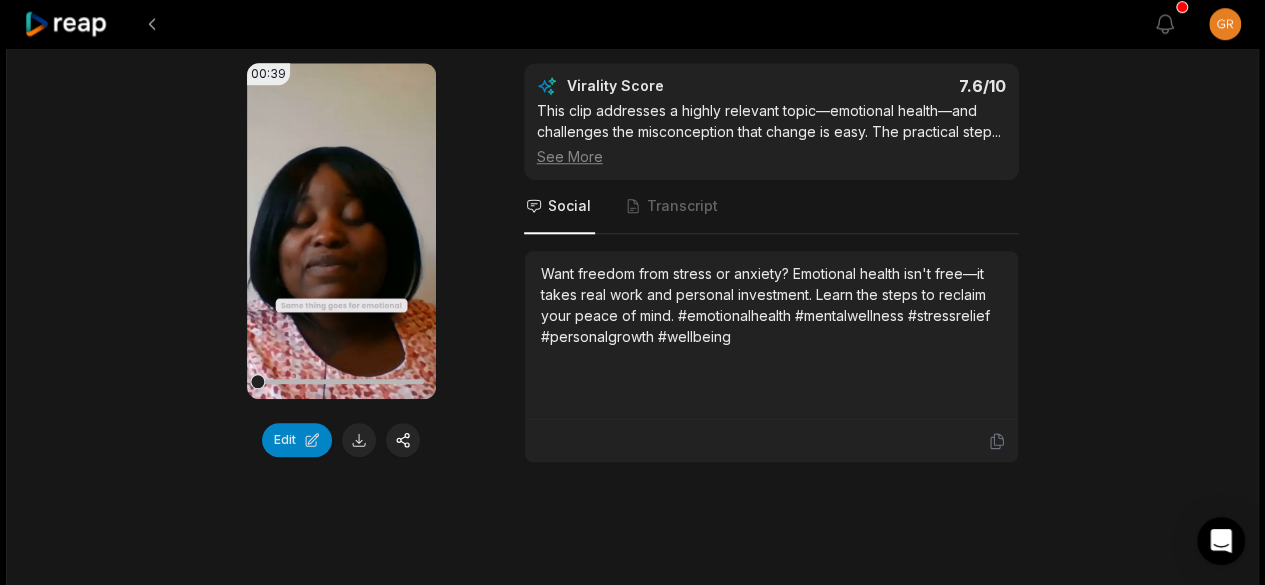 scroll, scrollTop: 832, scrollLeft: 0, axis: vertical 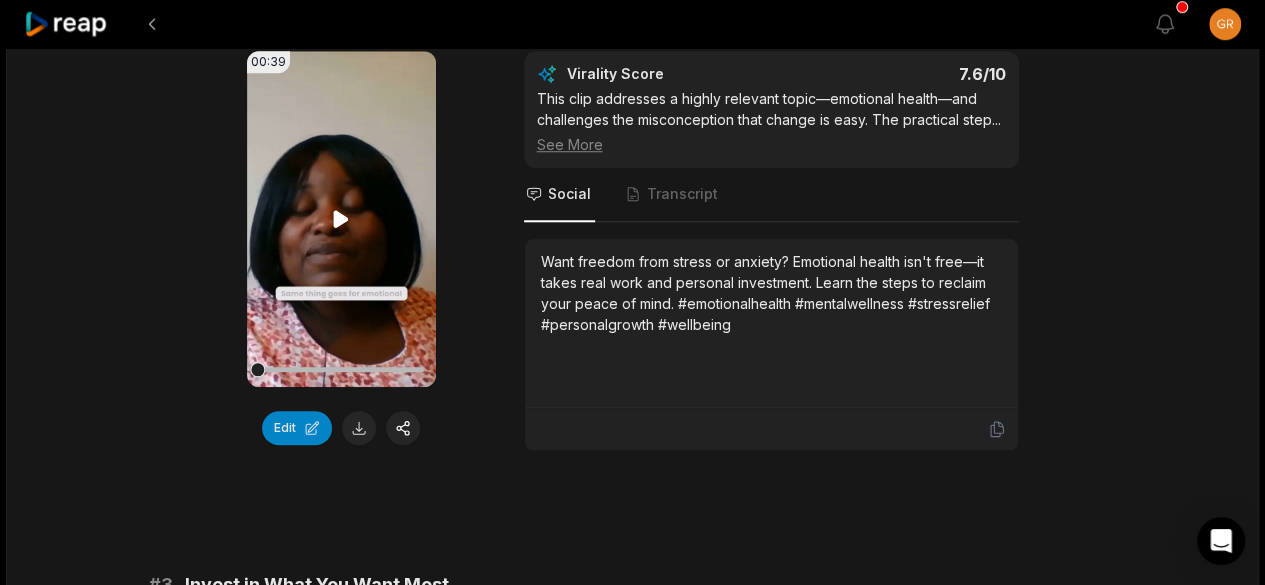 click 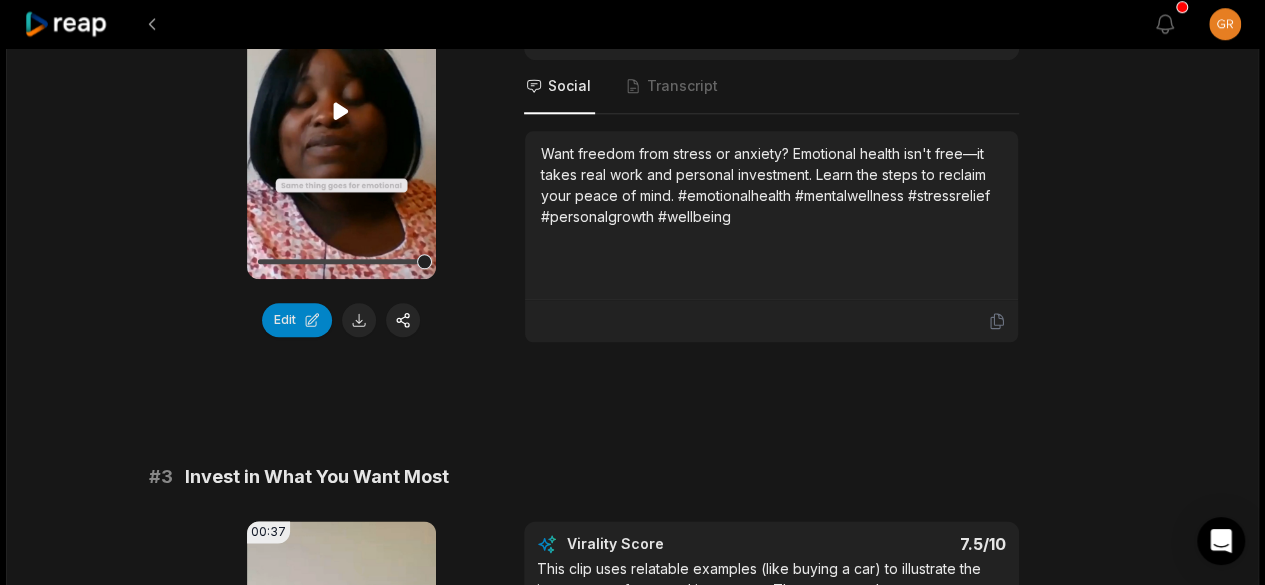 scroll, scrollTop: 942, scrollLeft: 0, axis: vertical 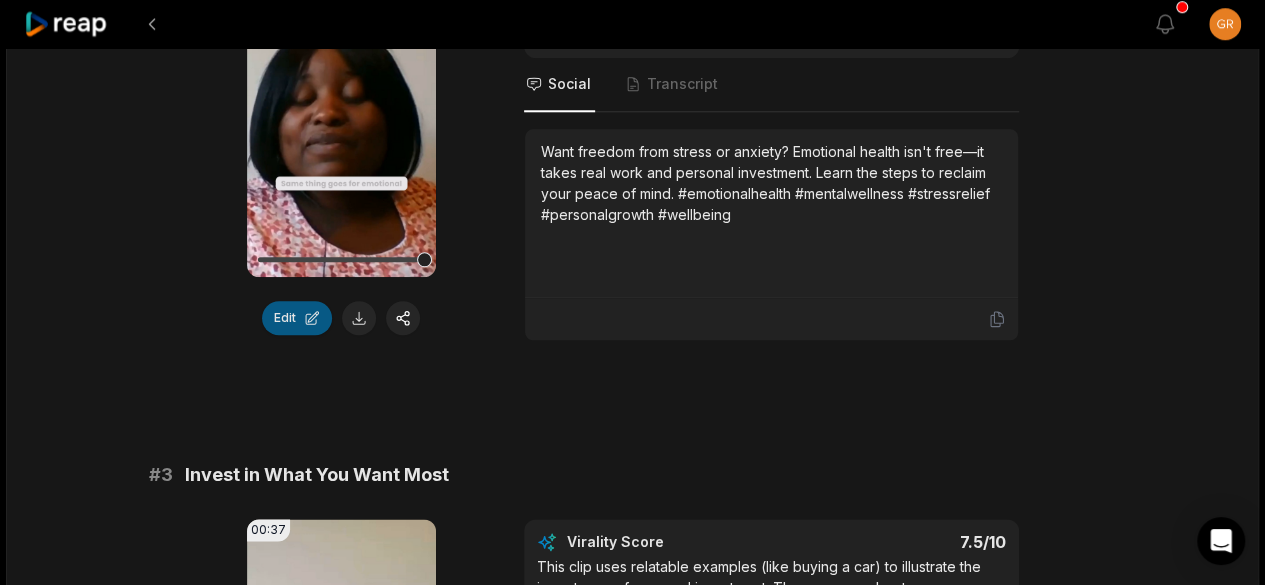 click on "Edit" at bounding box center (297, 318) 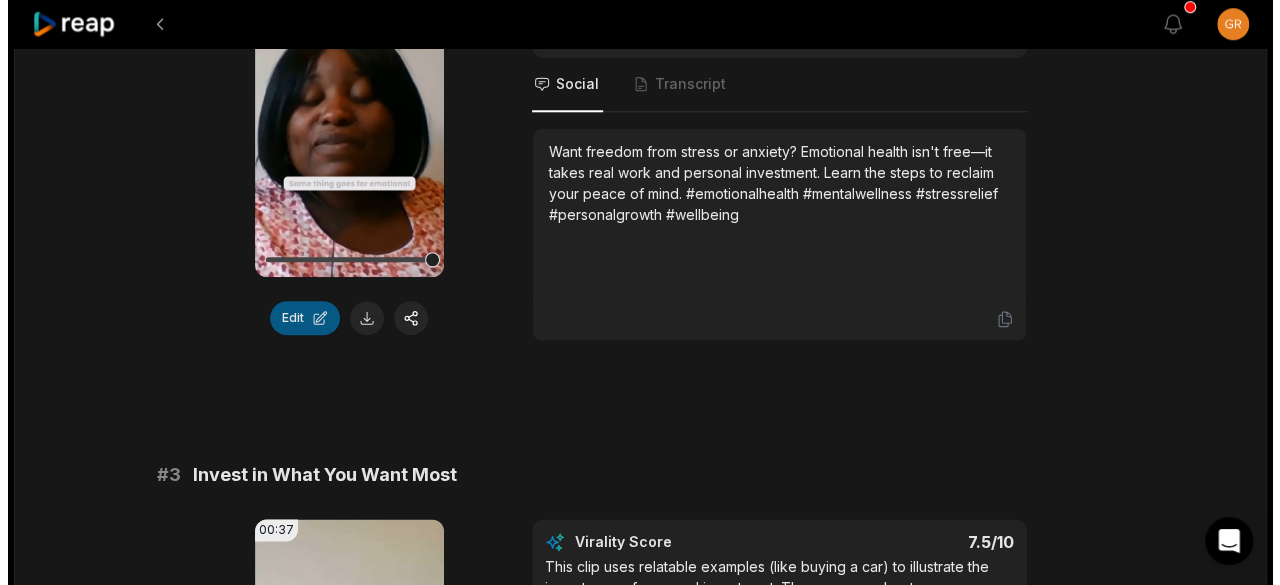 scroll, scrollTop: 0, scrollLeft: 0, axis: both 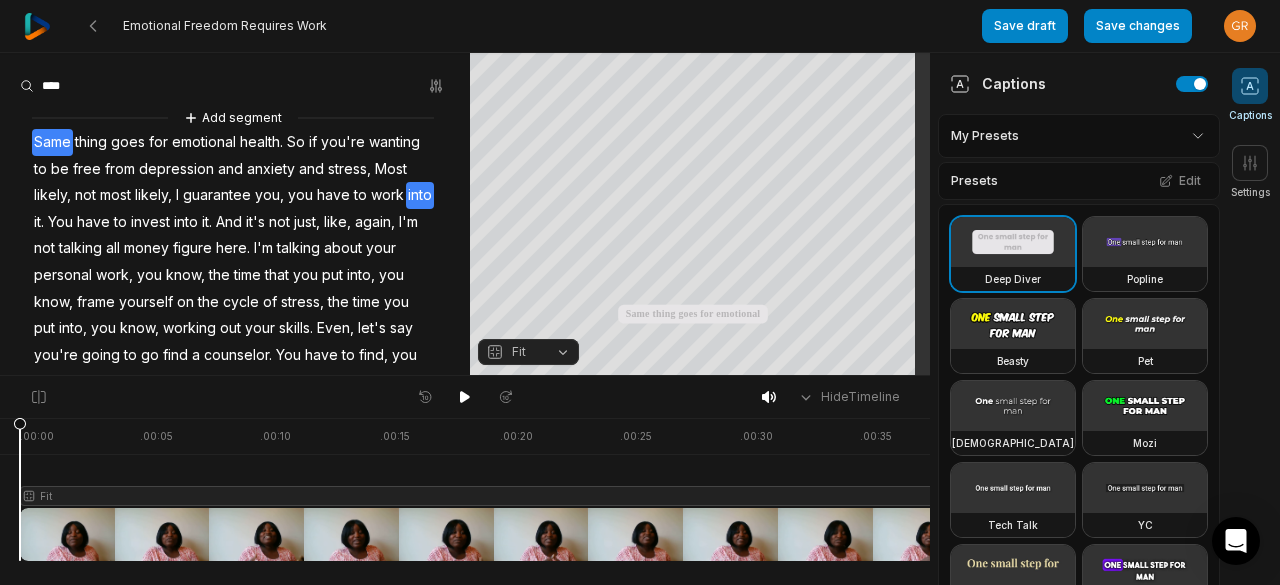 click on "into" at bounding box center [420, 195] 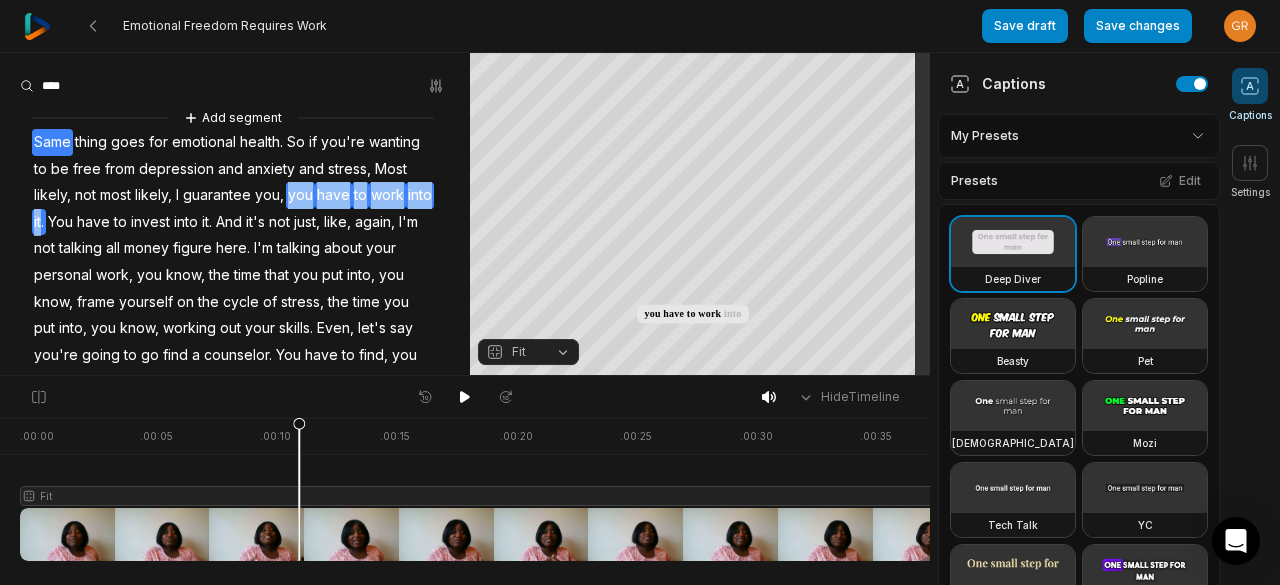 click on "into" at bounding box center (420, 195) 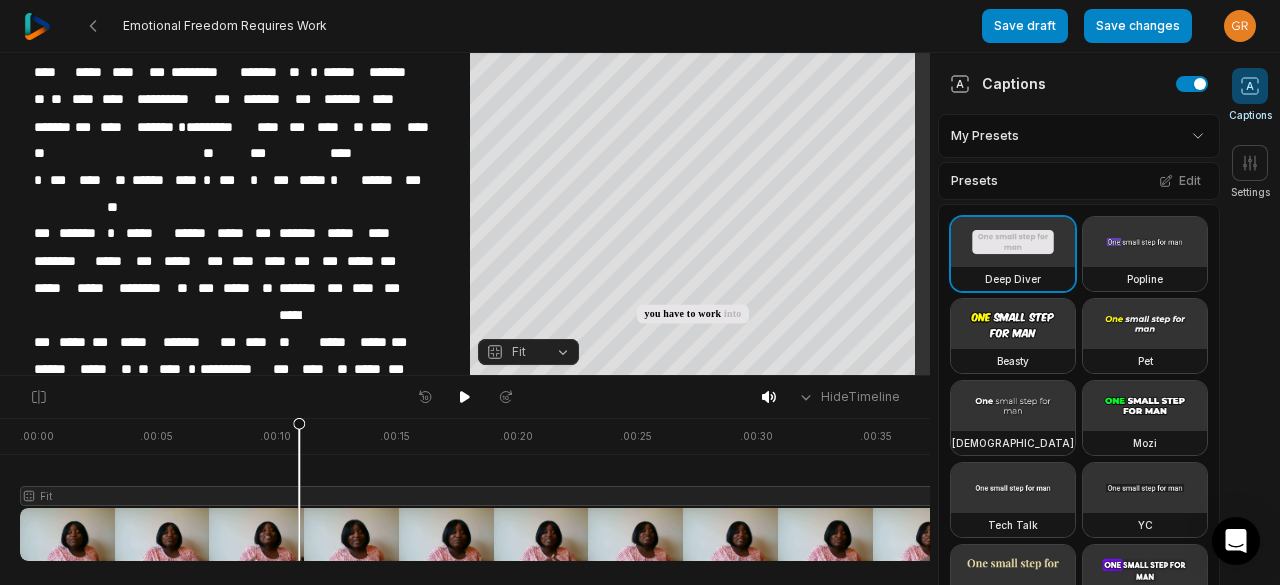 scroll, scrollTop: 105, scrollLeft: 0, axis: vertical 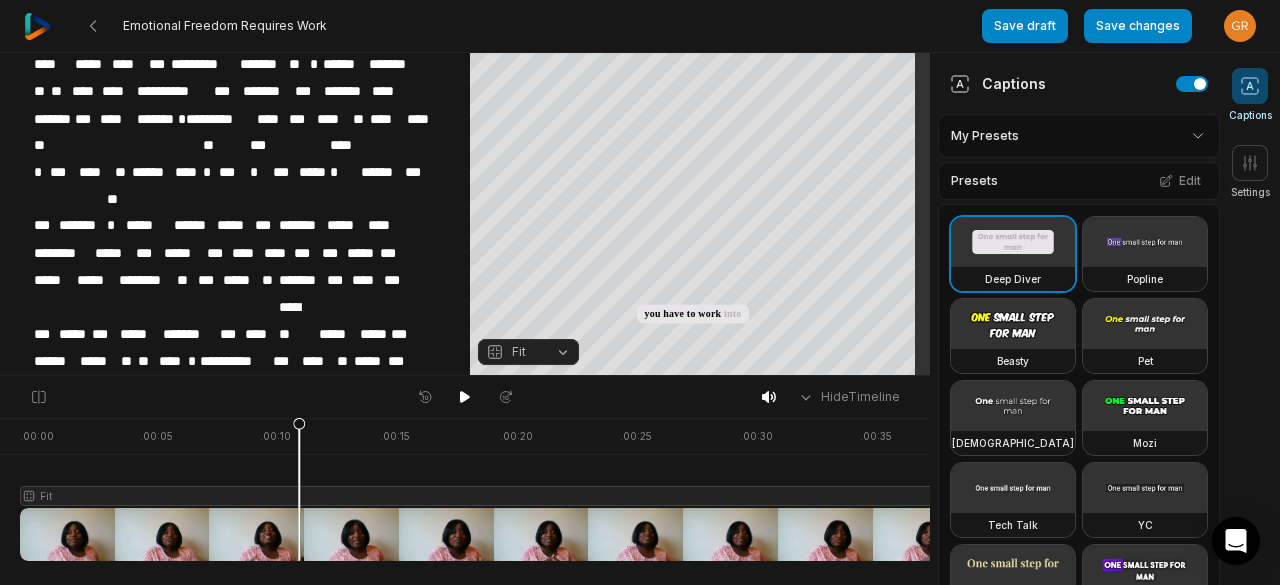click on "*****" at bounding box center [96, 280] 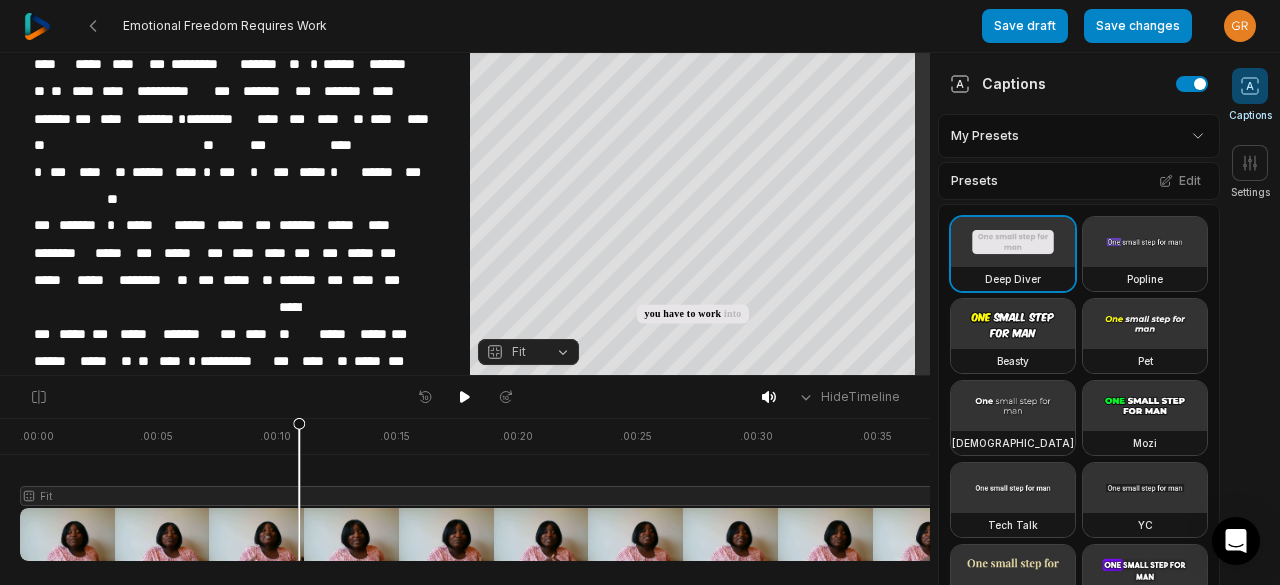 type 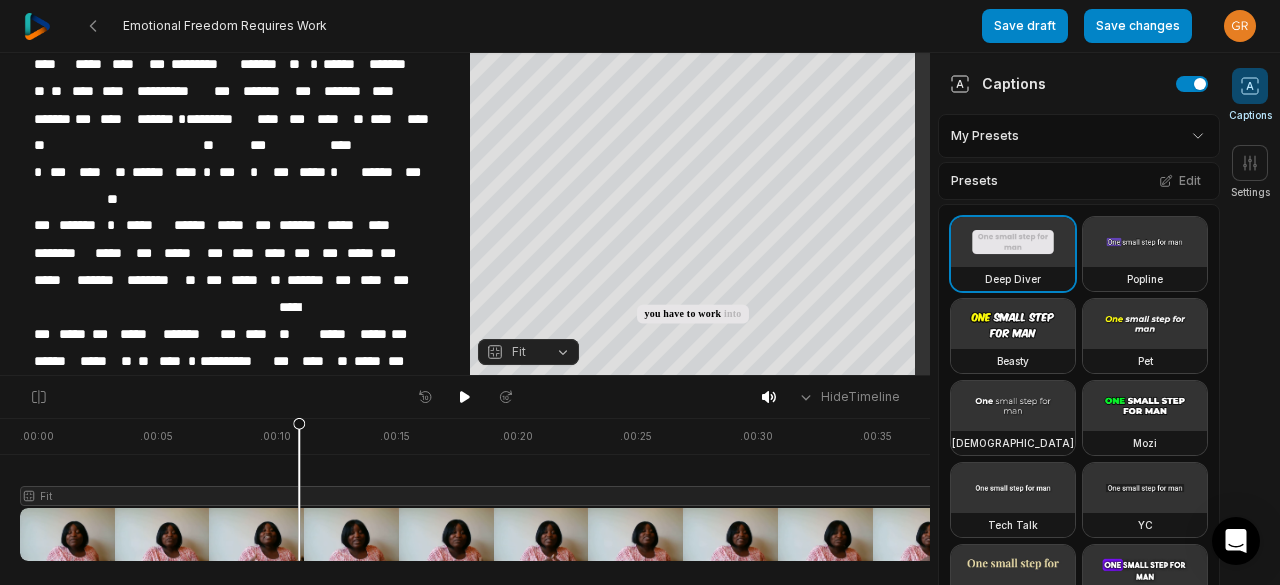 click on "**" at bounding box center [193, 280] 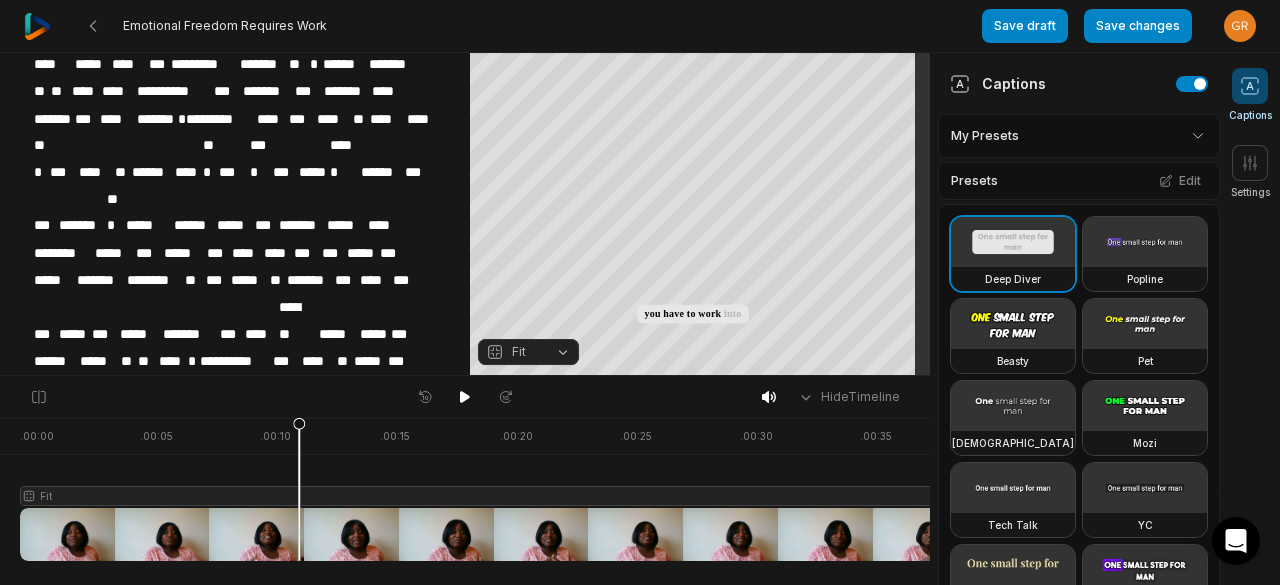 type 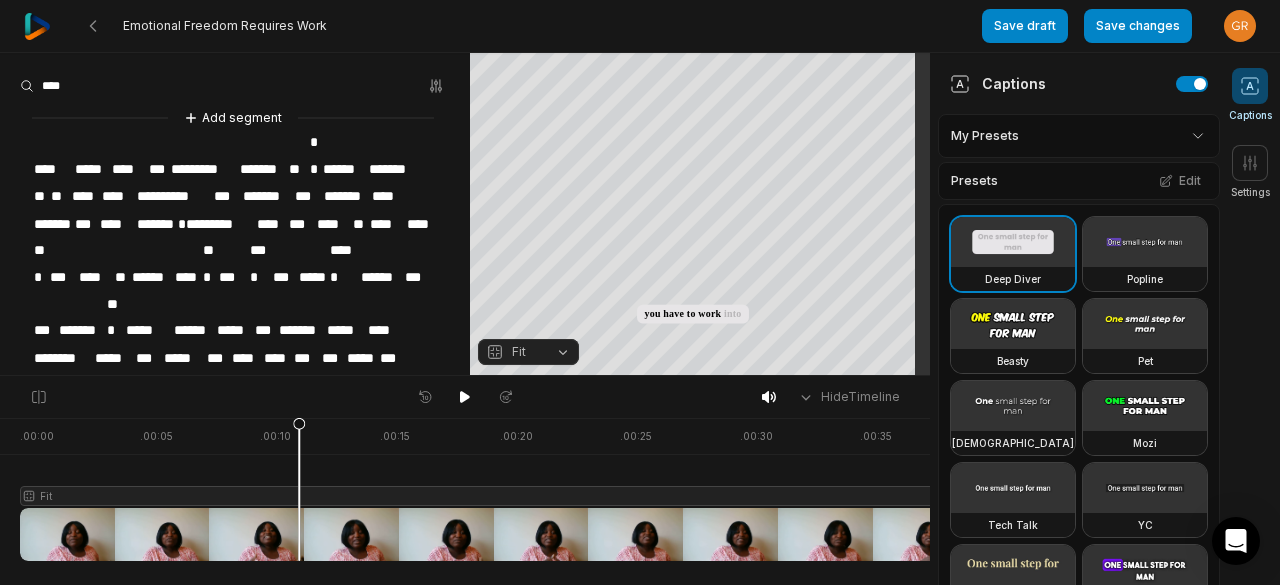 scroll, scrollTop: 0, scrollLeft: 0, axis: both 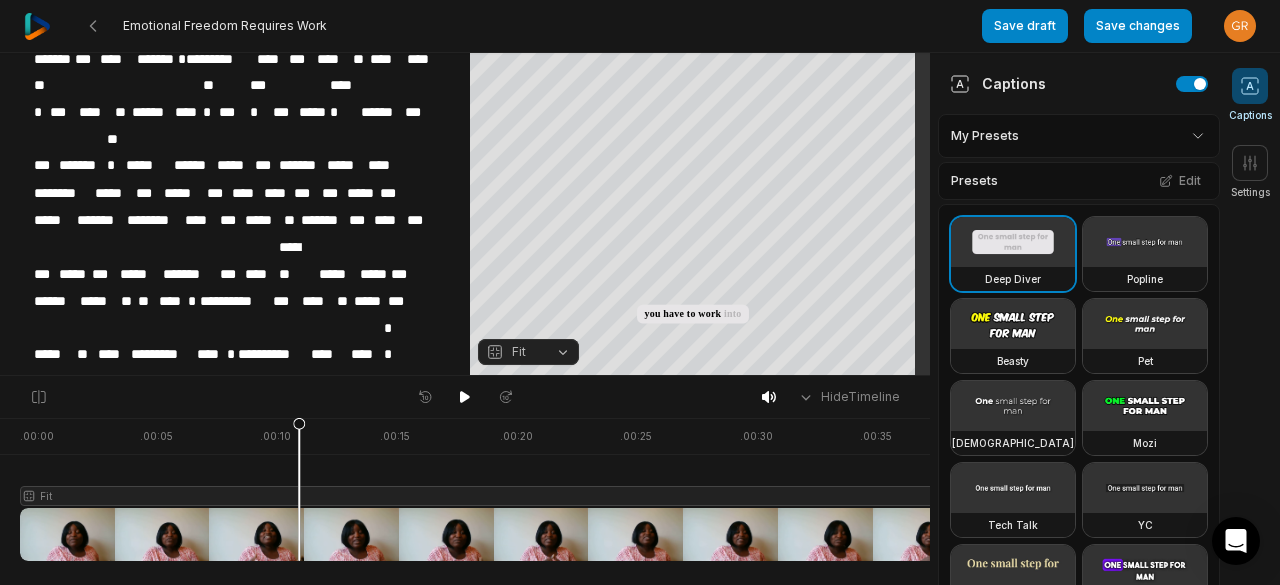 click on "********" at bounding box center (342, 410) 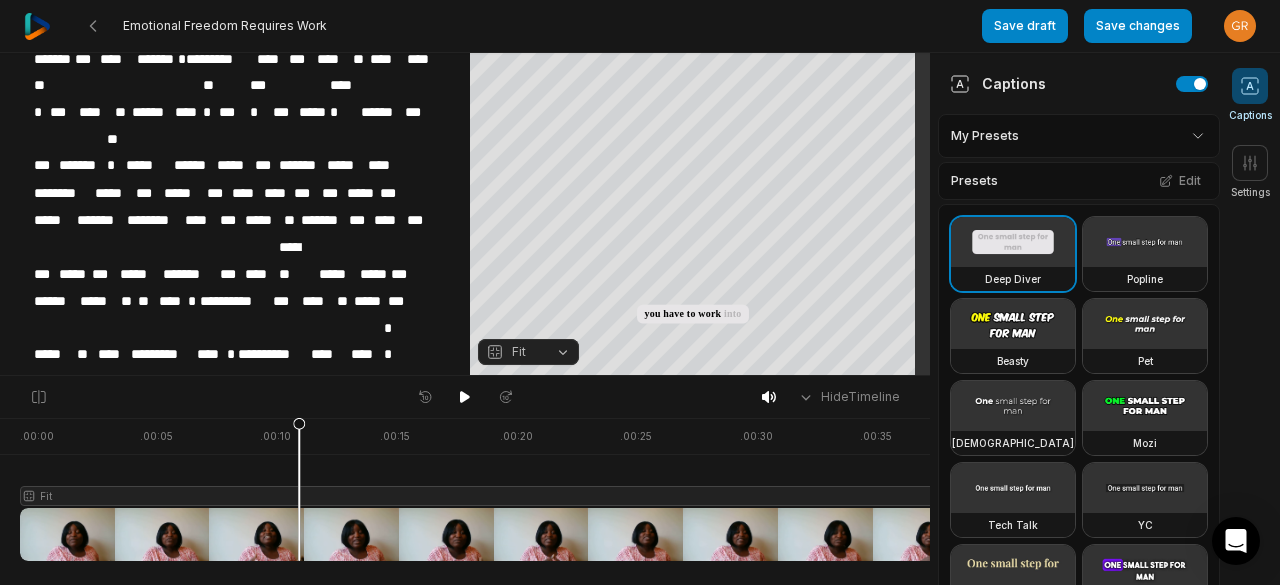 type 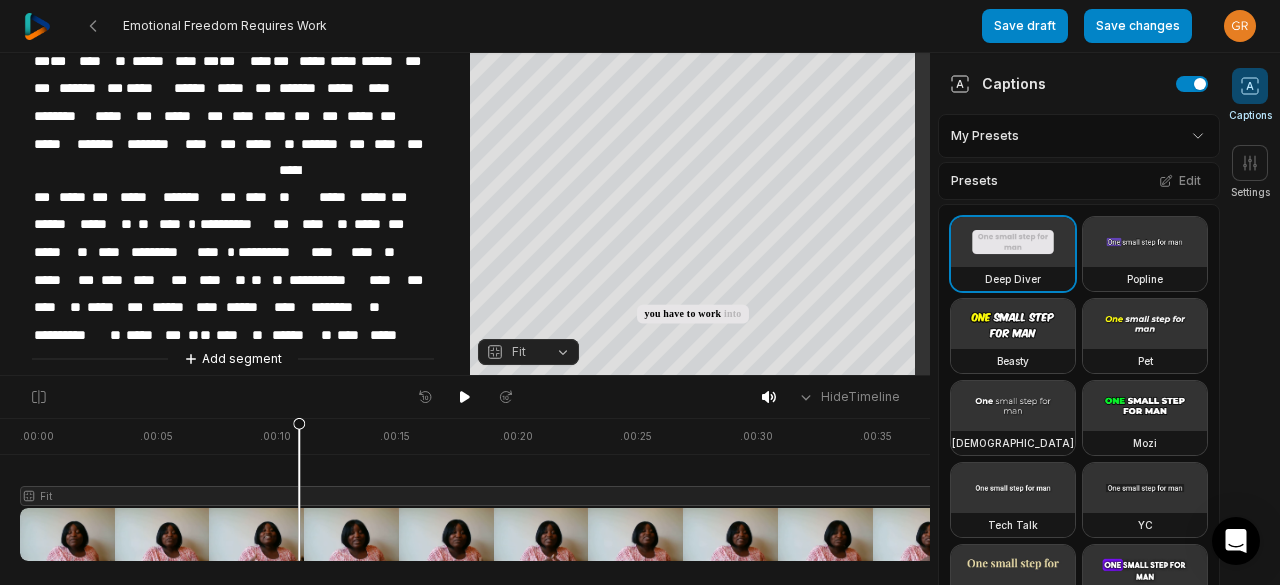 click on "**********" at bounding box center [235, 214] 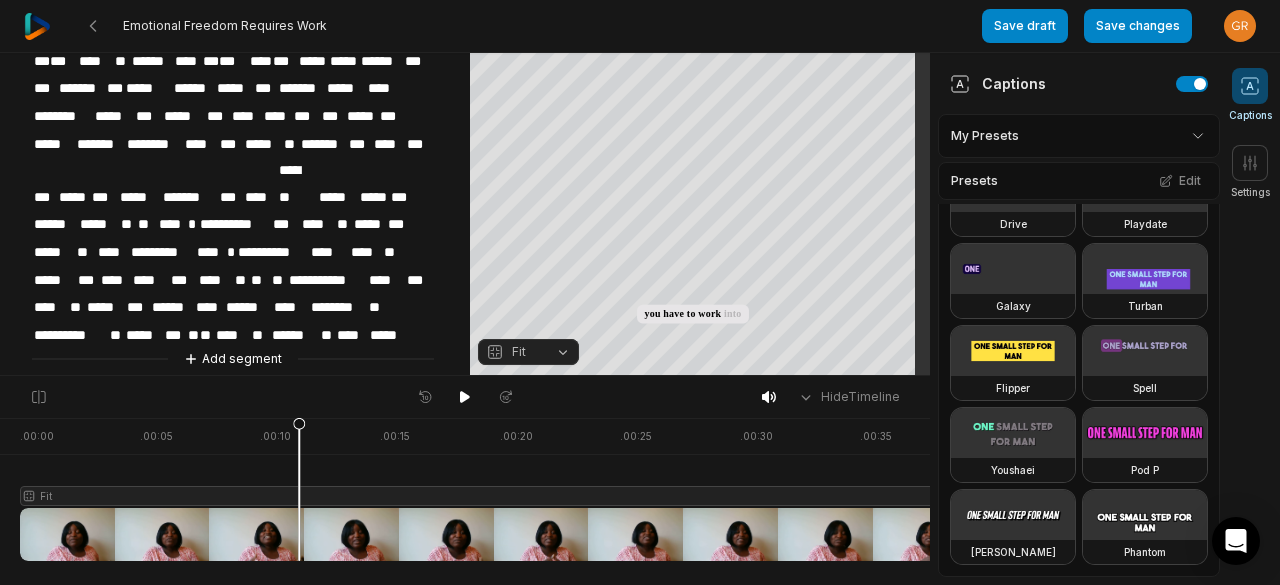 scroll, scrollTop: 828, scrollLeft: 0, axis: vertical 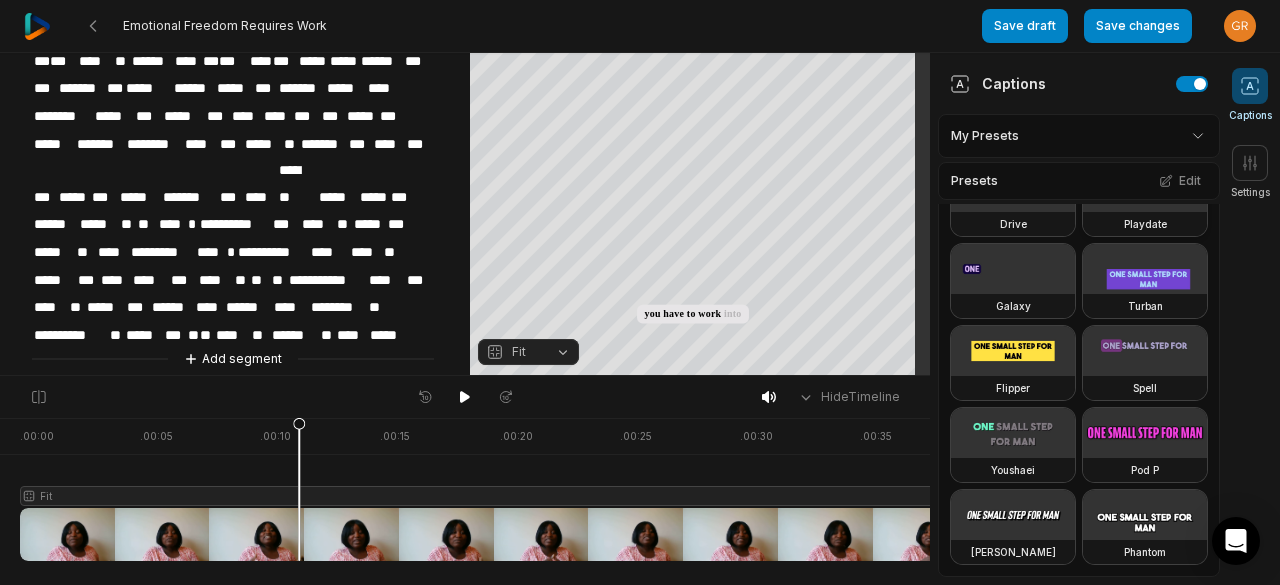 click at bounding box center [1145, 187] 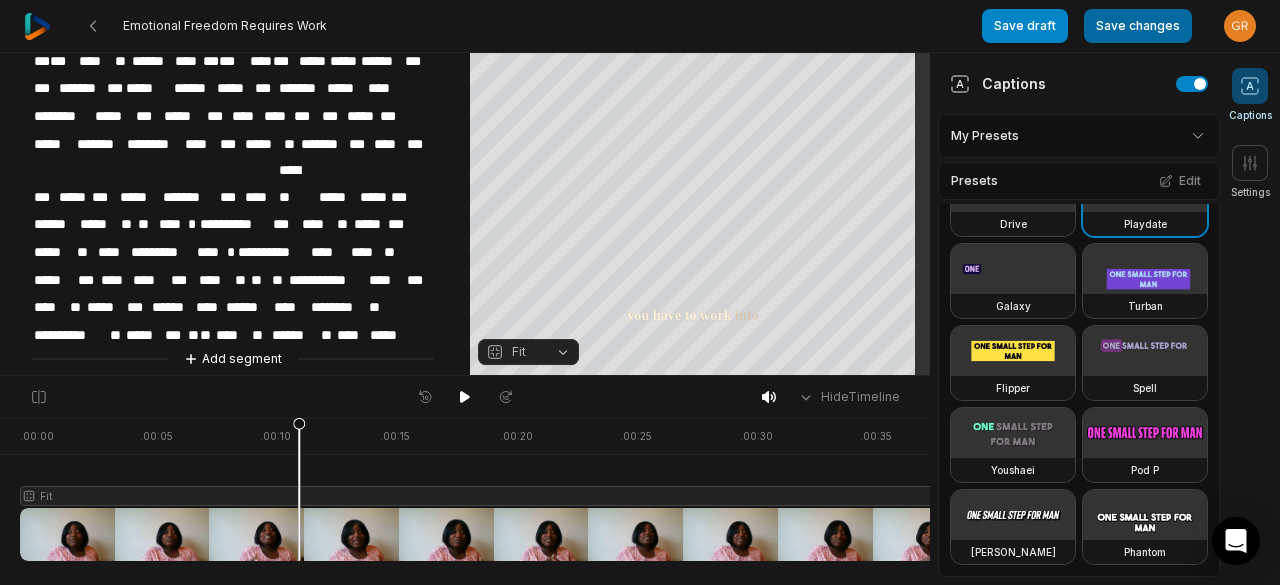 click on "Save changes" at bounding box center [1138, 26] 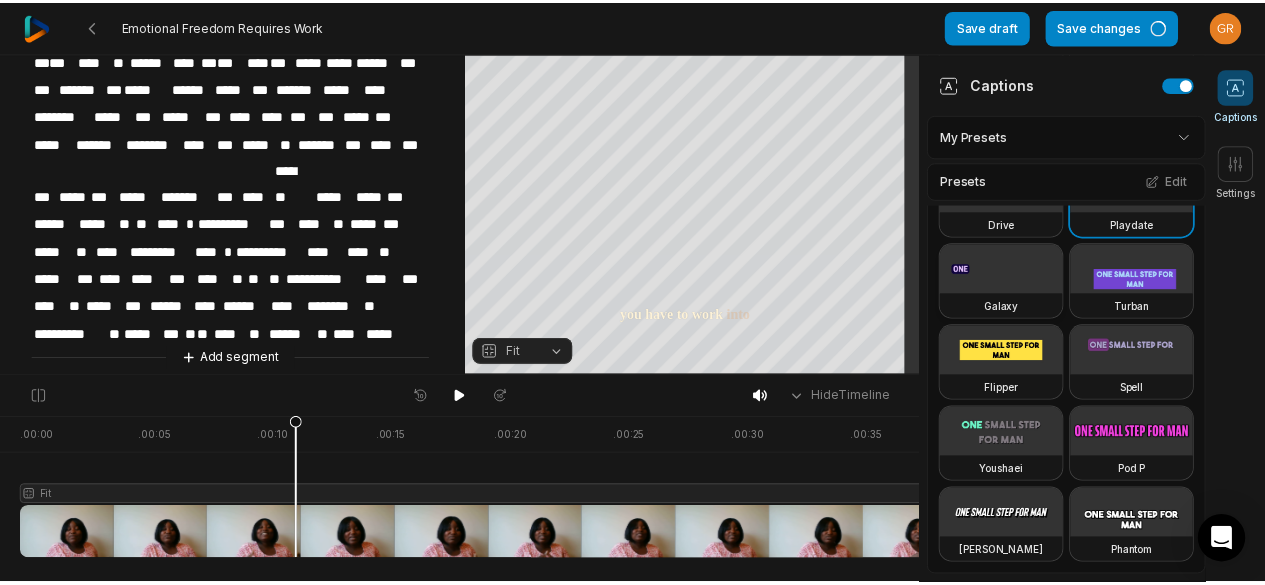scroll, scrollTop: 1056, scrollLeft: 0, axis: vertical 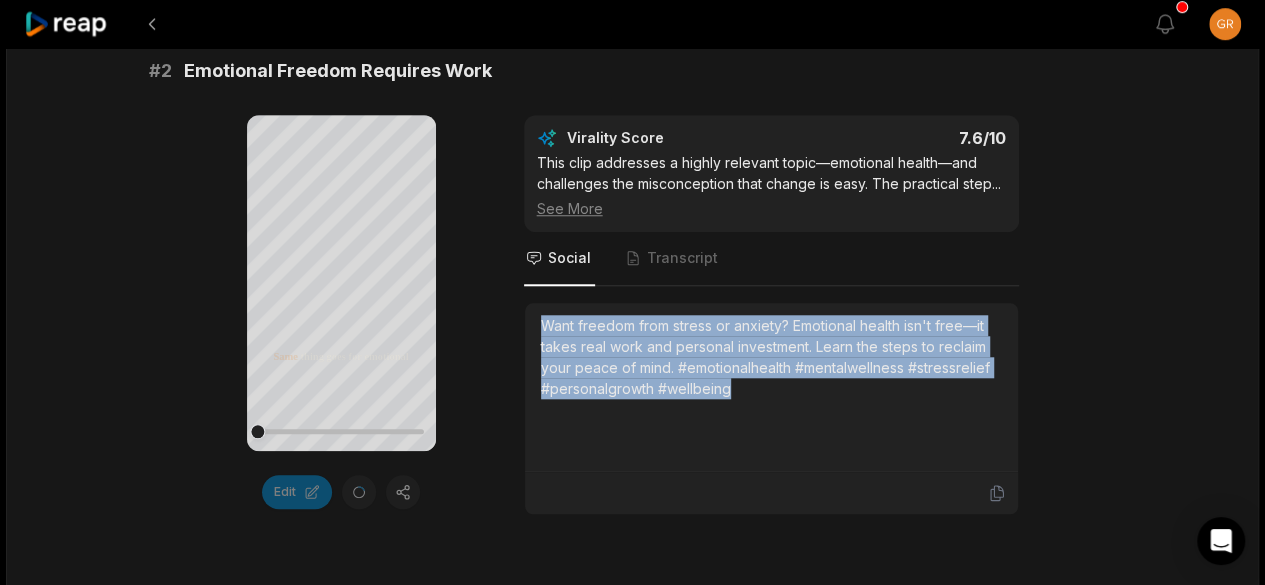 drag, startPoint x: 734, startPoint y: 387, endPoint x: 542, endPoint y: 311, distance: 206.49455 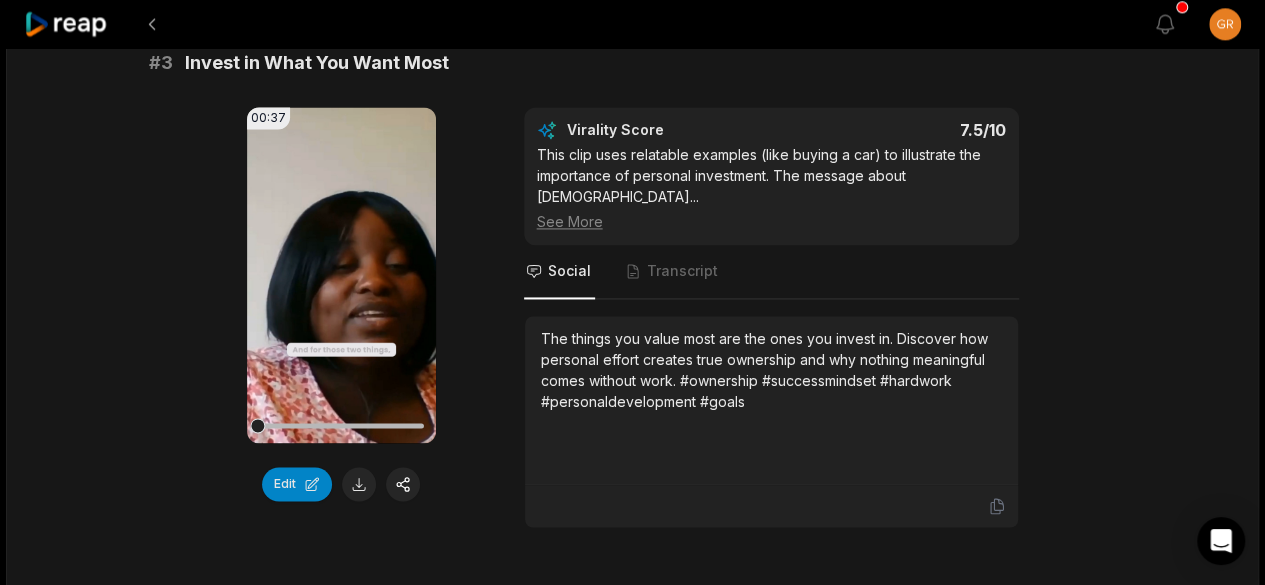scroll, scrollTop: 1359, scrollLeft: 0, axis: vertical 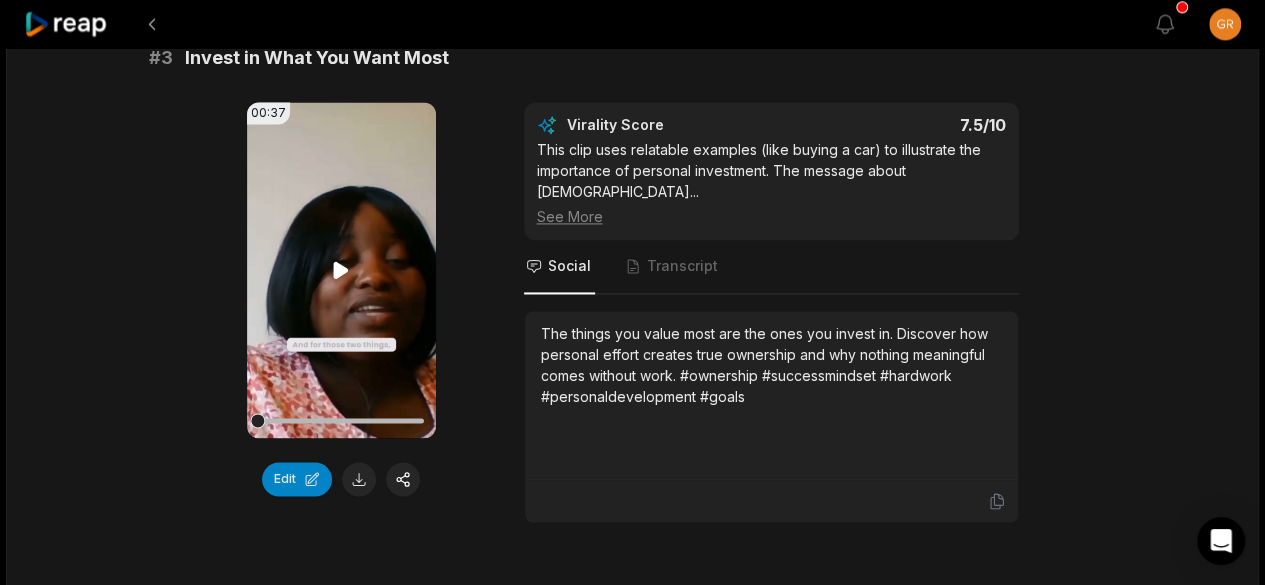 click 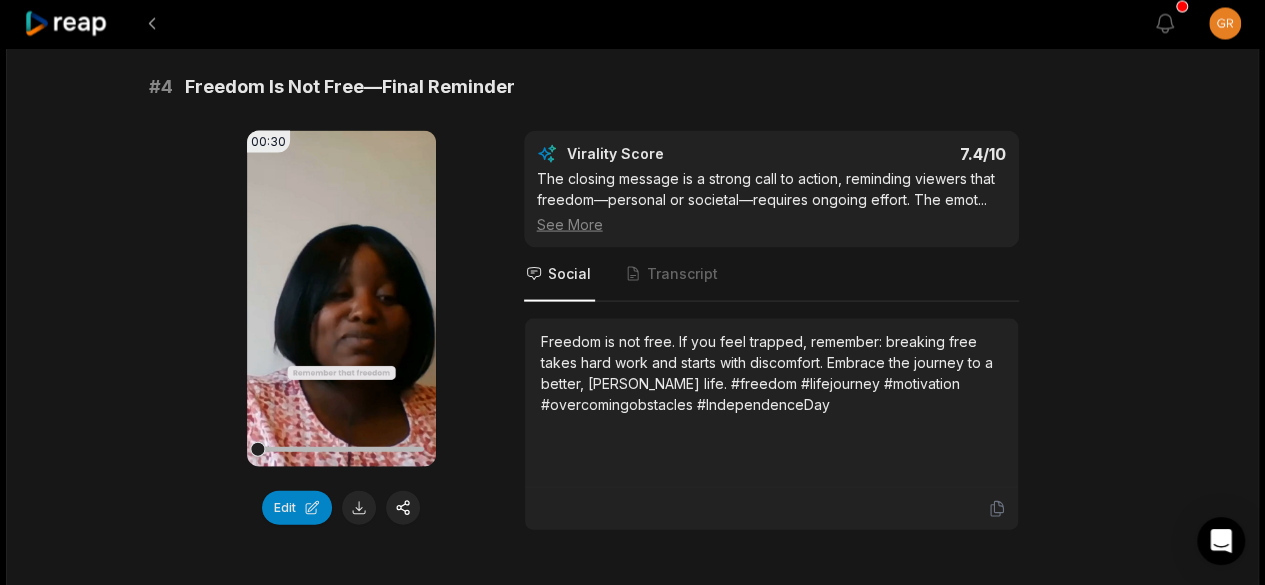 scroll, scrollTop: 1956, scrollLeft: 0, axis: vertical 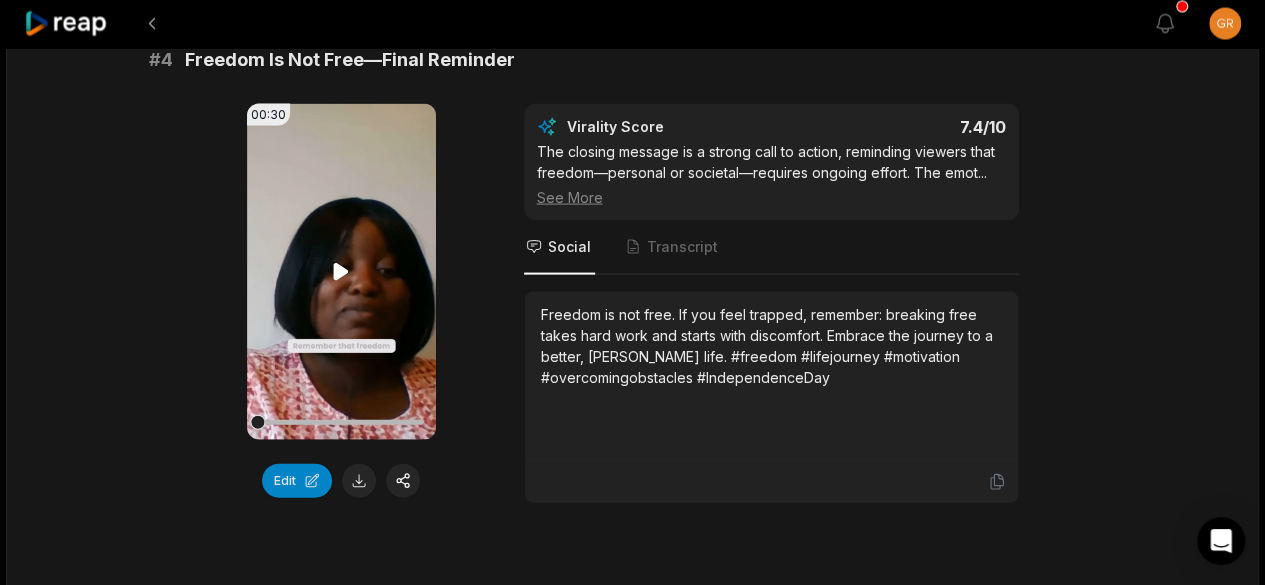 click 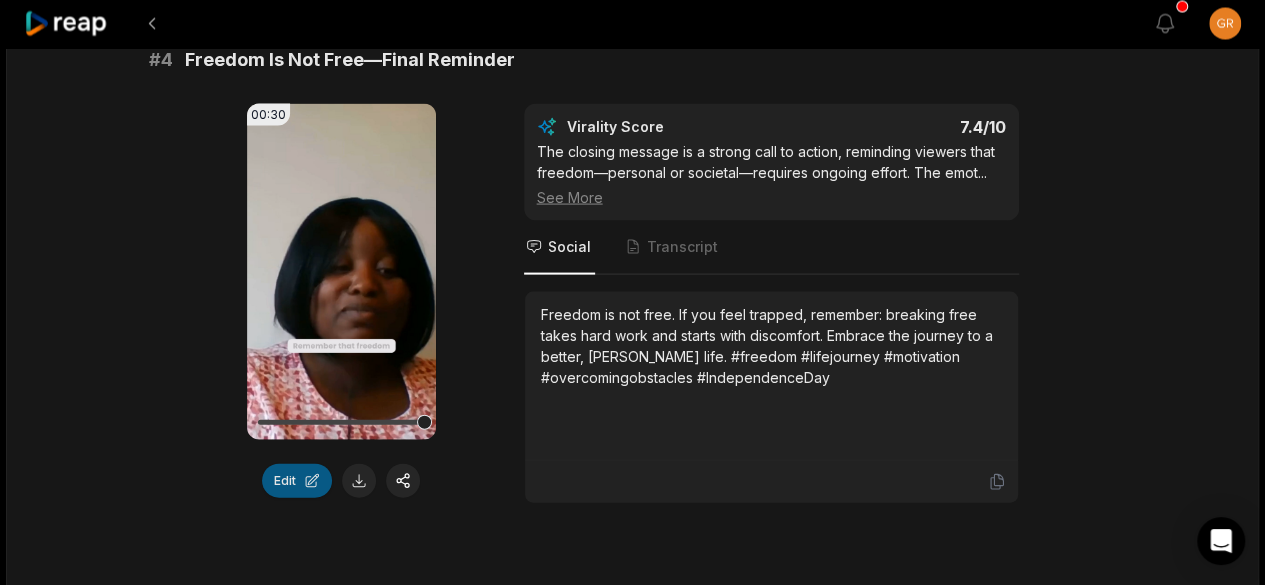 click on "Edit" at bounding box center (297, 481) 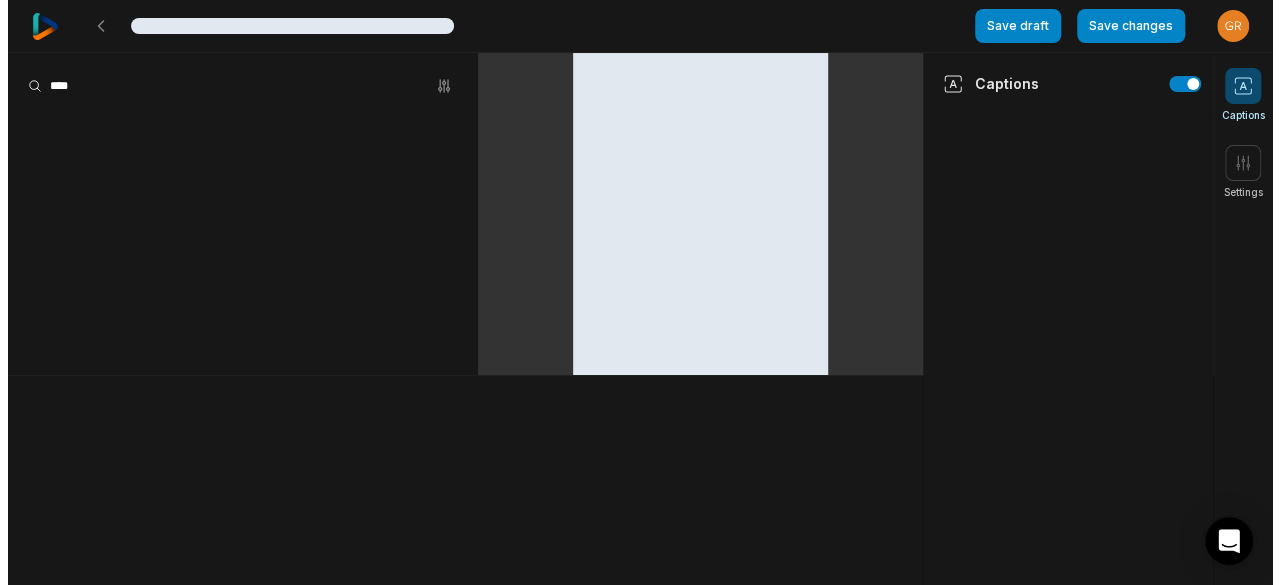 scroll, scrollTop: 0, scrollLeft: 0, axis: both 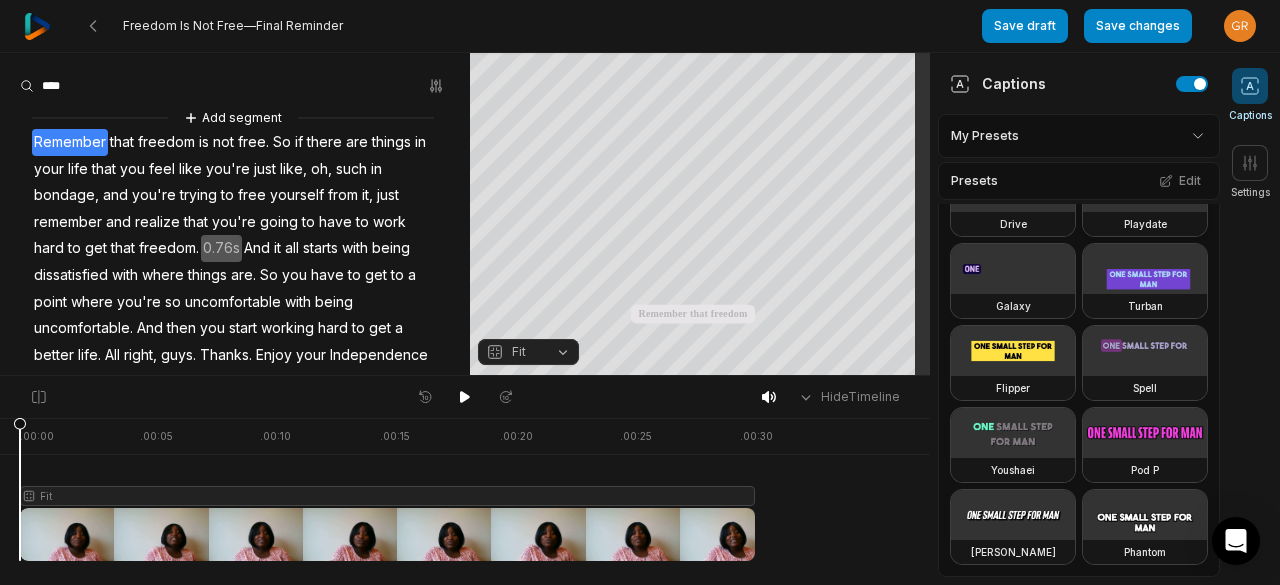 click at bounding box center [1145, 187] 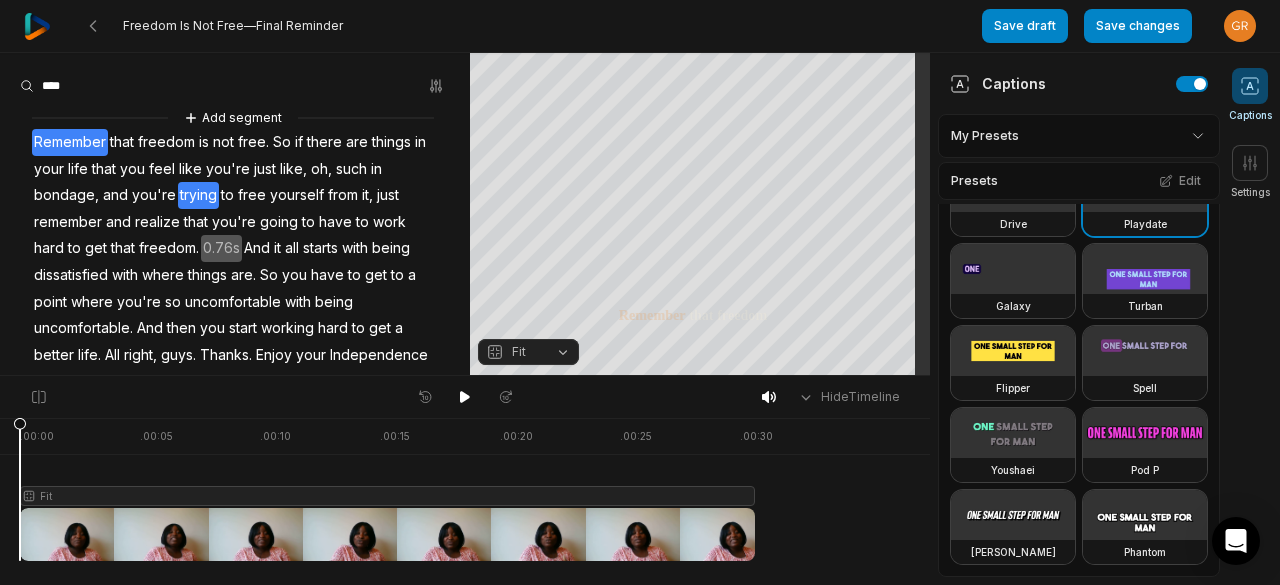 click on "trying" at bounding box center (198, 195) 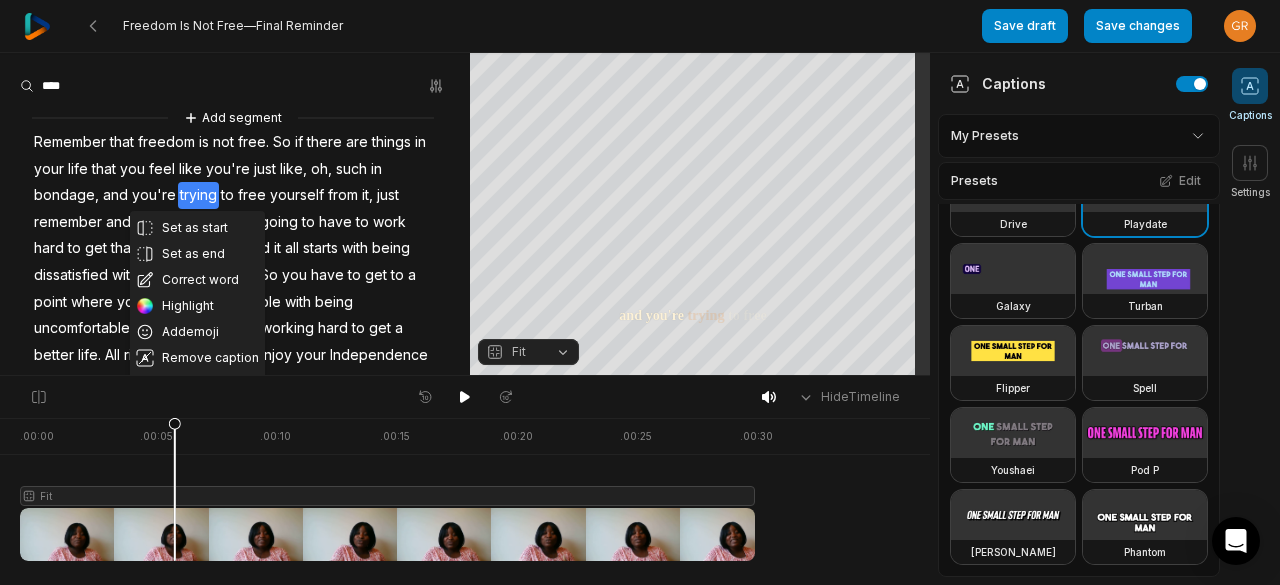 click at bounding box center (235, 86) 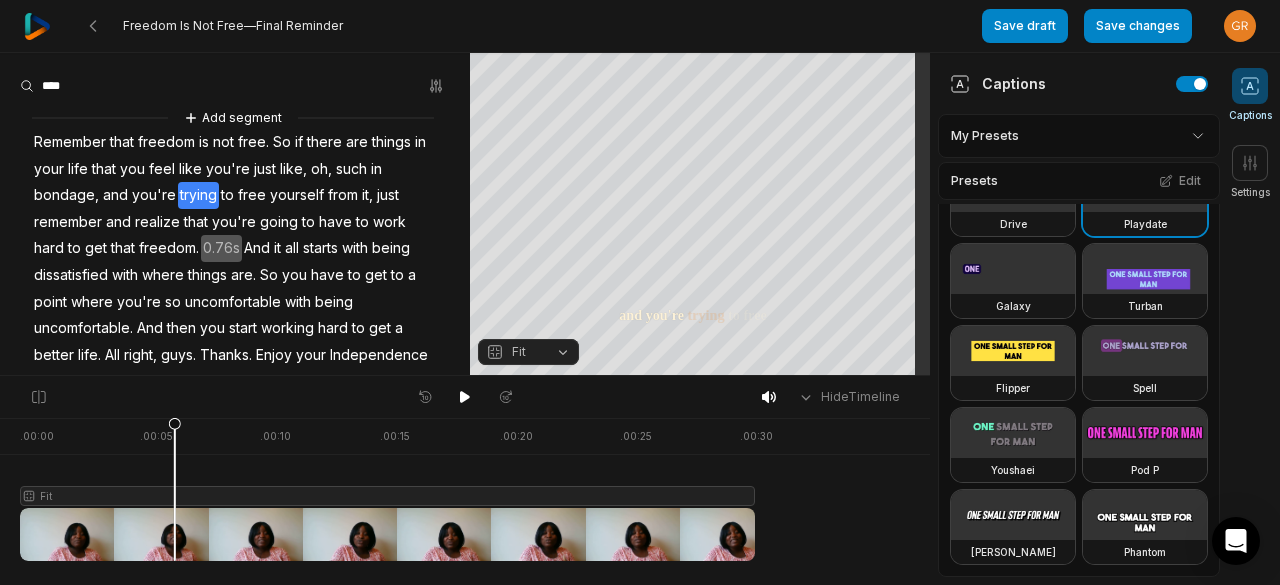 click at bounding box center [235, 86] 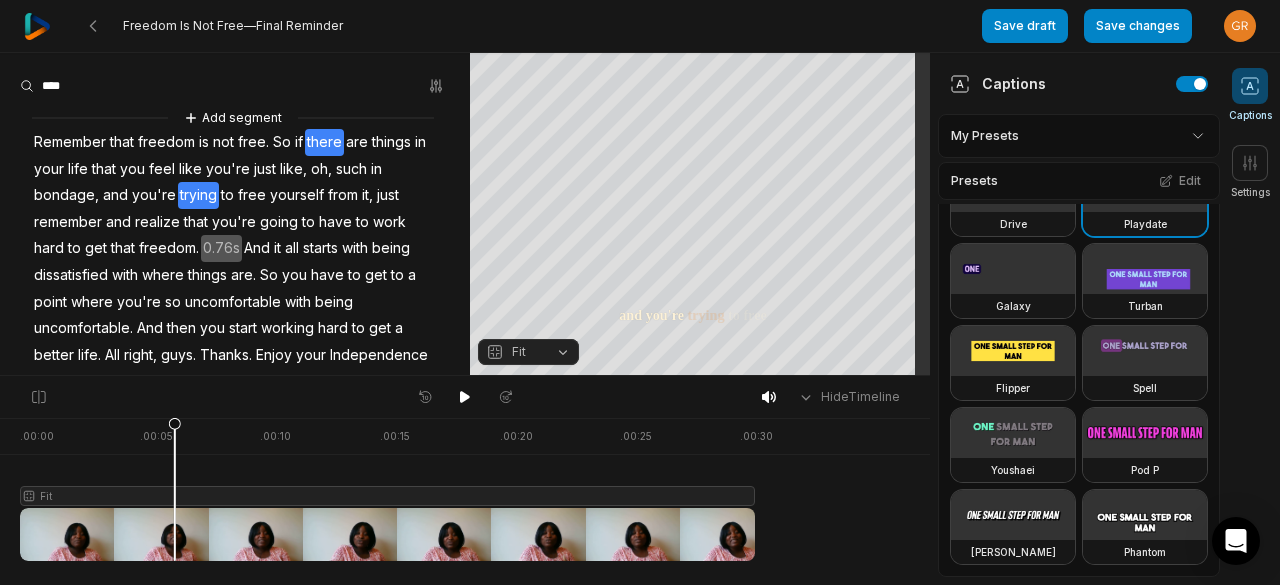 click on "there" at bounding box center (324, 142) 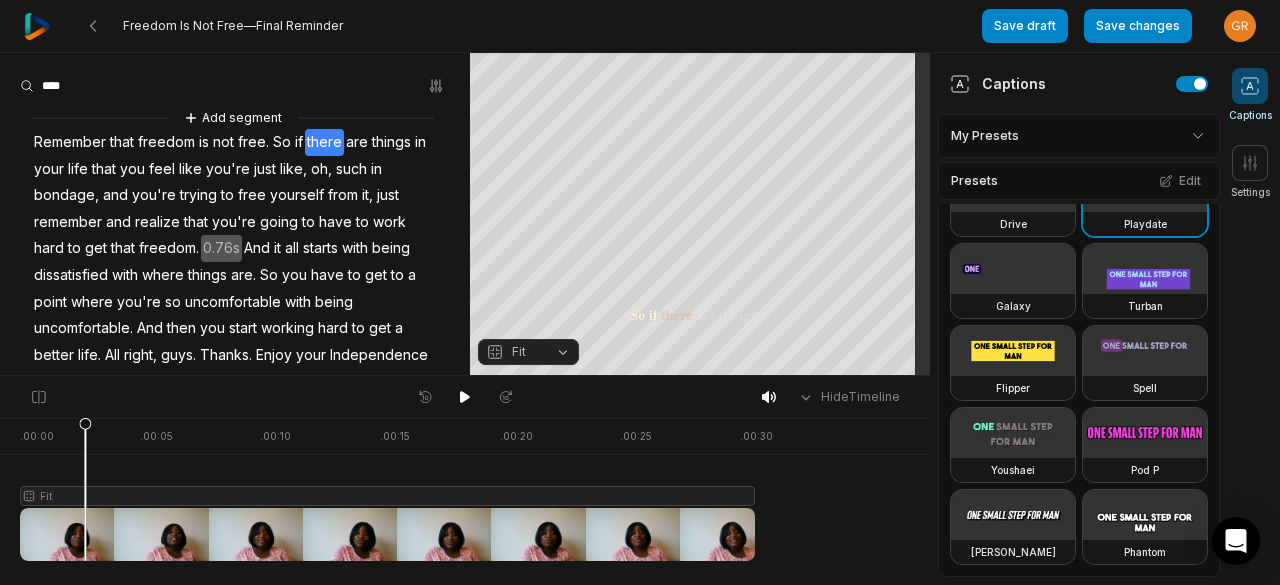 click at bounding box center [235, 86] 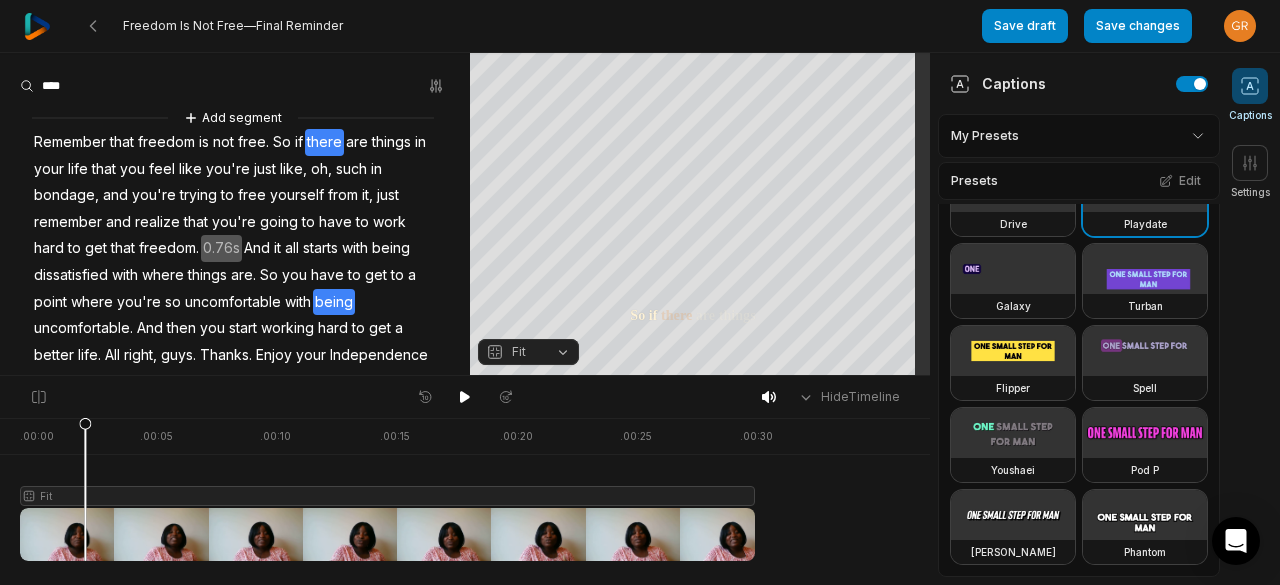 click on "Add segment Remember that freedom is not free. So if there are things in your life that you feel like you're just like, oh, such in bondage, and you're trying to free yourself from it, just remember and realize that you're going to have to work hard to get that freedom. 0.76s And it all starts with being dissatisfied with where things are. So you have to get to a point where you're so uncomfortable with being uncomfortable. And then you start working hard to get a better life. All right, guys. Thanks. Enjoy your Independence Day. And remember, freedom is not free." at bounding box center (235, 251) 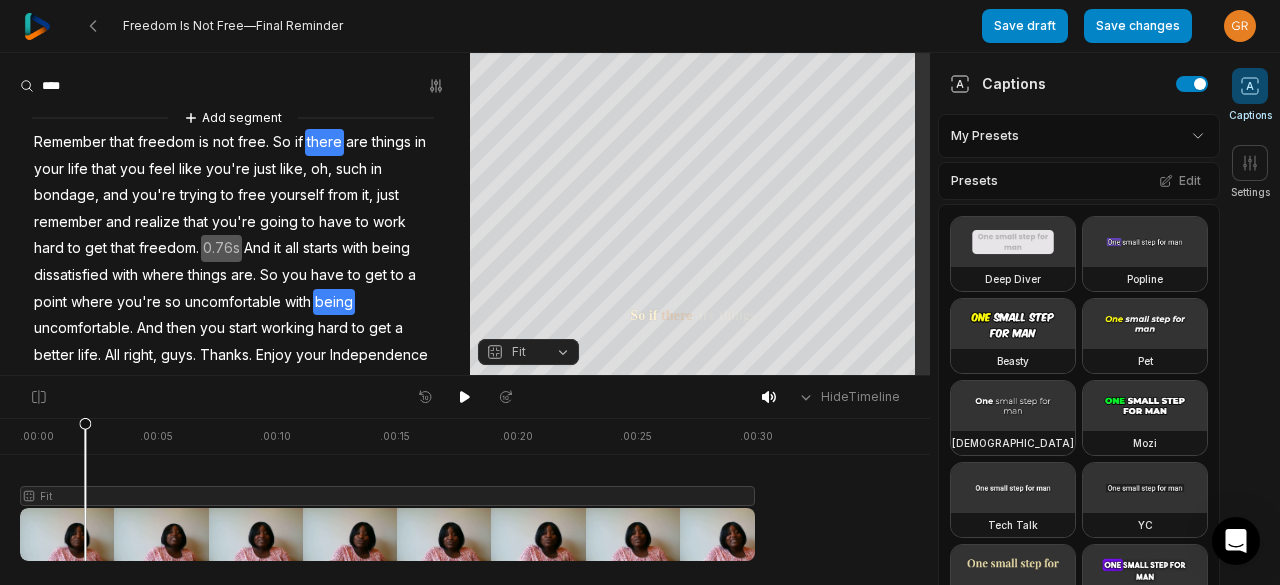 scroll, scrollTop: 0, scrollLeft: 0, axis: both 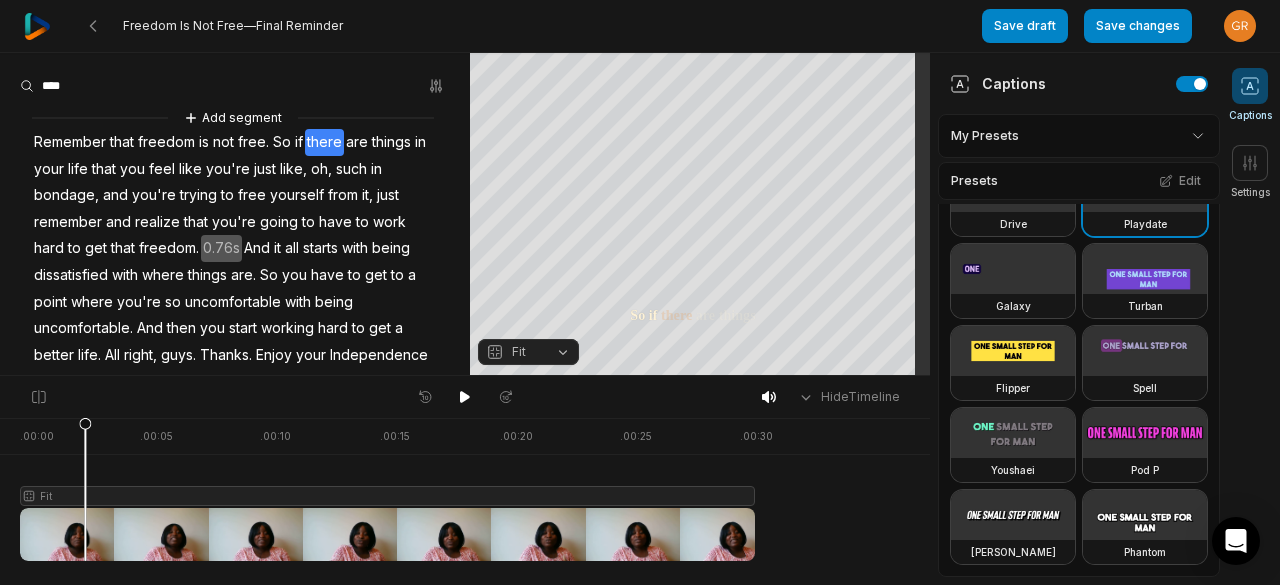 click on "there" at bounding box center [324, 142] 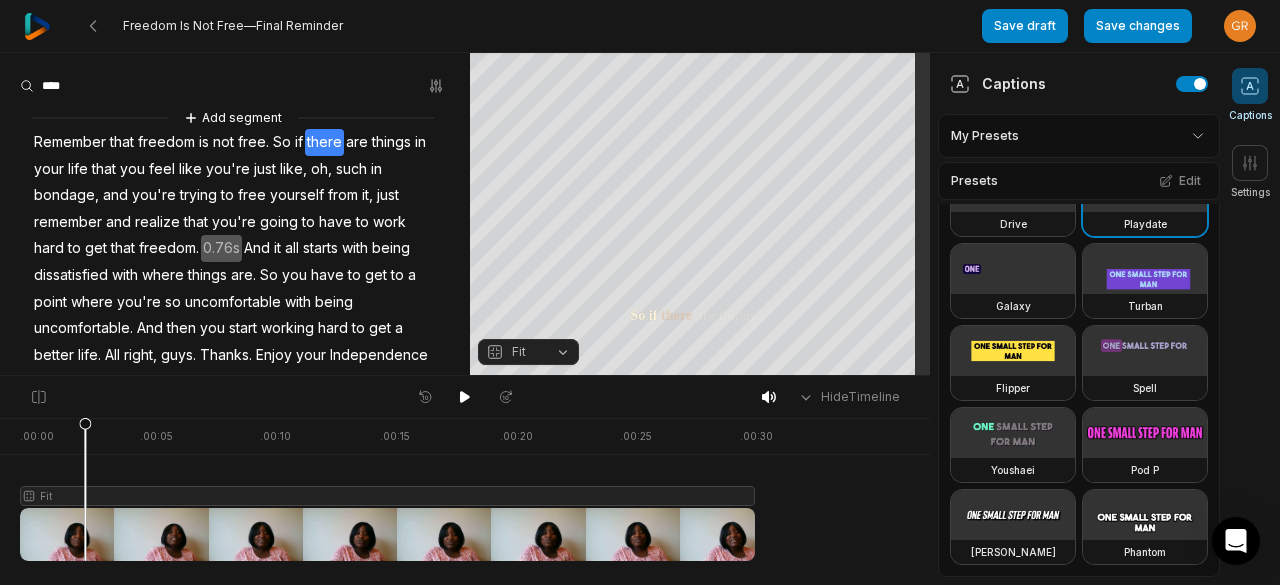 click at bounding box center (235, 86) 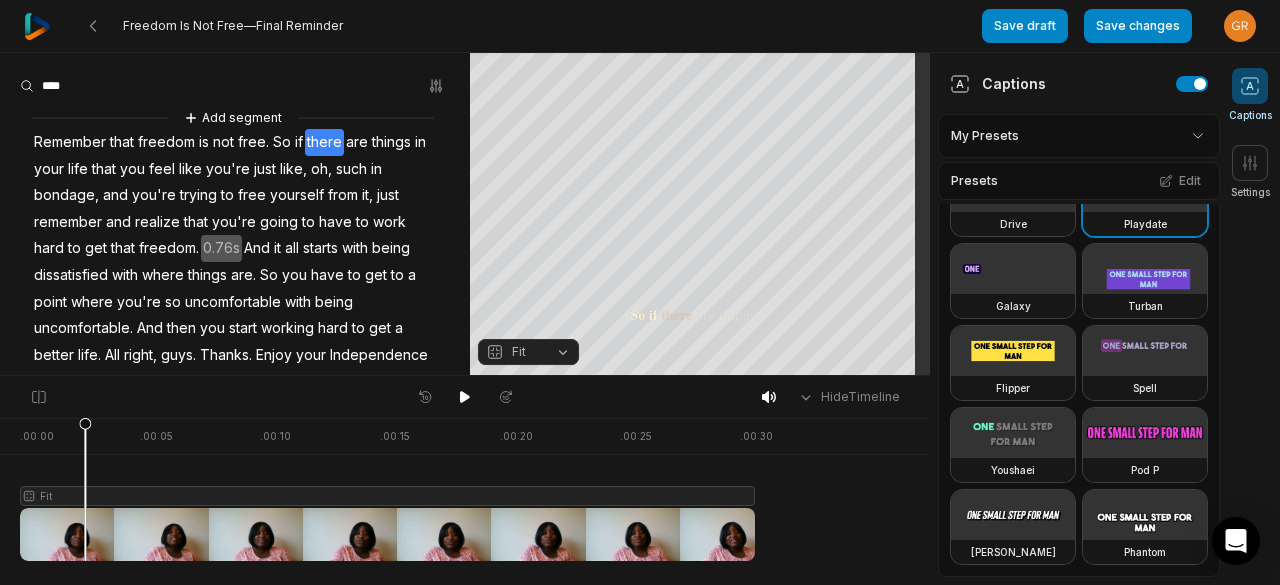click at bounding box center (235, 86) 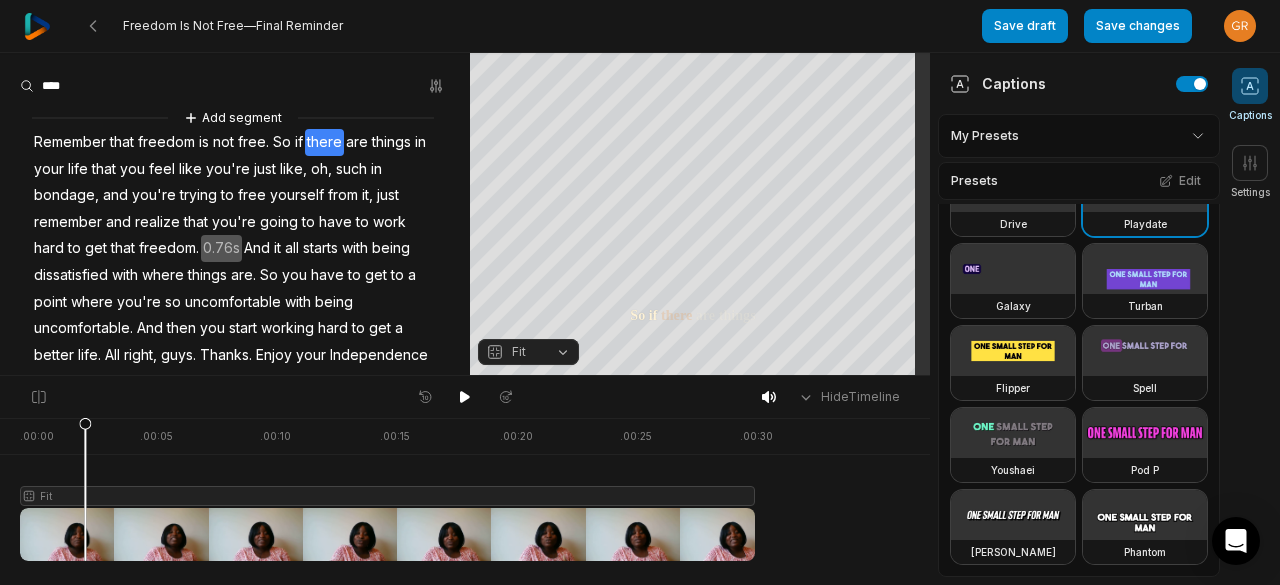 click on "oh," at bounding box center (321, 169) 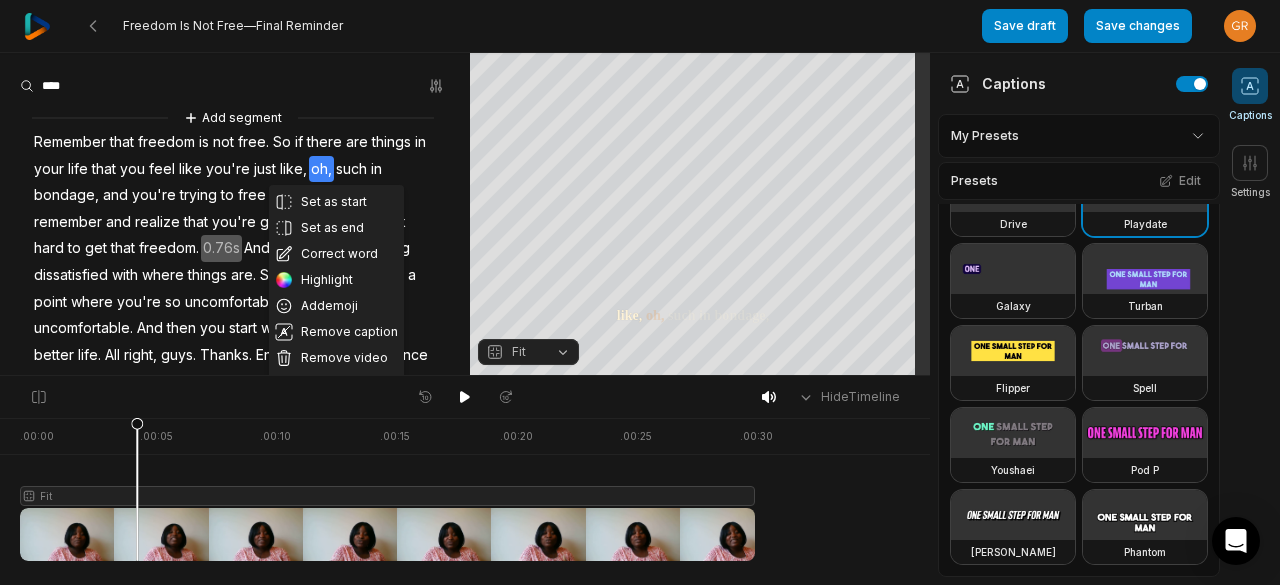 click on "So" at bounding box center (282, 142) 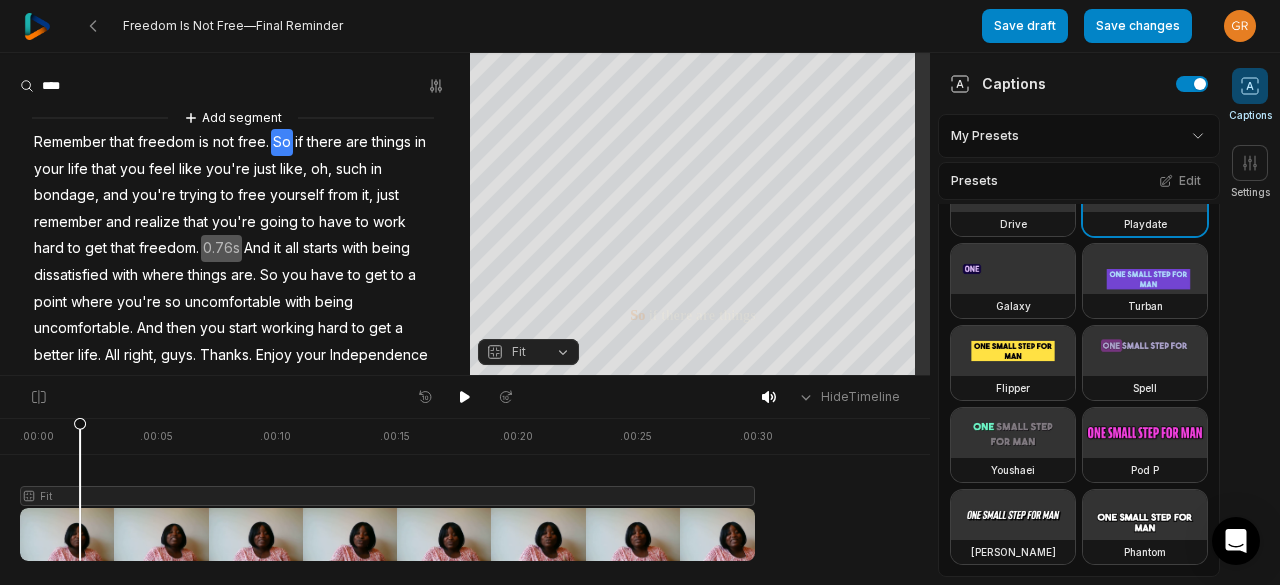 drag, startPoint x: 146, startPoint y: 95, endPoint x: 174, endPoint y: 270, distance: 177.22585 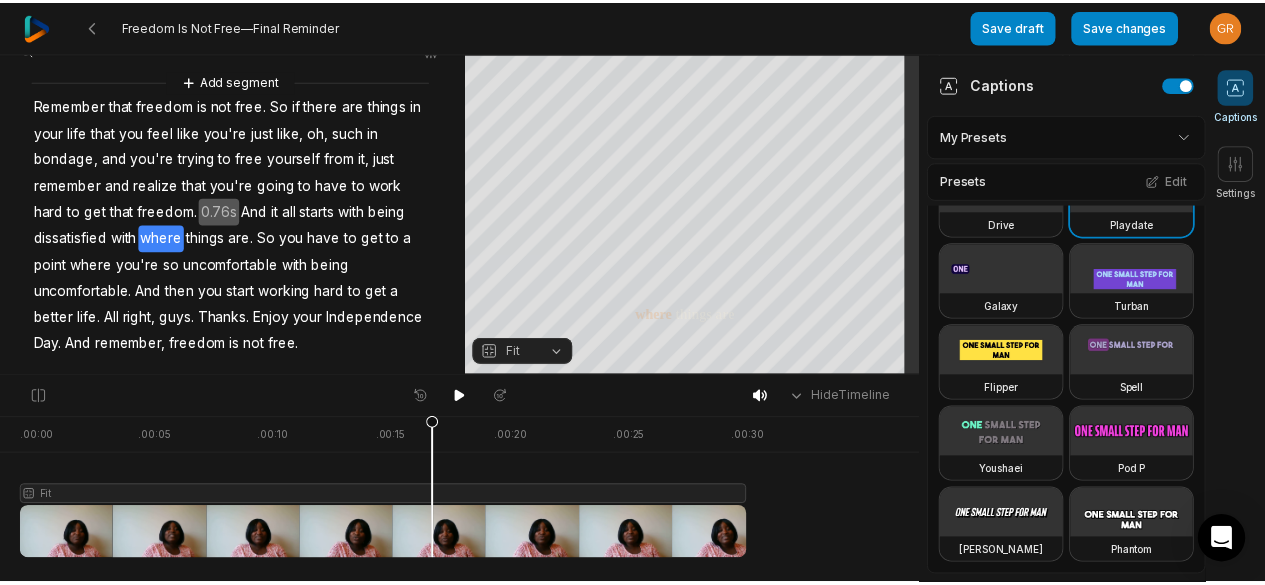 scroll, scrollTop: 0, scrollLeft: 0, axis: both 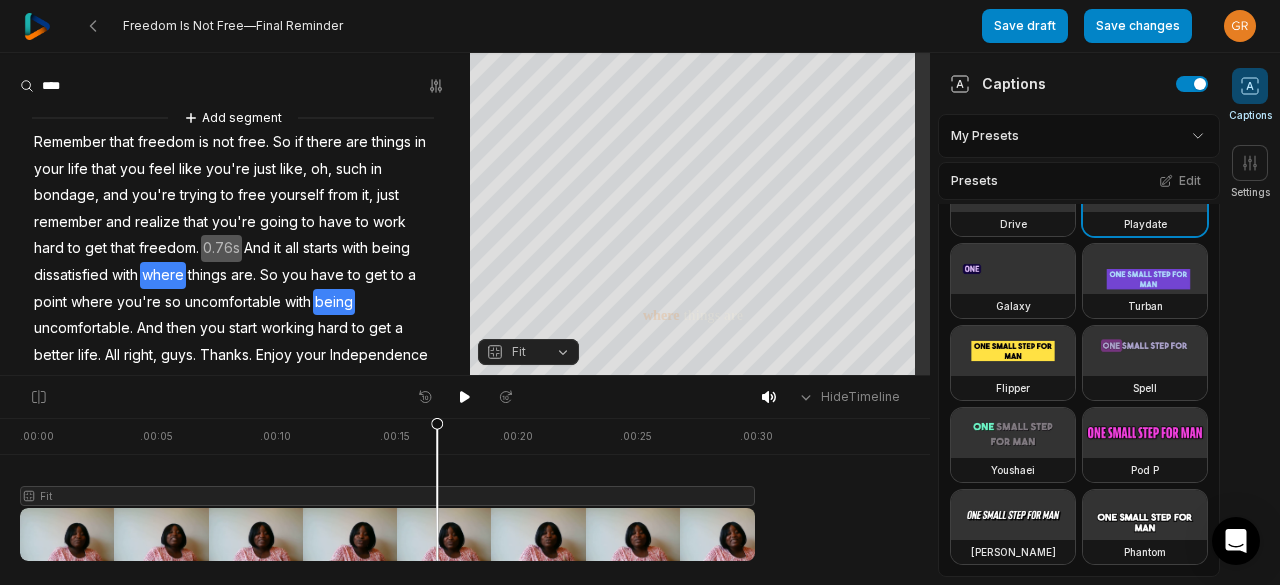 click on "Add segment Remember that freedom is not free. So if there are things in your life that you feel like you're just like, oh, such in bondage, and you're trying to free yourself from it, just remember and realize that you're going to have to work hard to get that freedom. 0.76s And it all starts with being dissatisfied with where things are. So you have to get to a point where you're so uncomfortable with being uncomfortable. And then you start working hard to get a better life. All right, guys. Thanks. Enjoy your Independence Day. And remember, freedom is not free." at bounding box center [235, 251] 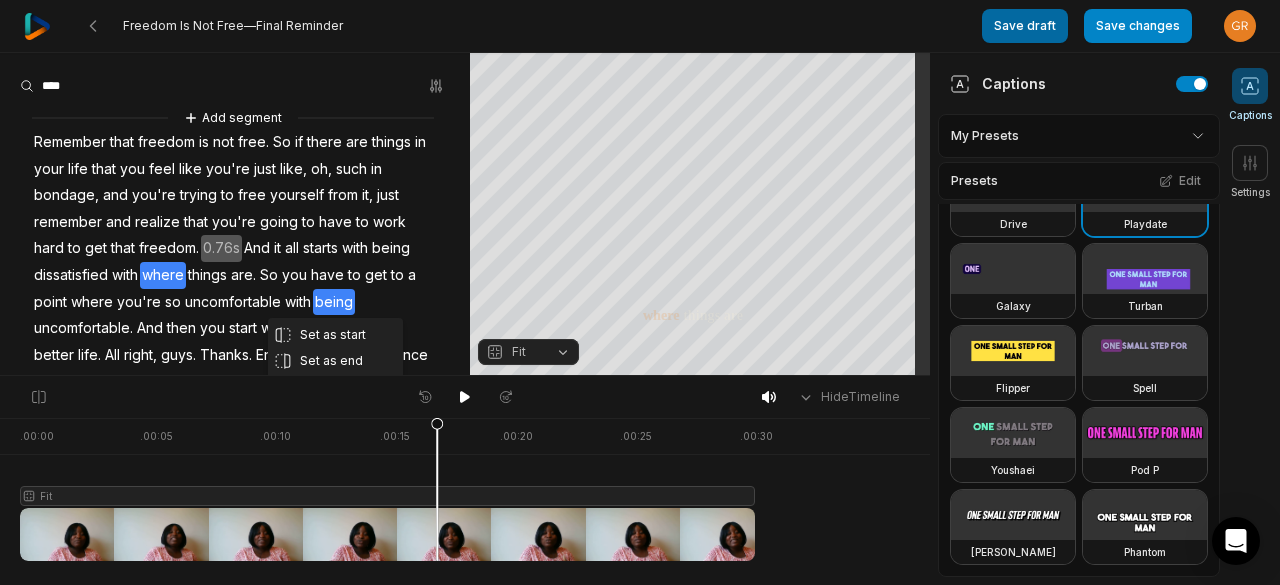 click on "Save draft" at bounding box center [1025, 26] 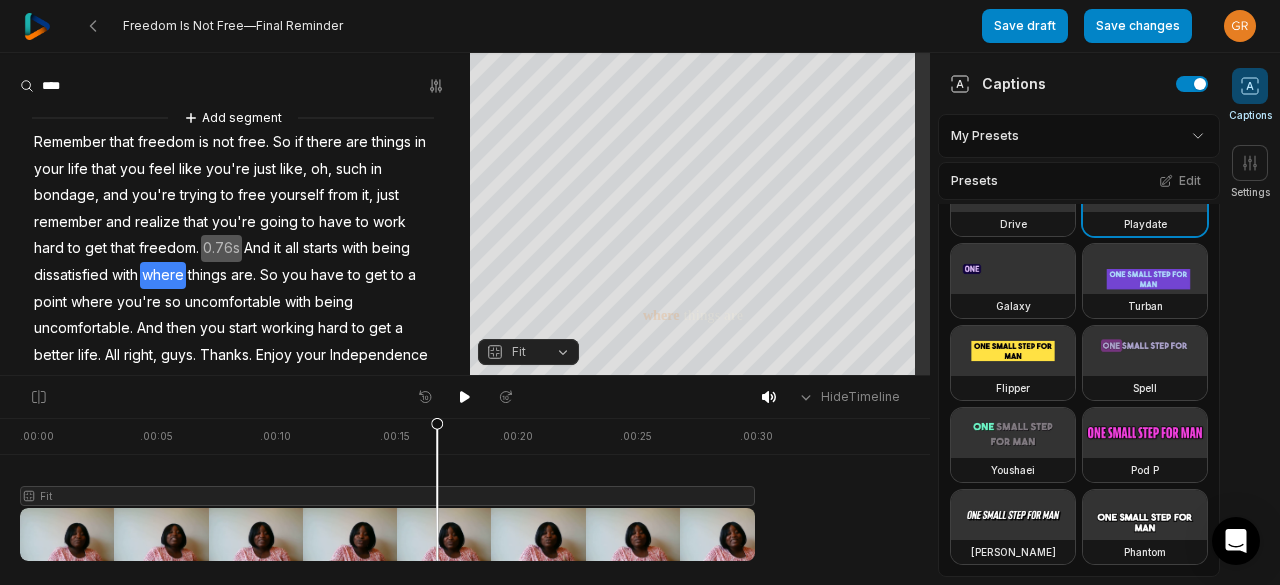 click at bounding box center [37, 26] 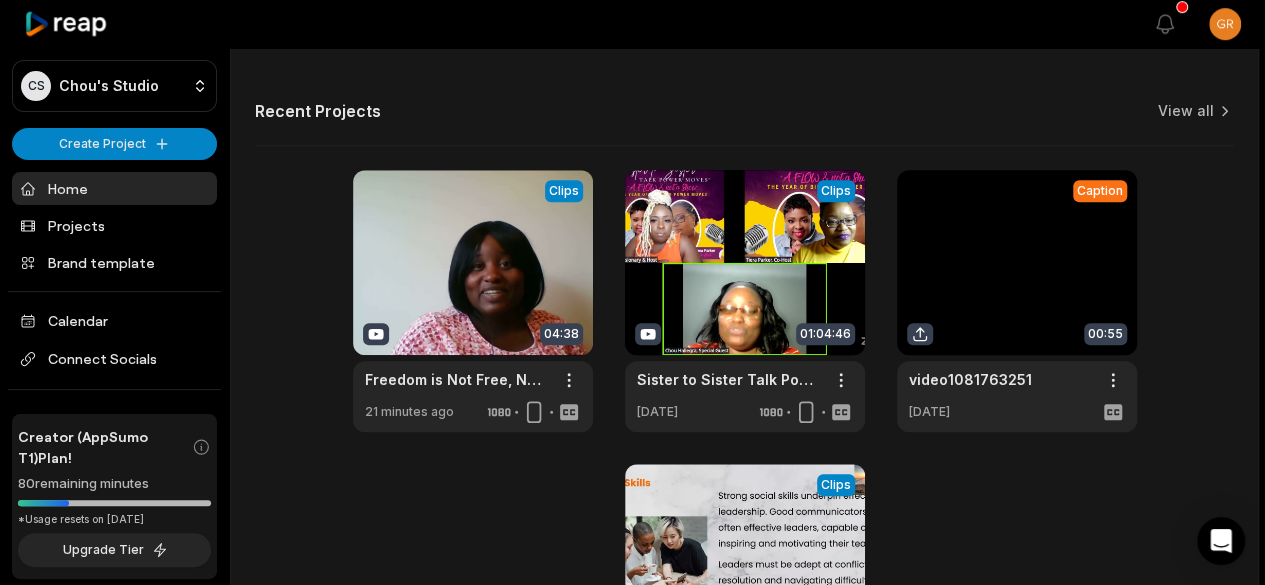 scroll, scrollTop: 702, scrollLeft: 0, axis: vertical 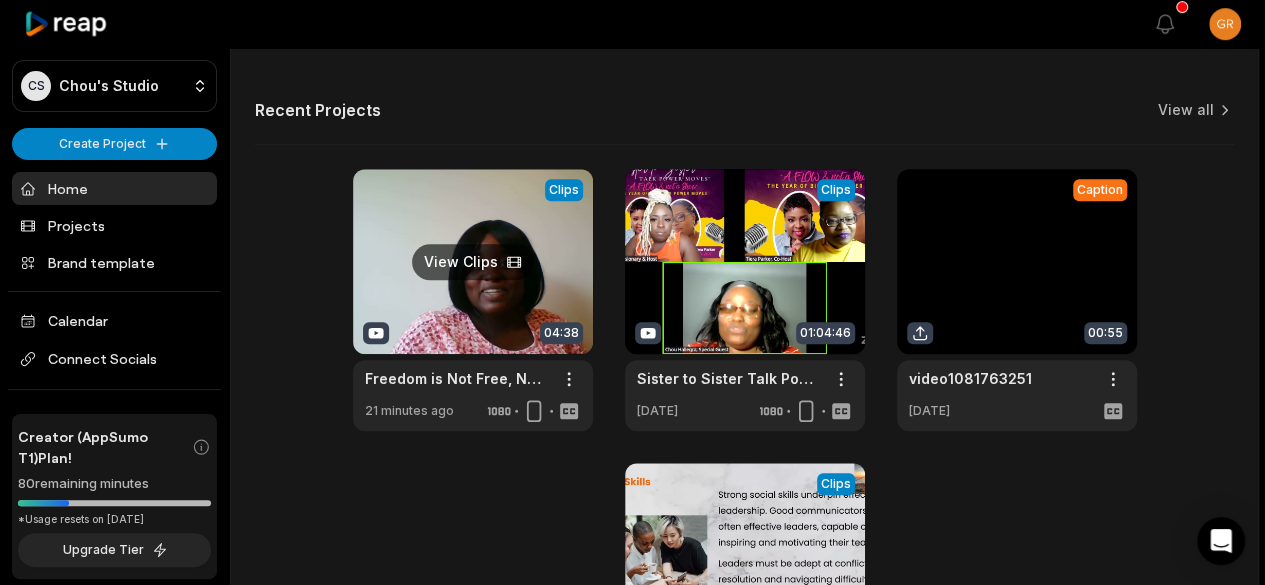 click at bounding box center (473, 300) 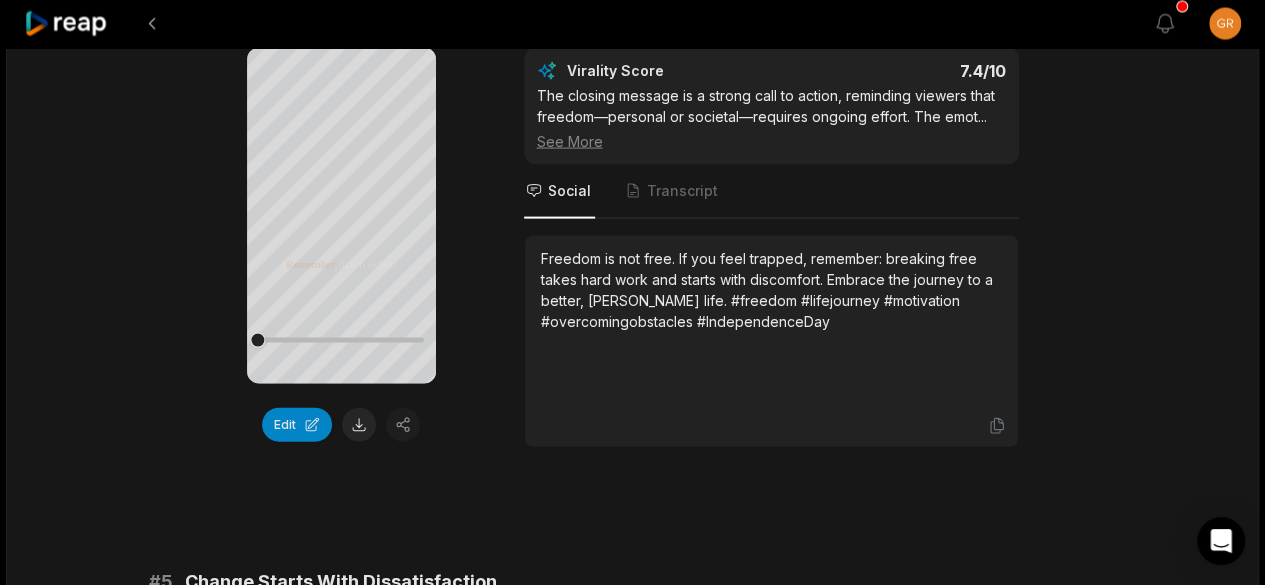 scroll, scrollTop: 2020, scrollLeft: 0, axis: vertical 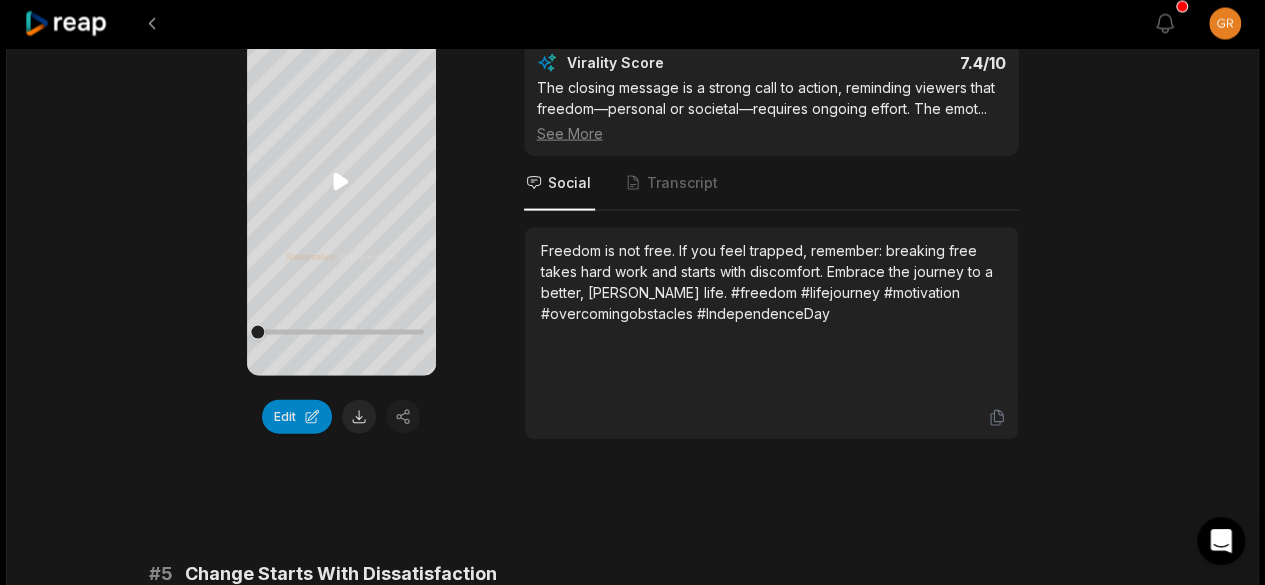click 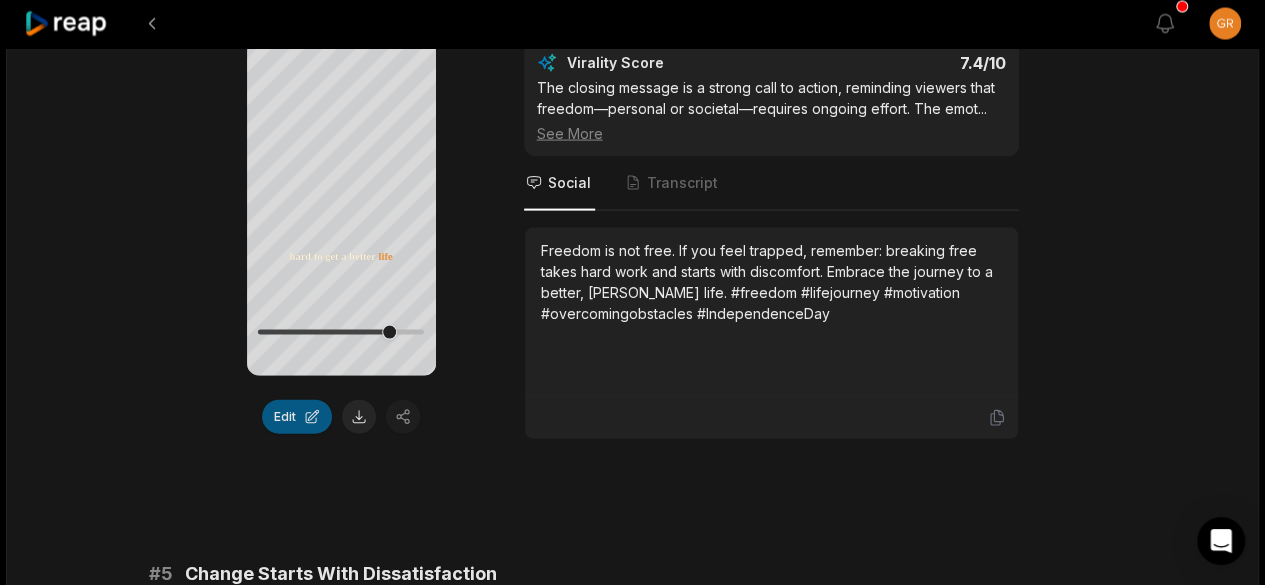 click on "Edit" at bounding box center [297, 417] 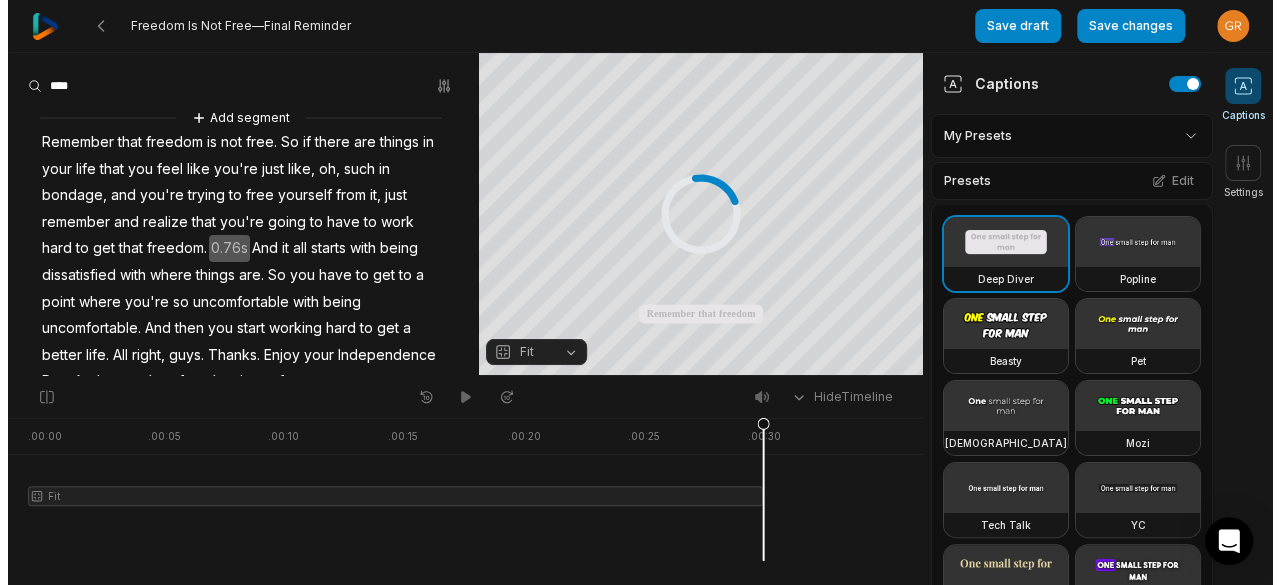 scroll, scrollTop: 0, scrollLeft: 0, axis: both 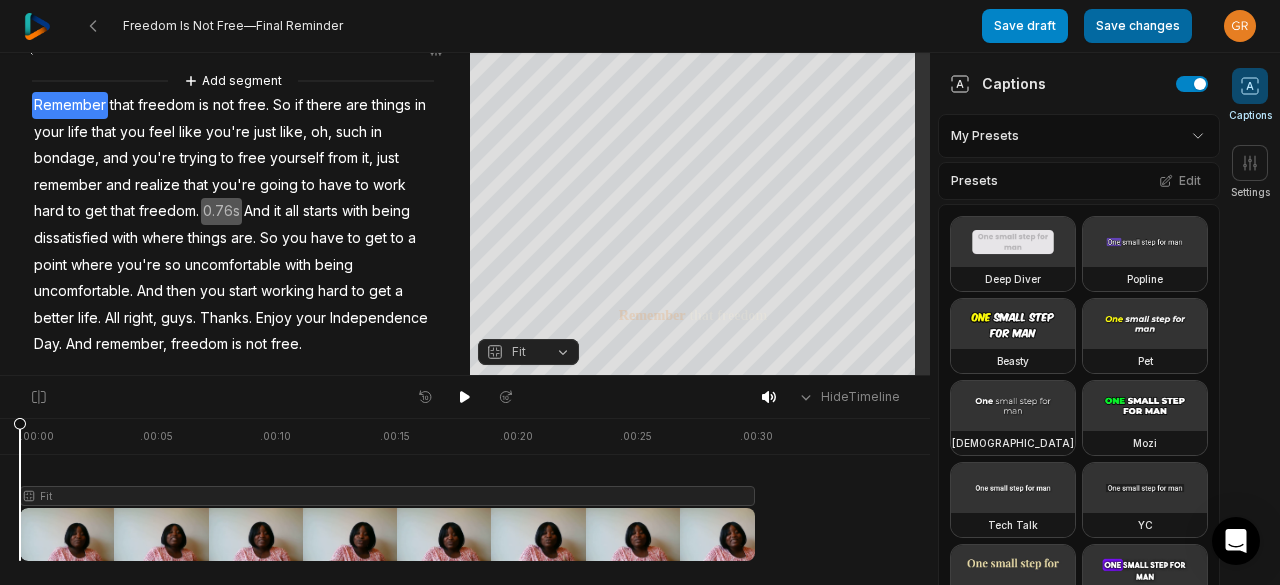 click on "Save changes" at bounding box center [1138, 26] 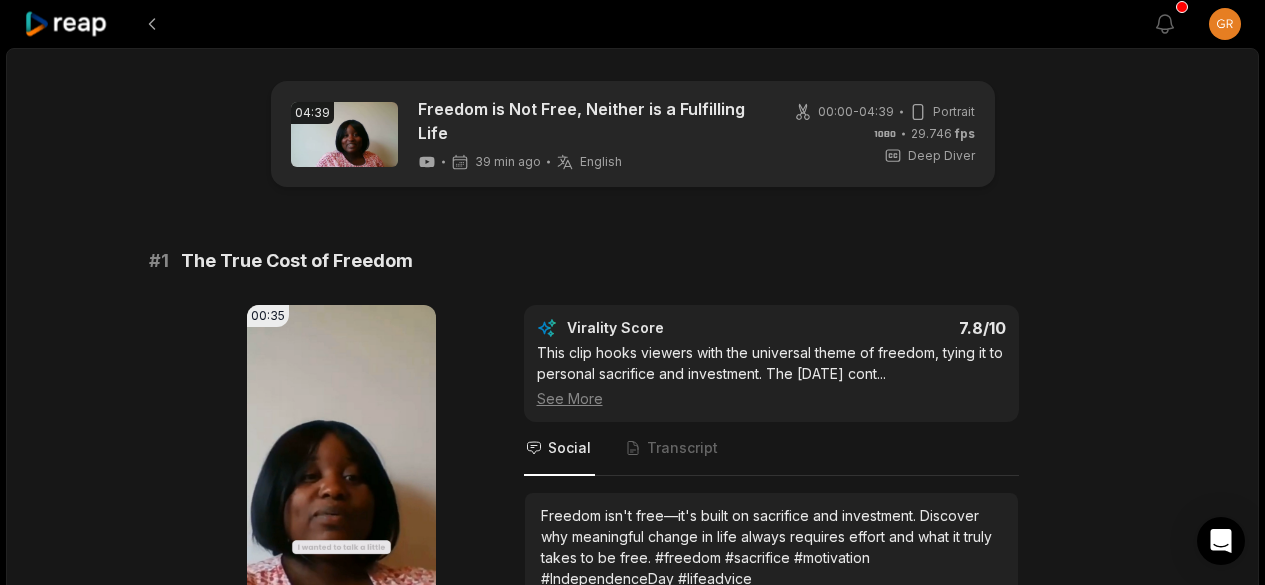 scroll, scrollTop: 2488, scrollLeft: 0, axis: vertical 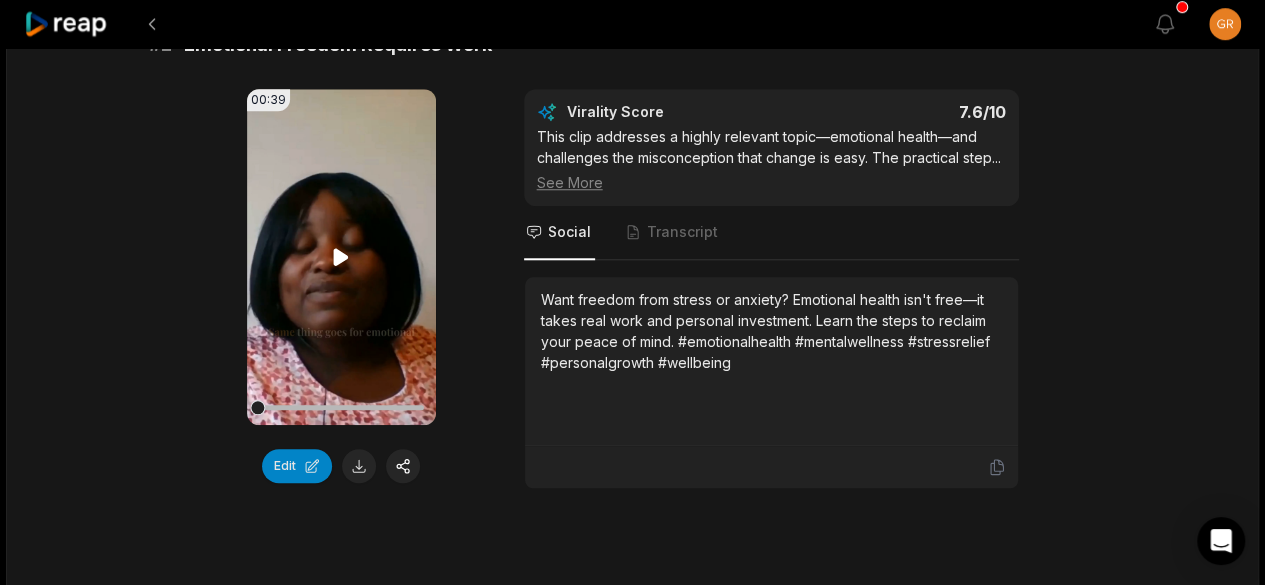 click 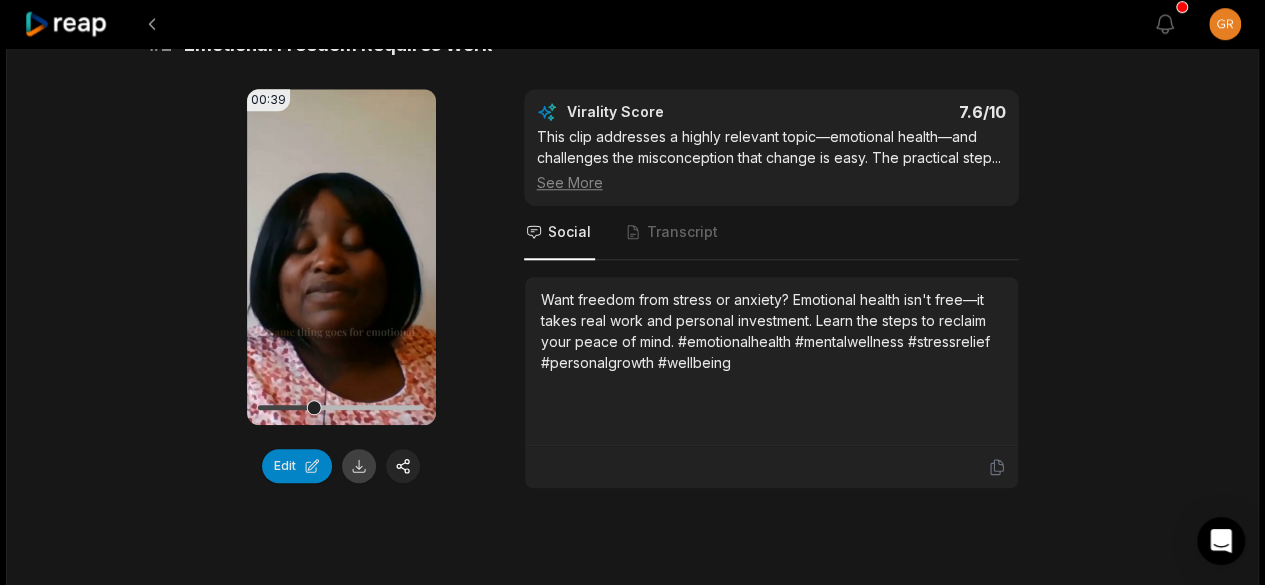 click at bounding box center (359, 466) 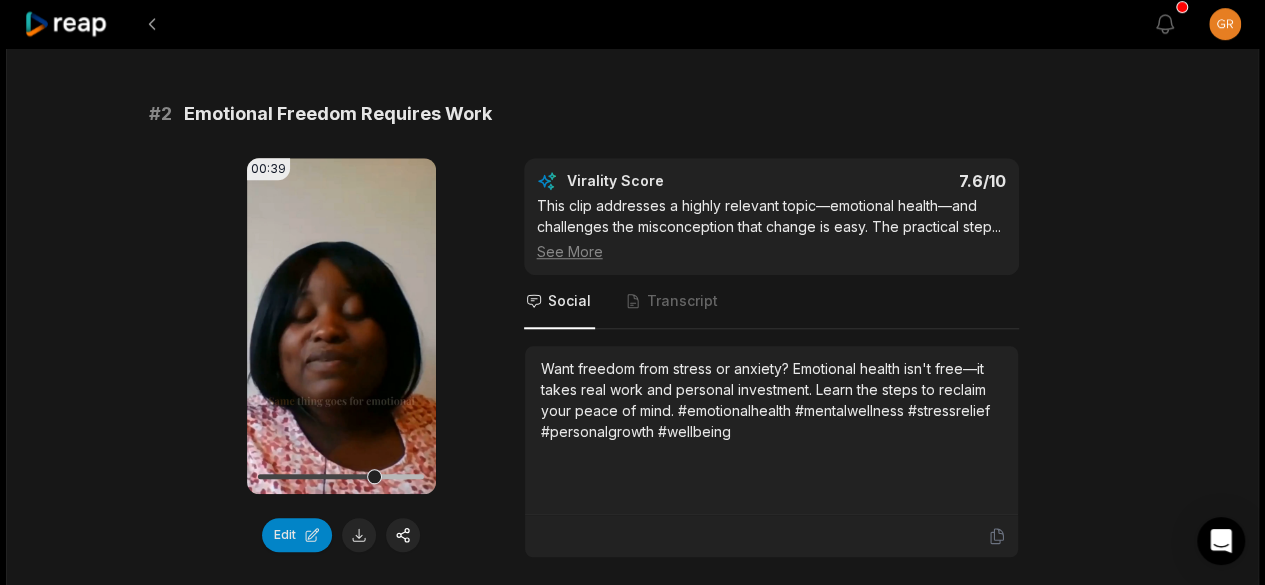 scroll, scrollTop: 730, scrollLeft: 0, axis: vertical 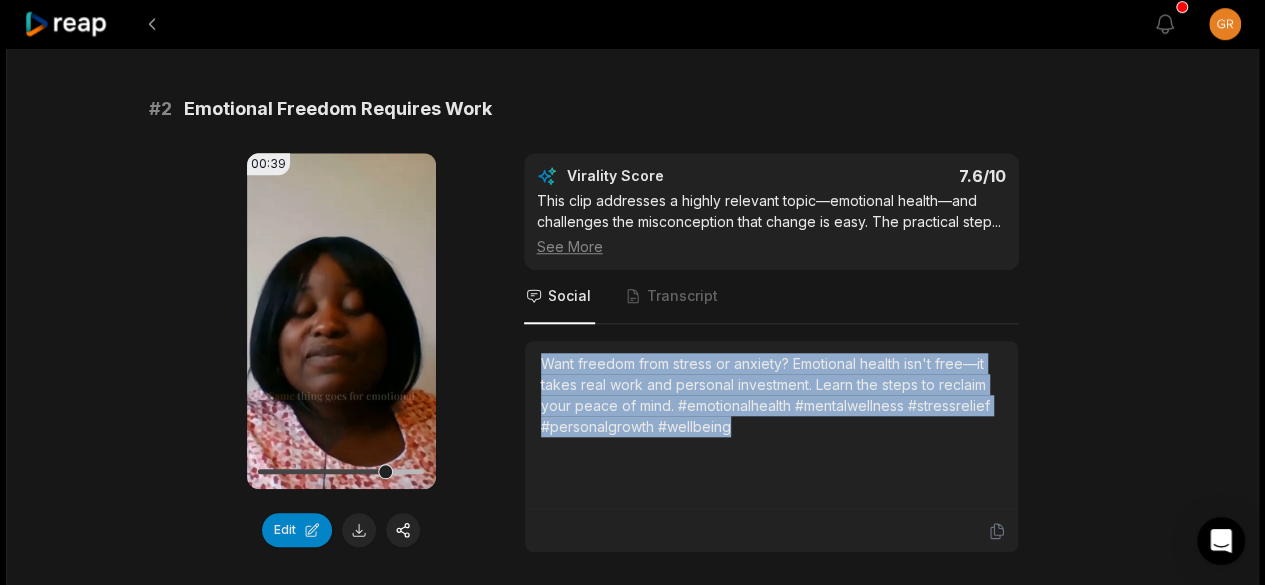 drag, startPoint x: 739, startPoint y: 424, endPoint x: 540, endPoint y: 363, distance: 208.13937 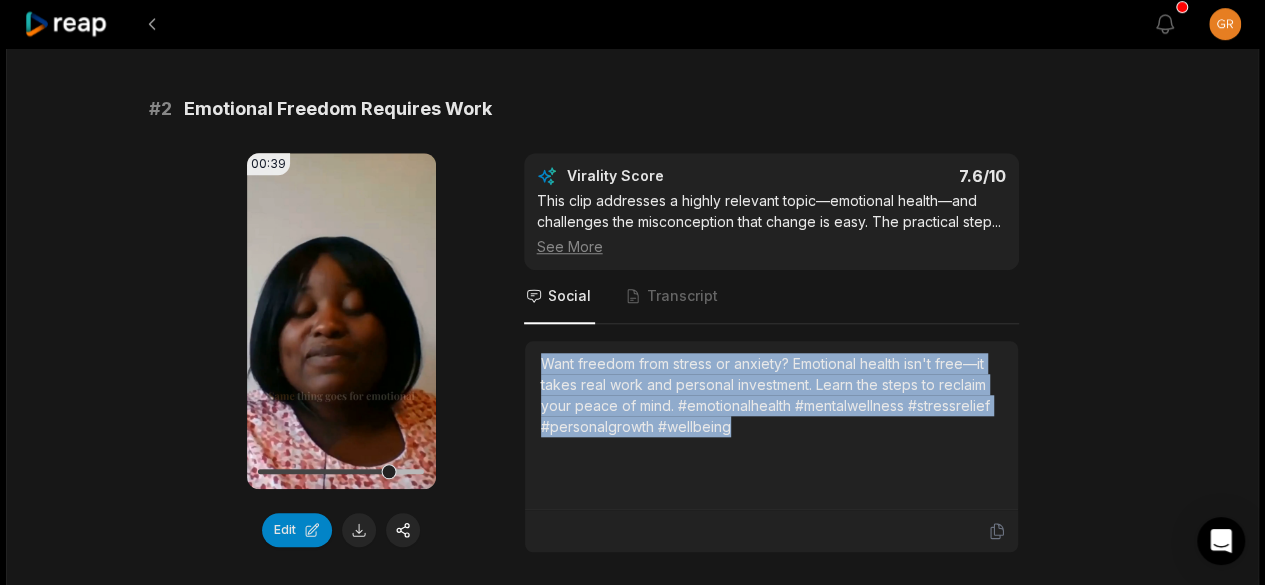 copy on "Want freedom from stress or anxiety? Emotional health isn't free—it takes real work and personal investment. Learn the steps to reclaim your peace of mind. #emotionalhealth #mentalwellness #stressrelief #personalgrowth #wellbeing" 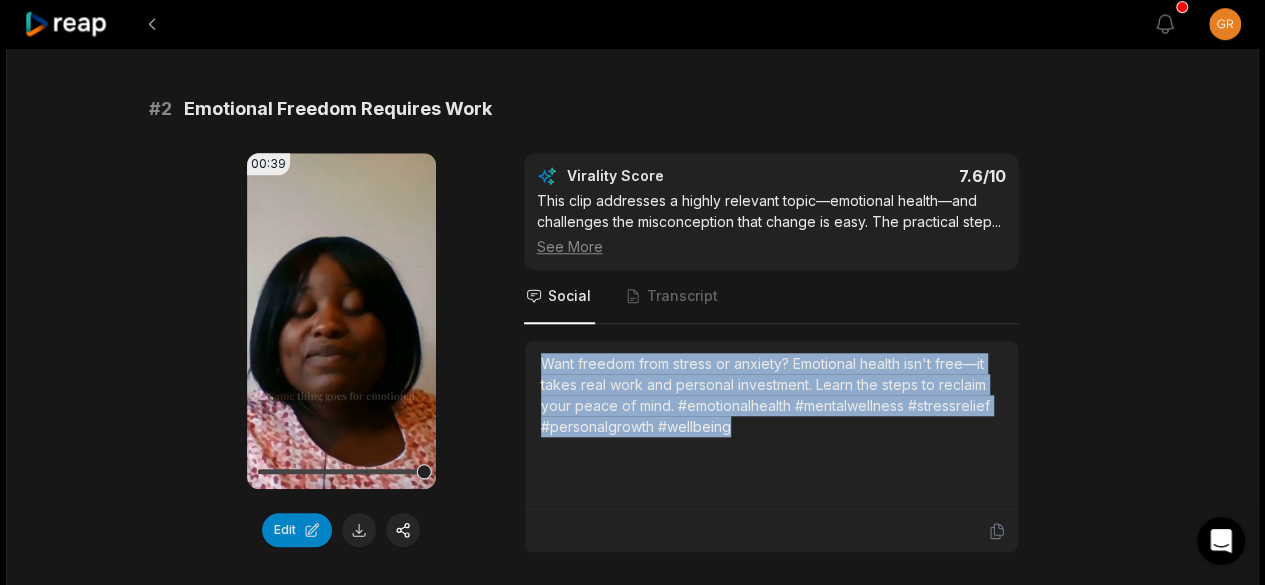 copy on "Want freedom from stress or anxiety? Emotional health isn't free—it takes real work and personal investment. Learn the steps to reclaim your peace of mind. #emotionalhealth #mentalwellness #stressrelief #personalgrowth #wellbeing" 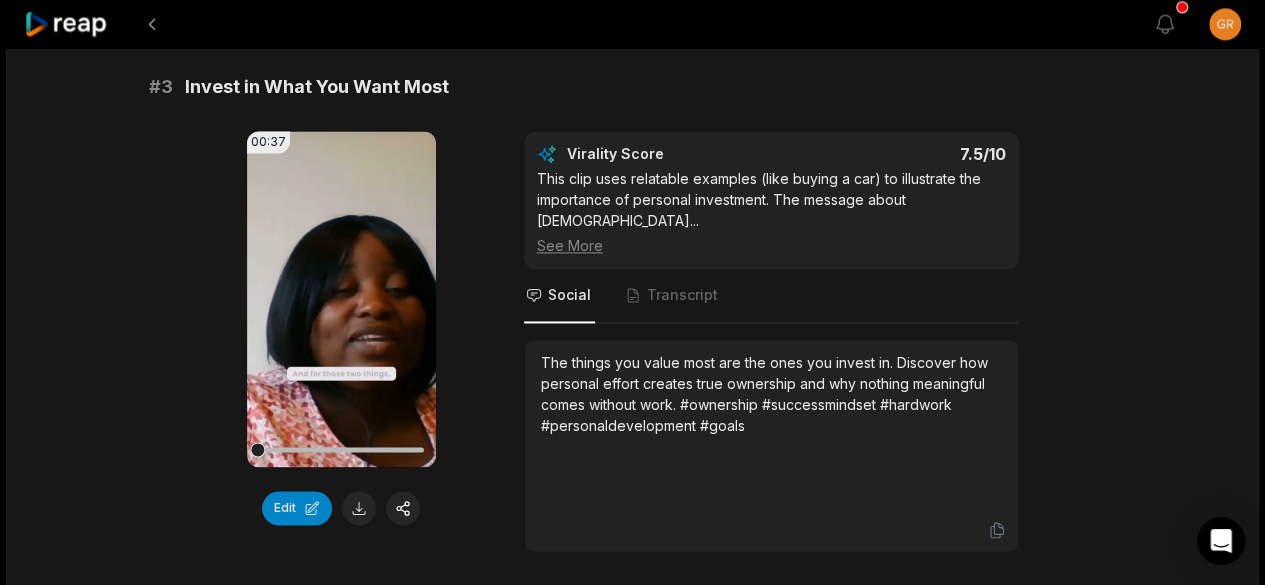 scroll, scrollTop: 1331, scrollLeft: 0, axis: vertical 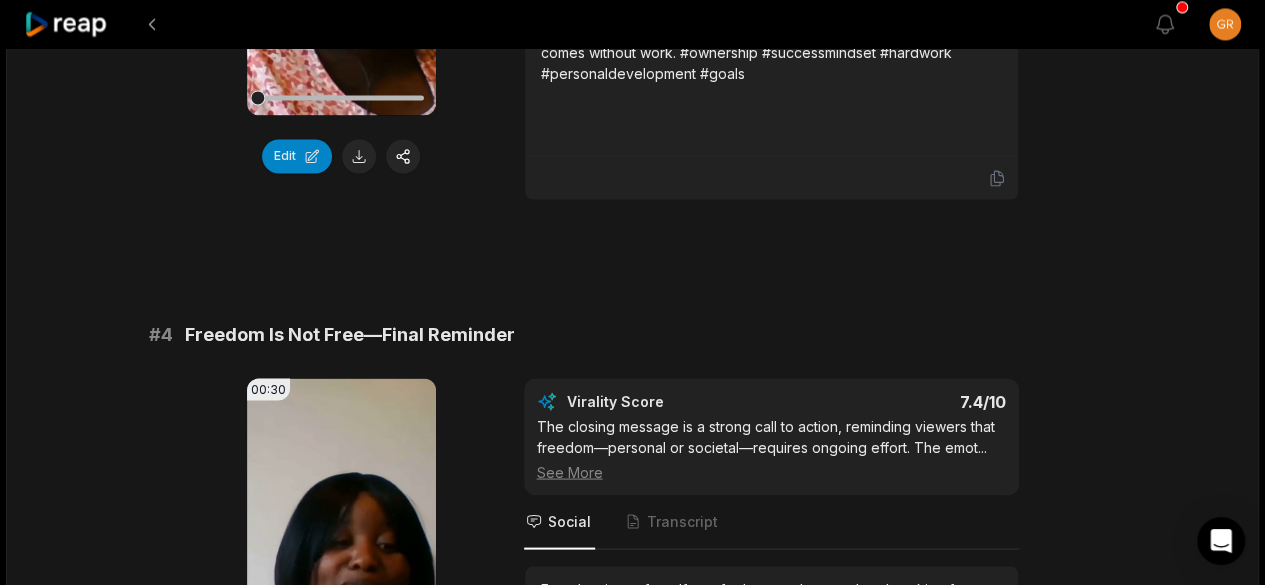 click on "See More" at bounding box center [771, 471] 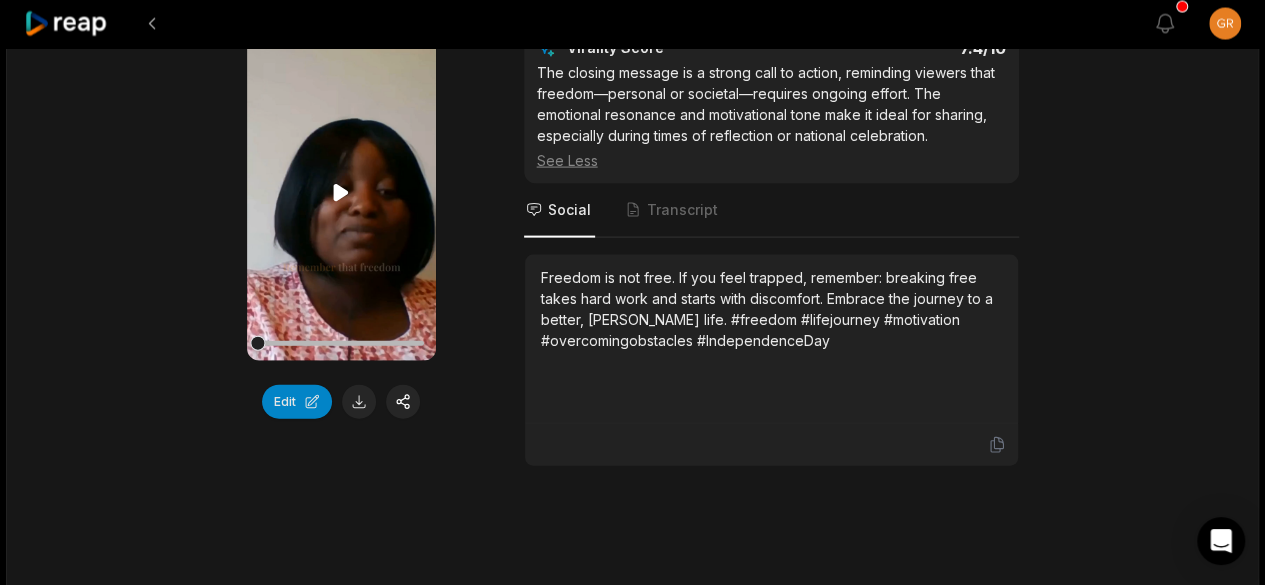 scroll, scrollTop: 2037, scrollLeft: 0, axis: vertical 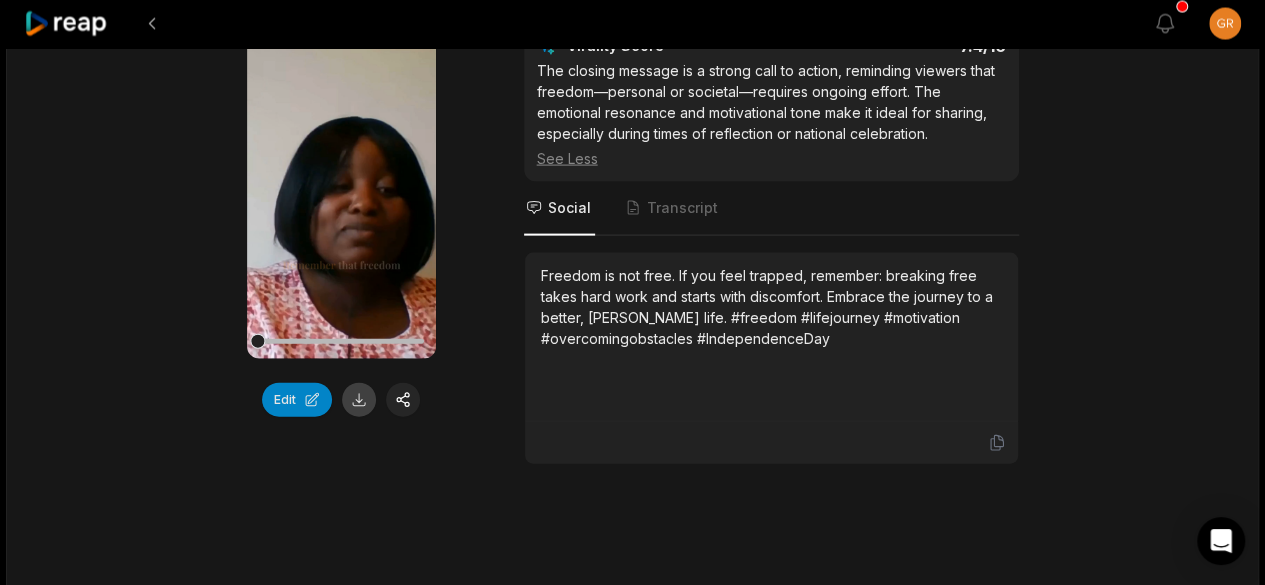click at bounding box center (359, 400) 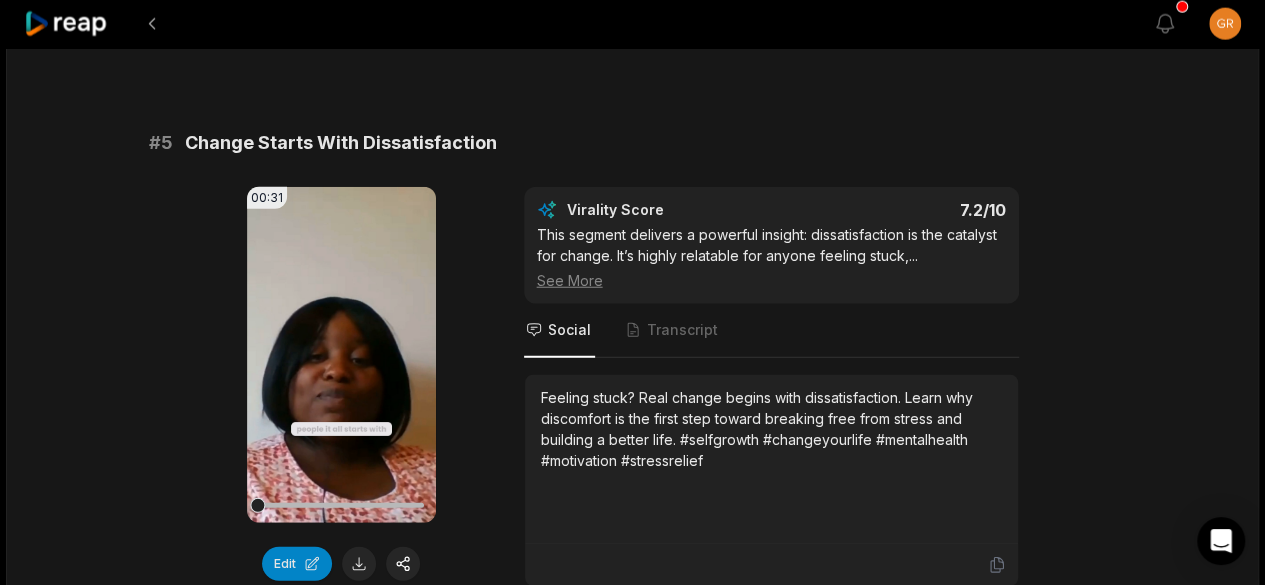 scroll, scrollTop: 2492, scrollLeft: 0, axis: vertical 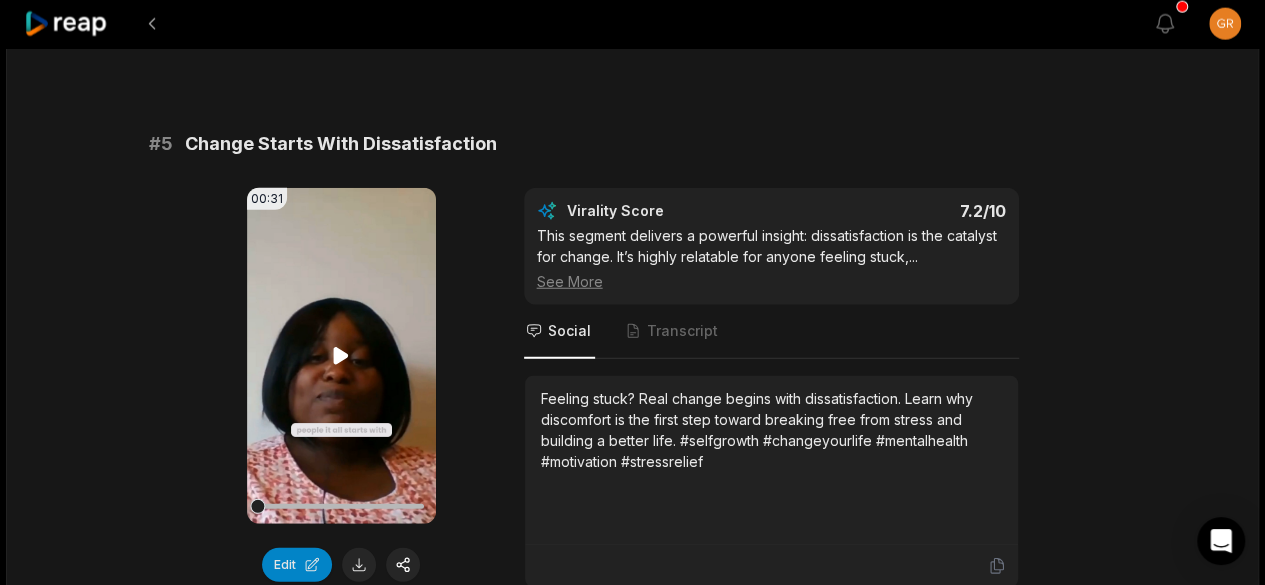 click 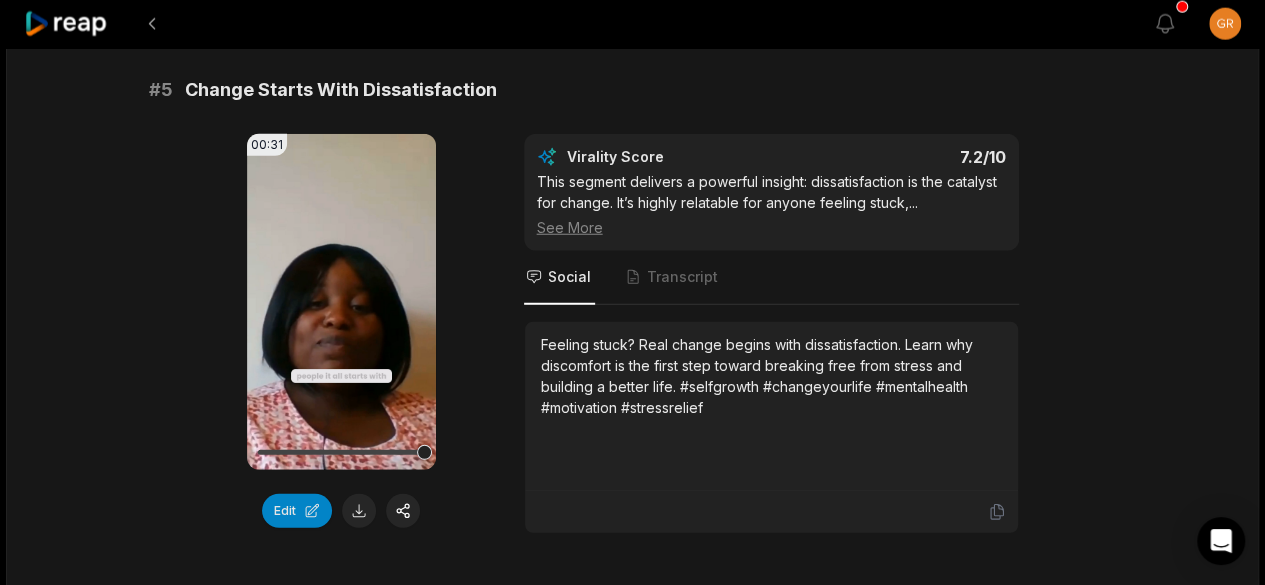 scroll, scrollTop: 2547, scrollLeft: 0, axis: vertical 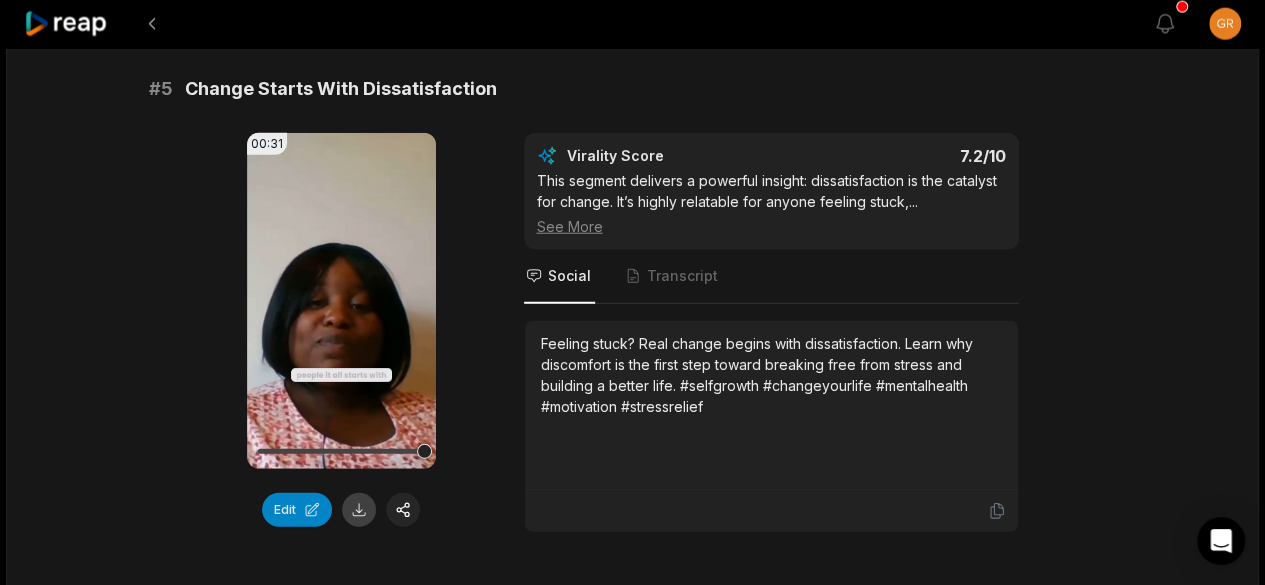 click at bounding box center (359, 510) 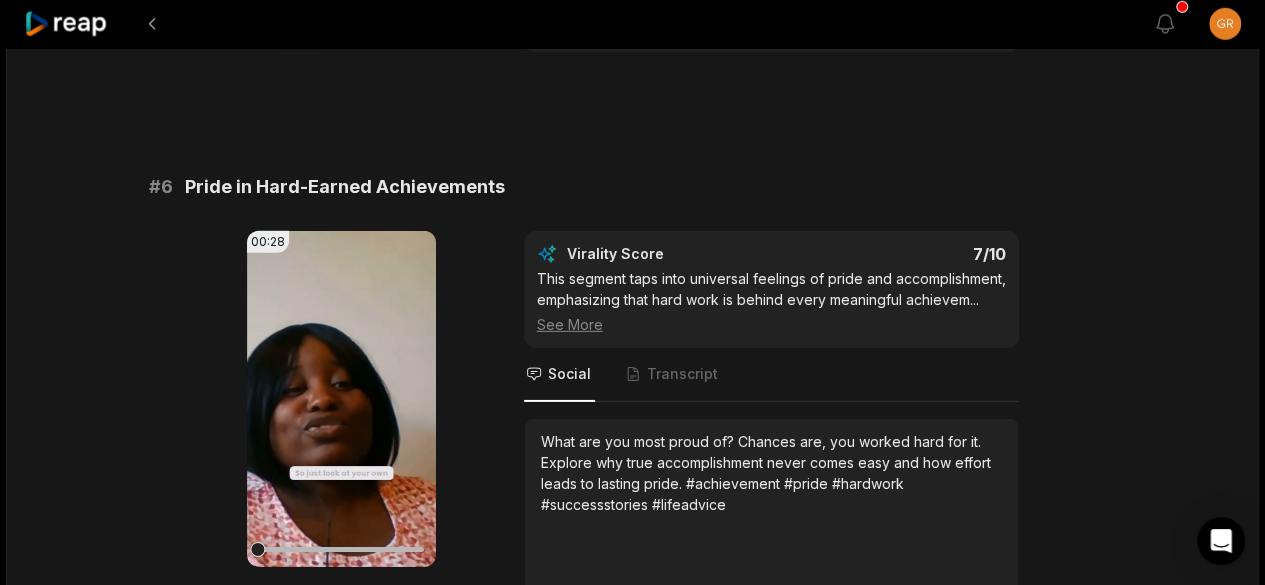 scroll, scrollTop: 3037, scrollLeft: 0, axis: vertical 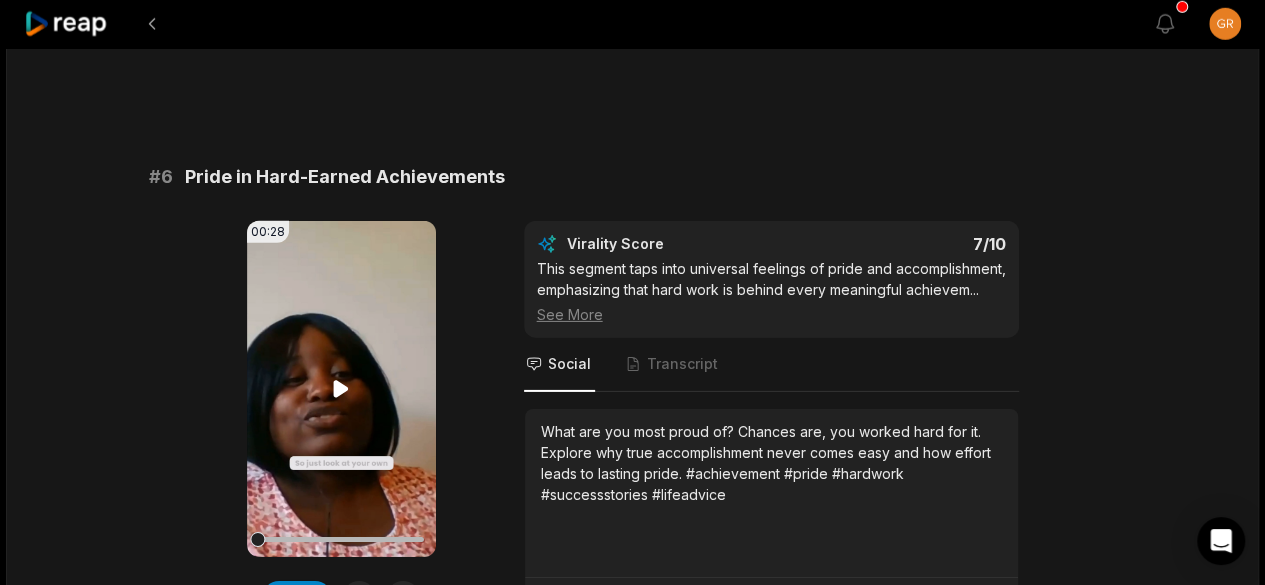 click 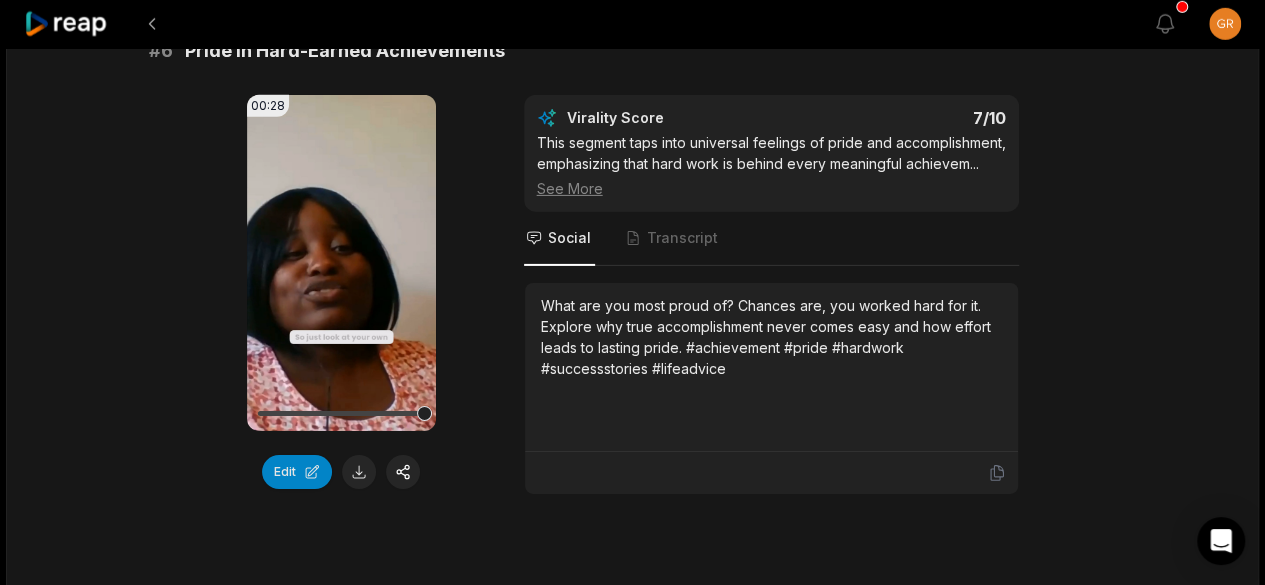 scroll, scrollTop: 3213, scrollLeft: 0, axis: vertical 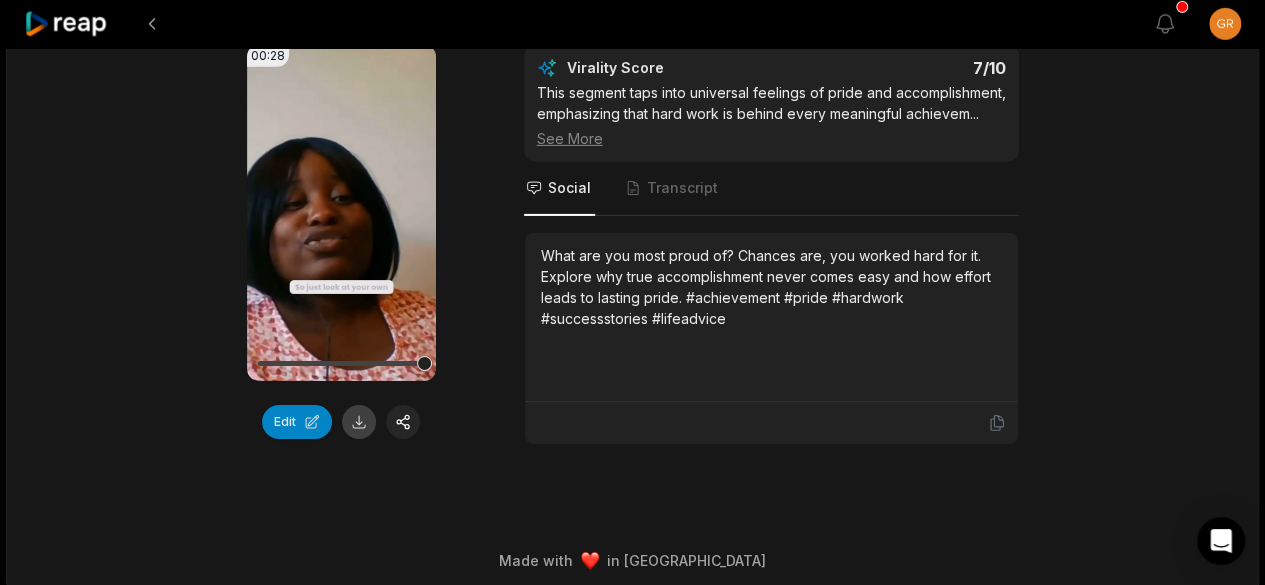 click at bounding box center [359, 422] 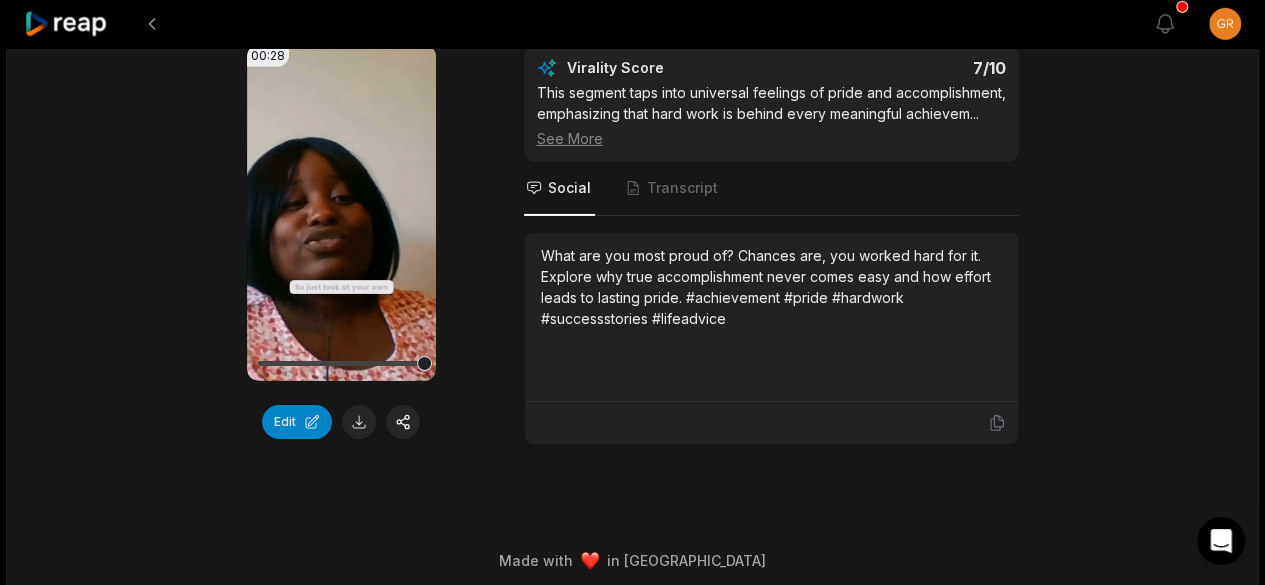click on "04:39 Freedom is Not Free, Neither is a Fulfilling Life an hour ago English en 00:00  -  04:39 Portrait 29.746   fps Deep Diver # 1 The True Cost of Freedom 00:35 Your browser does not support mp4 format. Edit Virality Score 7.8 /10 This clip hooks viewers with the universal theme of freedom, tying it to personal sacrifice and investment. The Independence Day cont ...   See More Social Transcript Freedom isn't free—it's built on sacrifice and investment. Discover why meaningful change in life always requires effort and what it truly takes to be free. #freedom #sacrifice #motivation #IndependenceDay #lifeadvice # 2 Emotional Freedom Requires Work 00:39 Your browser does not support mp4 format. Edit Virality Score 7.6 /10 This clip addresses a highly relevant topic—emotional health—and challenges the misconception that change is easy. The practical step ...   See More Social Transcript # 3 Invest in What You Want Most 00:37 Your browser does not support mp4 format. Edit Virality Score 7.5 /10 ...   Social" at bounding box center [632, -1288] 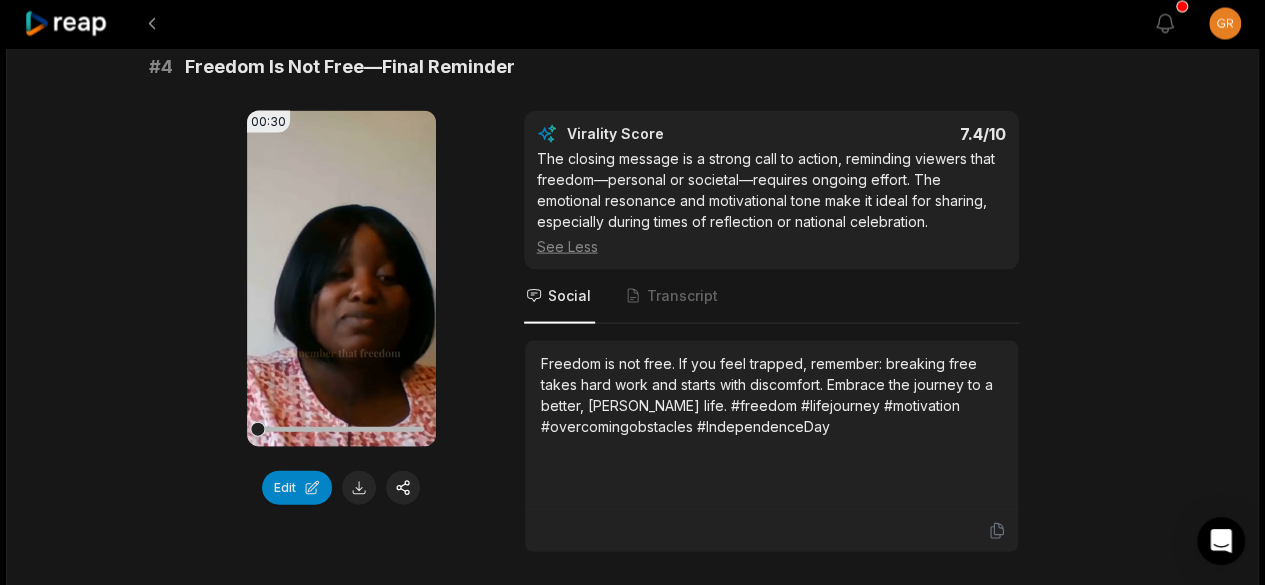 scroll, scrollTop: 1970, scrollLeft: 0, axis: vertical 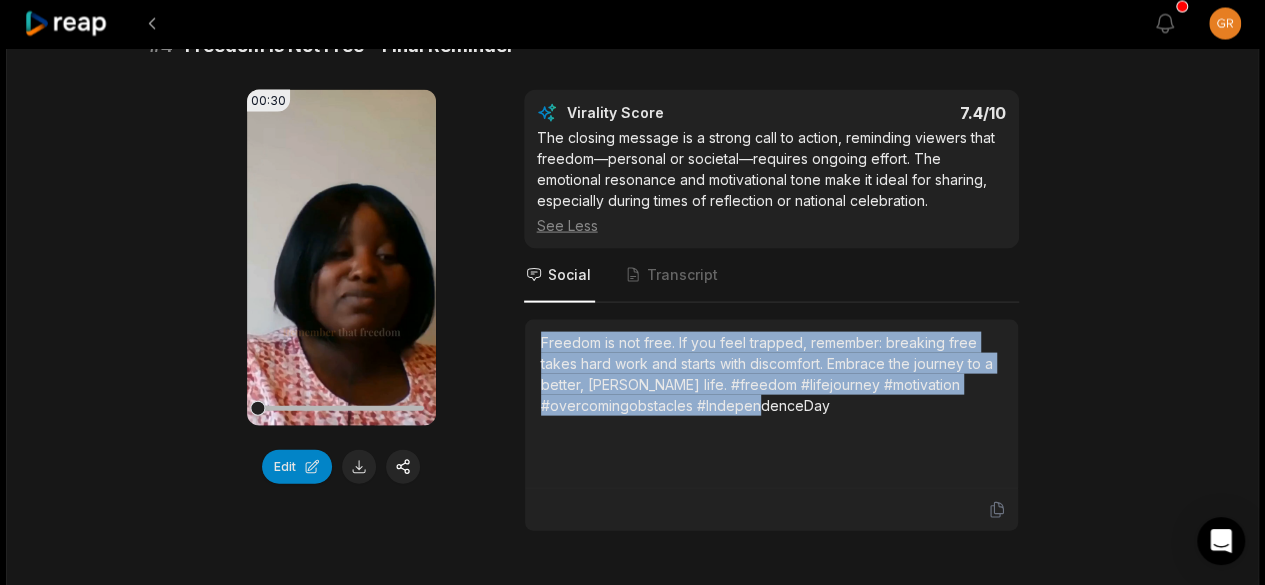 drag, startPoint x: 840, startPoint y: 380, endPoint x: 528, endPoint y: 314, distance: 318.9044 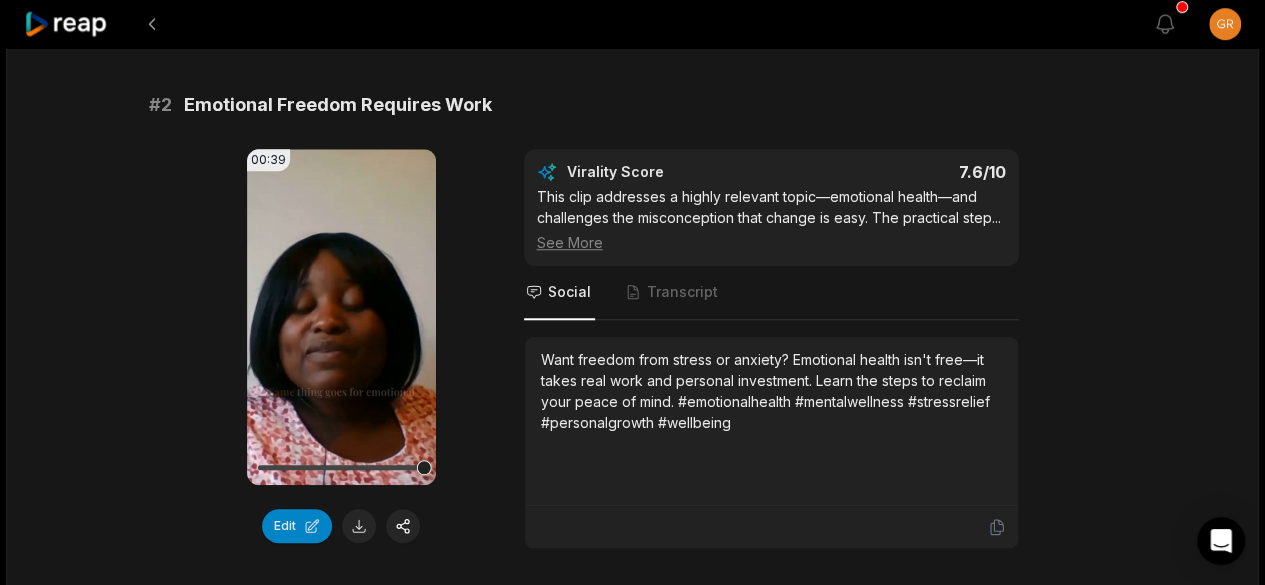 scroll, scrollTop: 741, scrollLeft: 0, axis: vertical 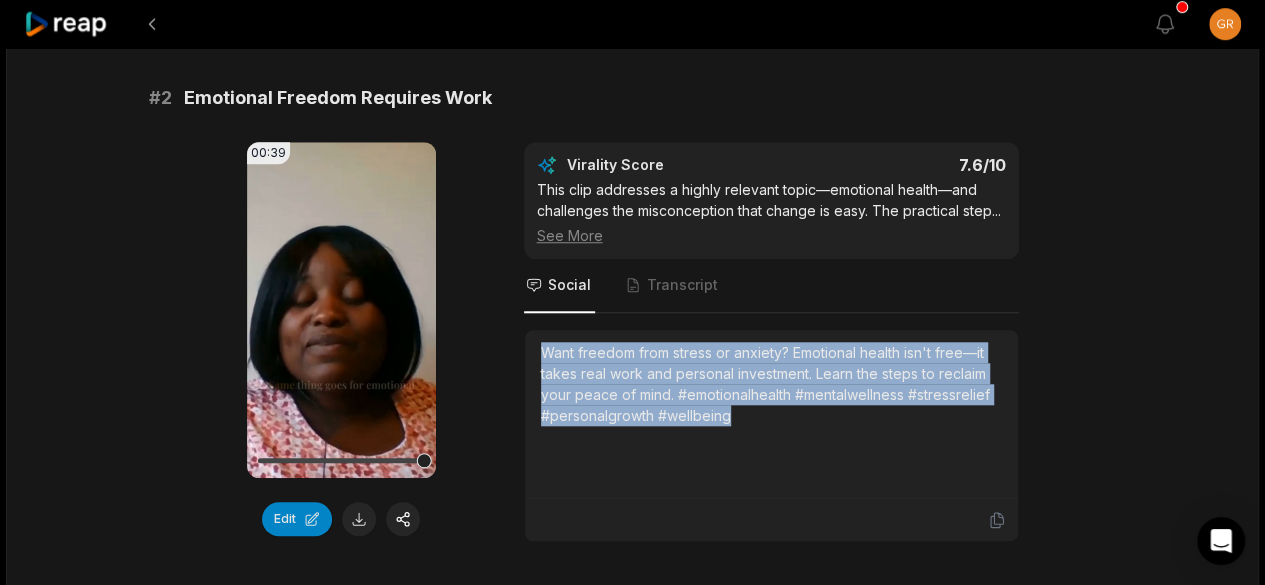 drag, startPoint x: 728, startPoint y: 411, endPoint x: 529, endPoint y: 348, distance: 208.73428 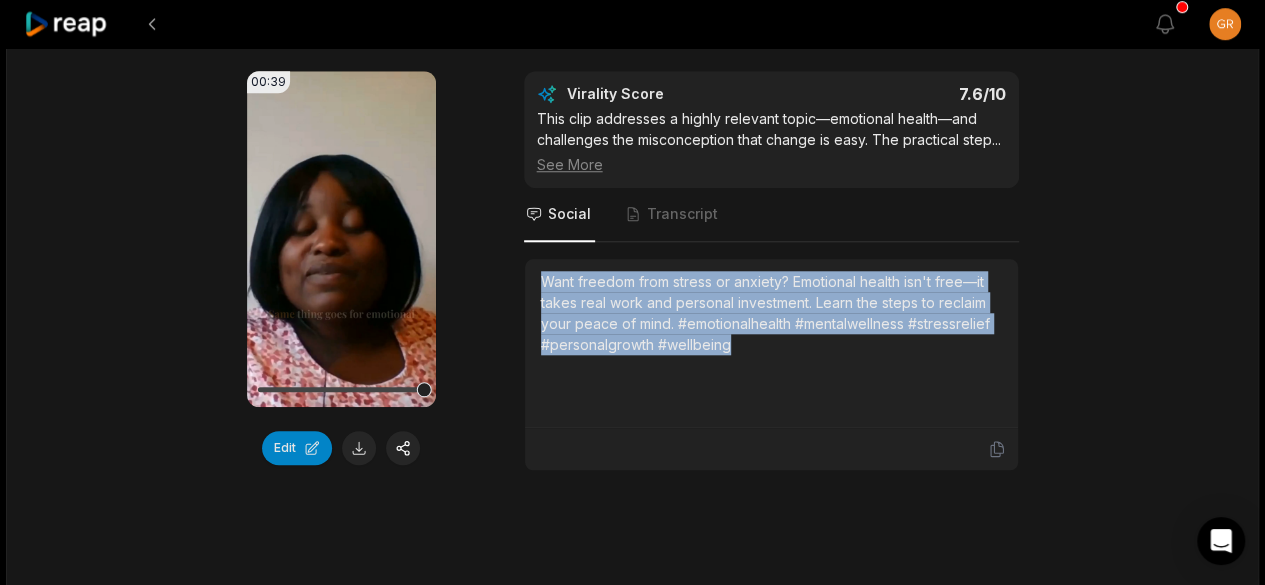 scroll, scrollTop: 810, scrollLeft: 0, axis: vertical 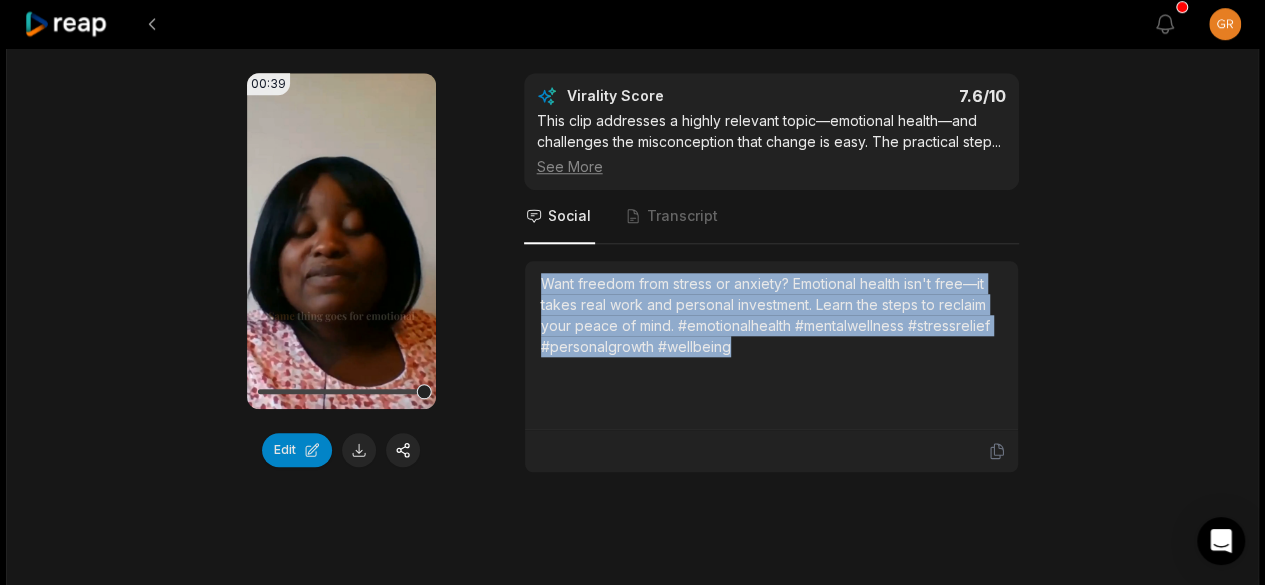 copy on "Want freedom from stress or anxiety? Emotional health isn't free—it takes real work and personal investment. Learn the steps to reclaim your peace of mind. #emotionalhealth #mentalwellness #stressrelief #personalgrowth #wellbeing" 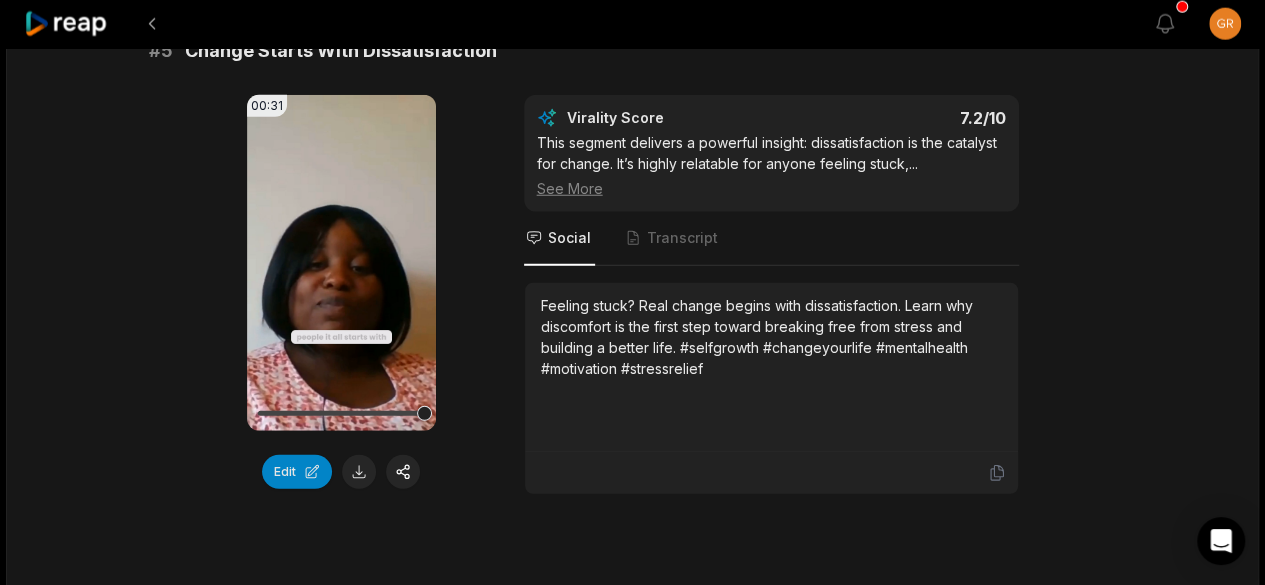 scroll, scrollTop: 2586, scrollLeft: 0, axis: vertical 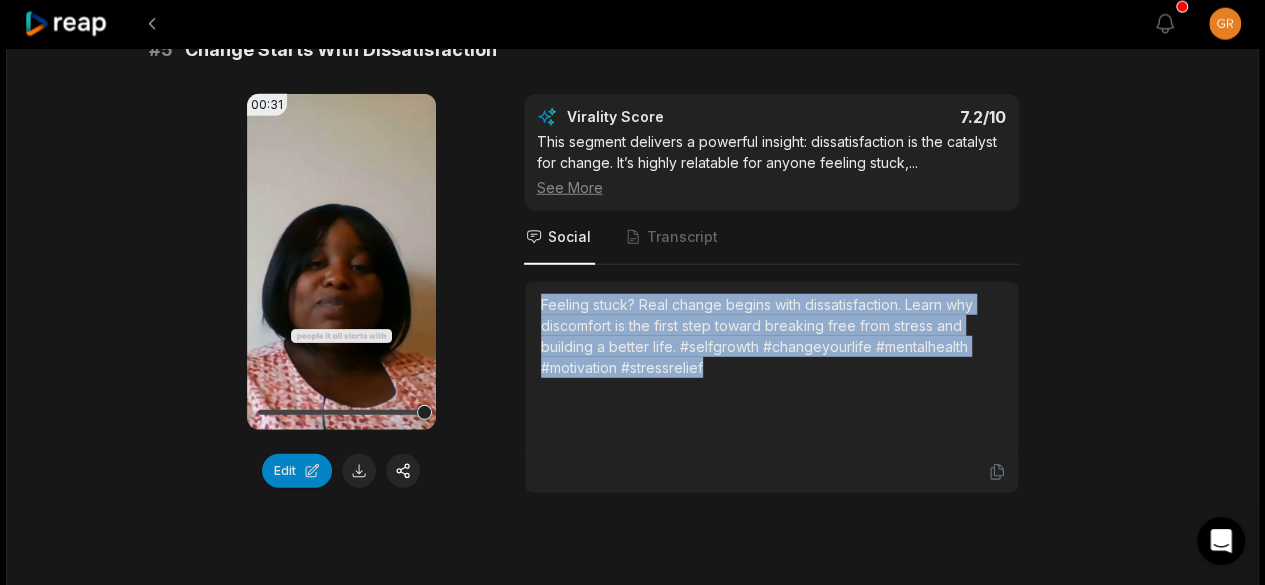drag, startPoint x: 725, startPoint y: 335, endPoint x: 538, endPoint y: 273, distance: 197.01015 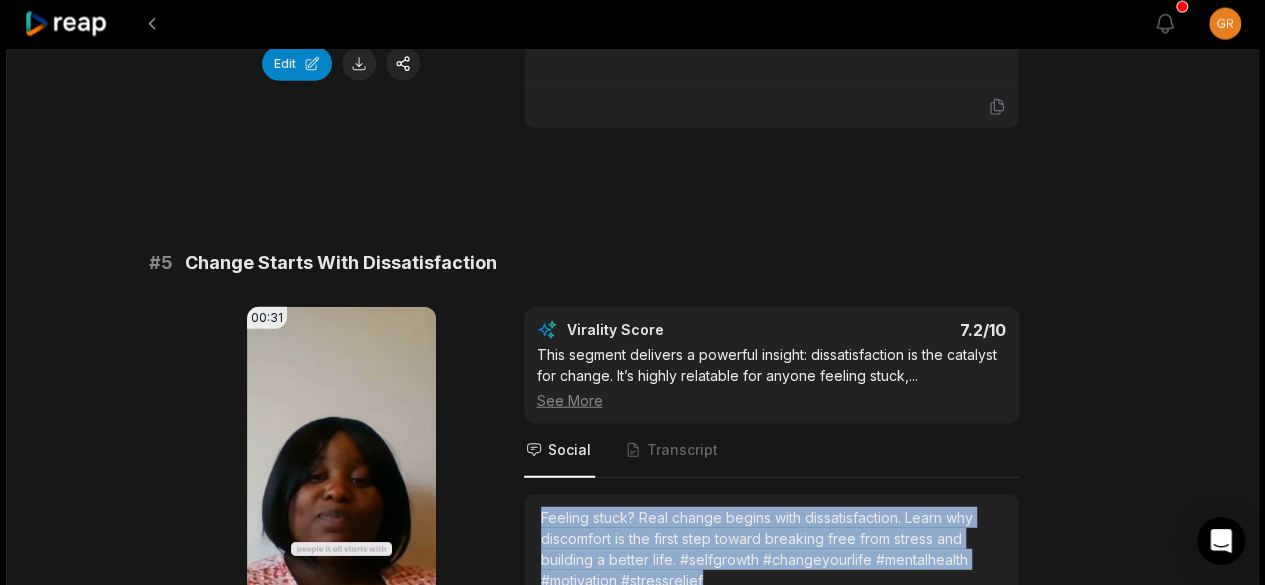scroll, scrollTop: 2370, scrollLeft: 0, axis: vertical 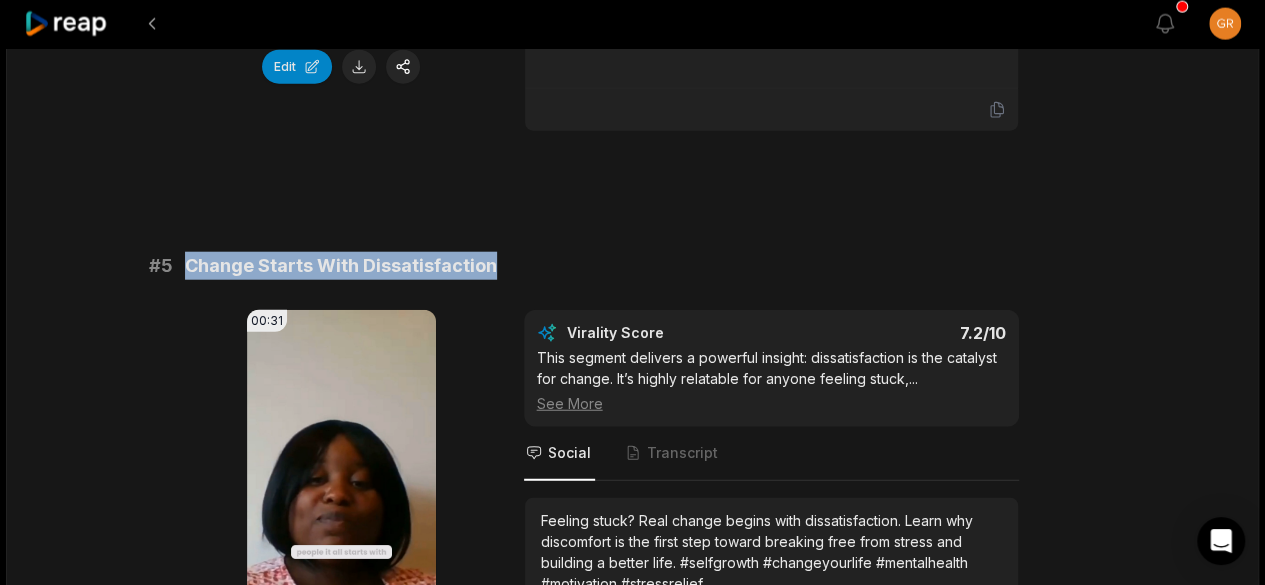 drag, startPoint x: 501, startPoint y: 235, endPoint x: 183, endPoint y: 224, distance: 318.1902 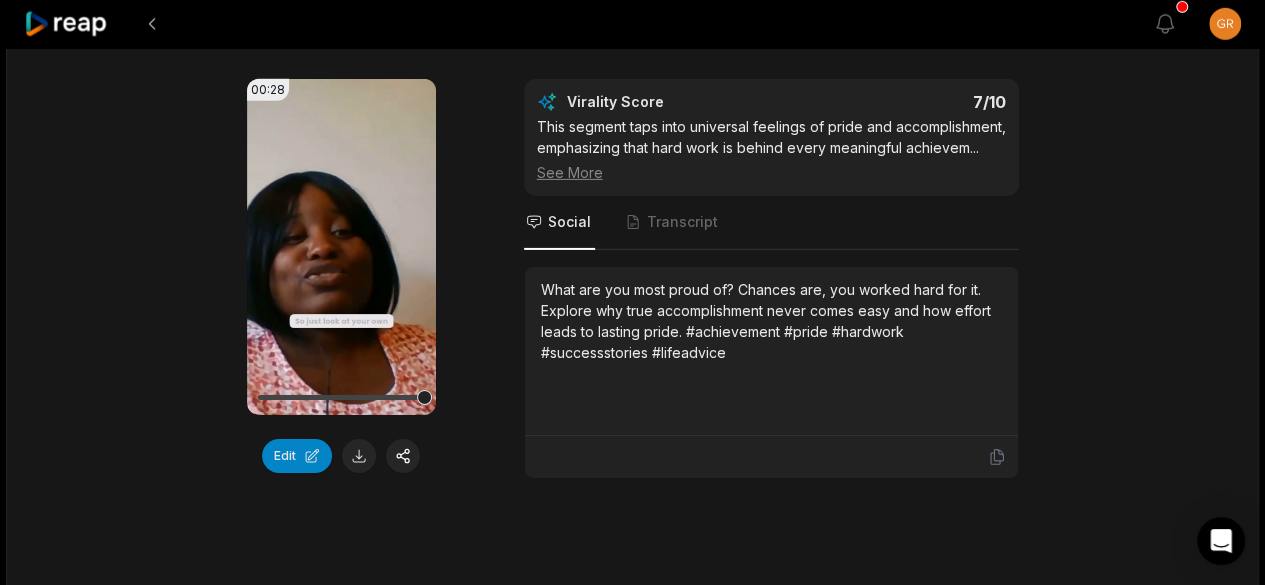 scroll, scrollTop: 3180, scrollLeft: 0, axis: vertical 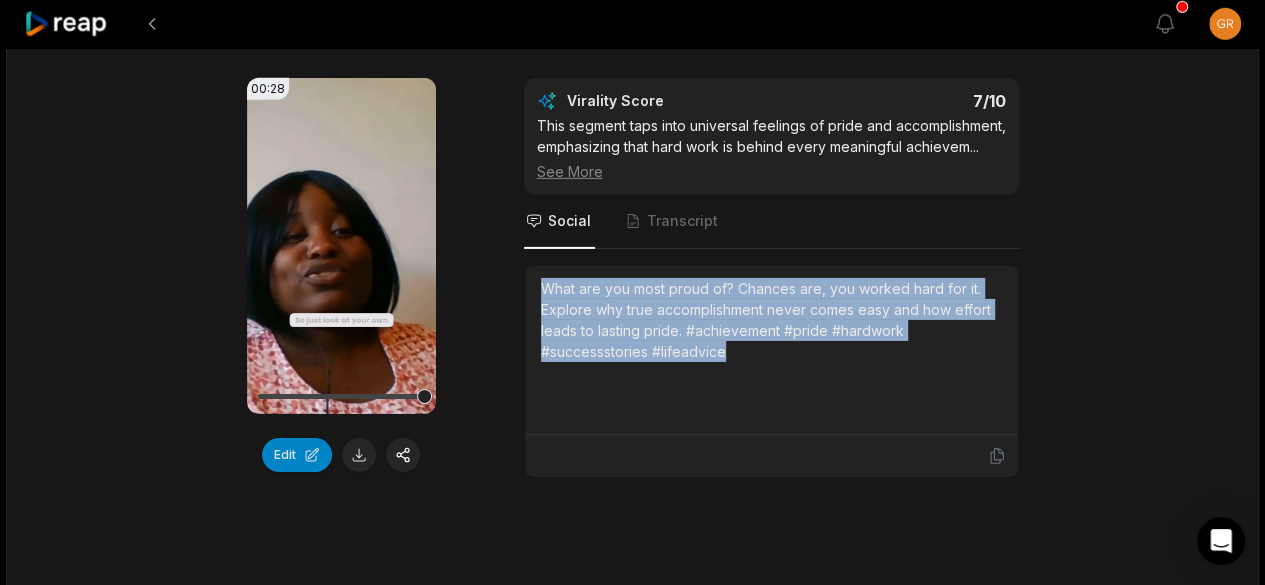 drag, startPoint x: 740, startPoint y: 339, endPoint x: 539, endPoint y: 273, distance: 211.5585 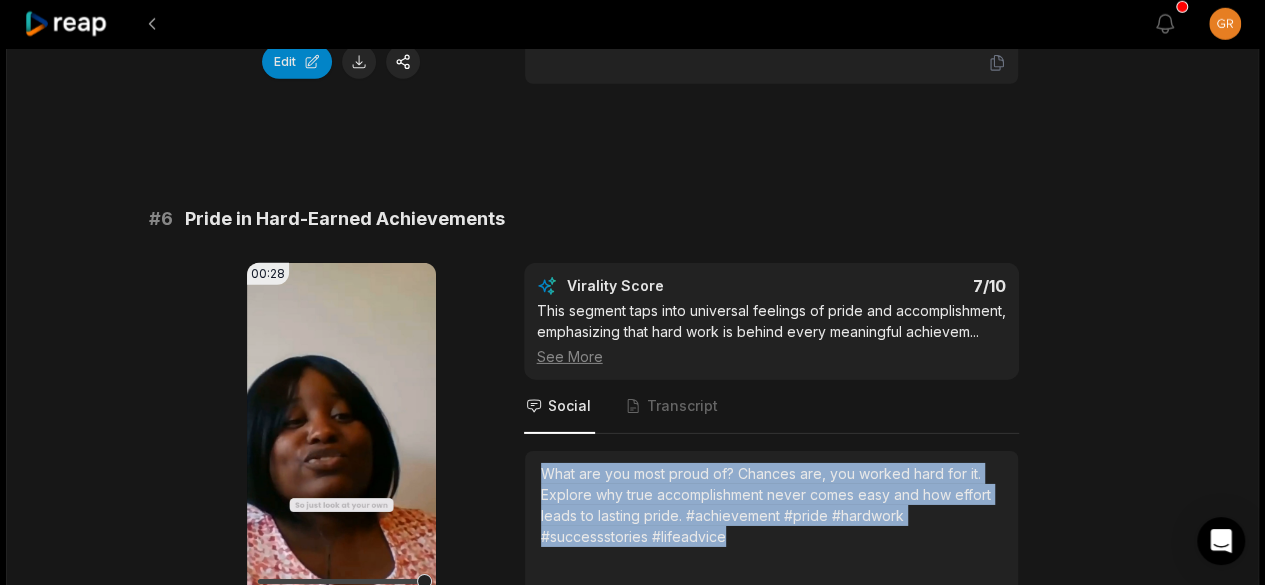 scroll, scrollTop: 3004, scrollLeft: 0, axis: vertical 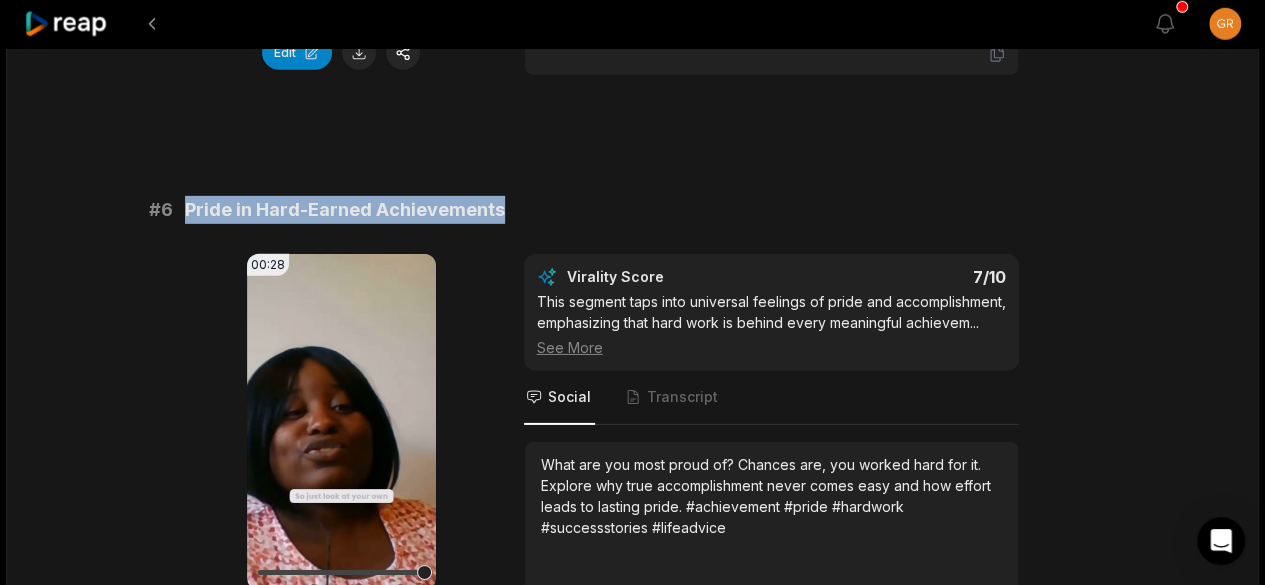 drag, startPoint x: 502, startPoint y: 176, endPoint x: 184, endPoint y: 173, distance: 318.01416 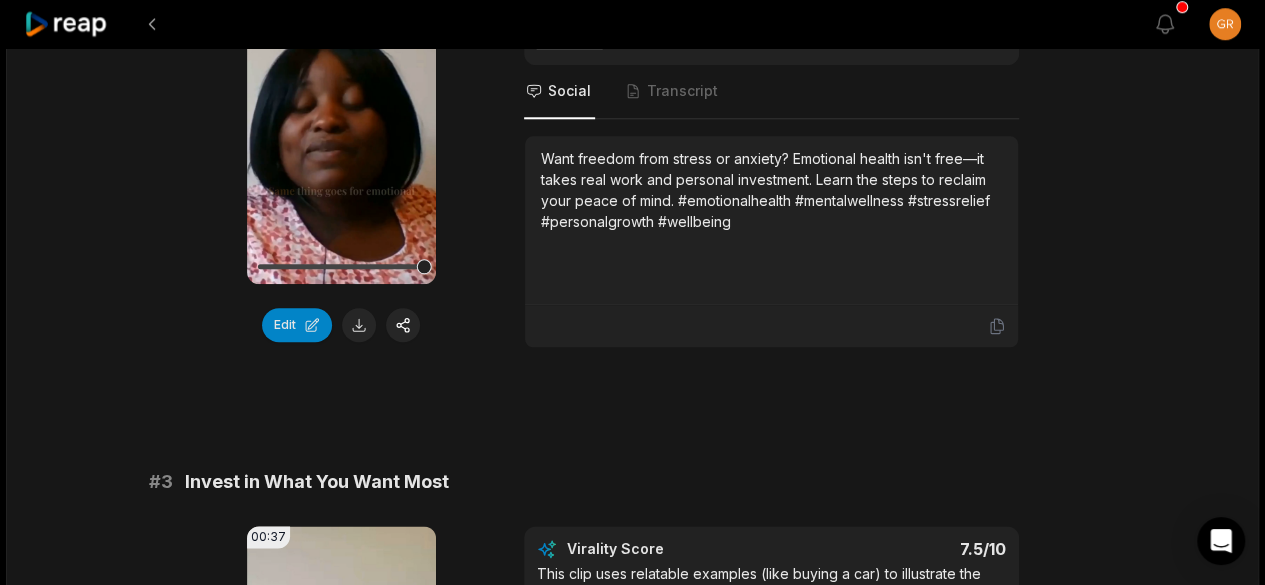 scroll, scrollTop: 907, scrollLeft: 0, axis: vertical 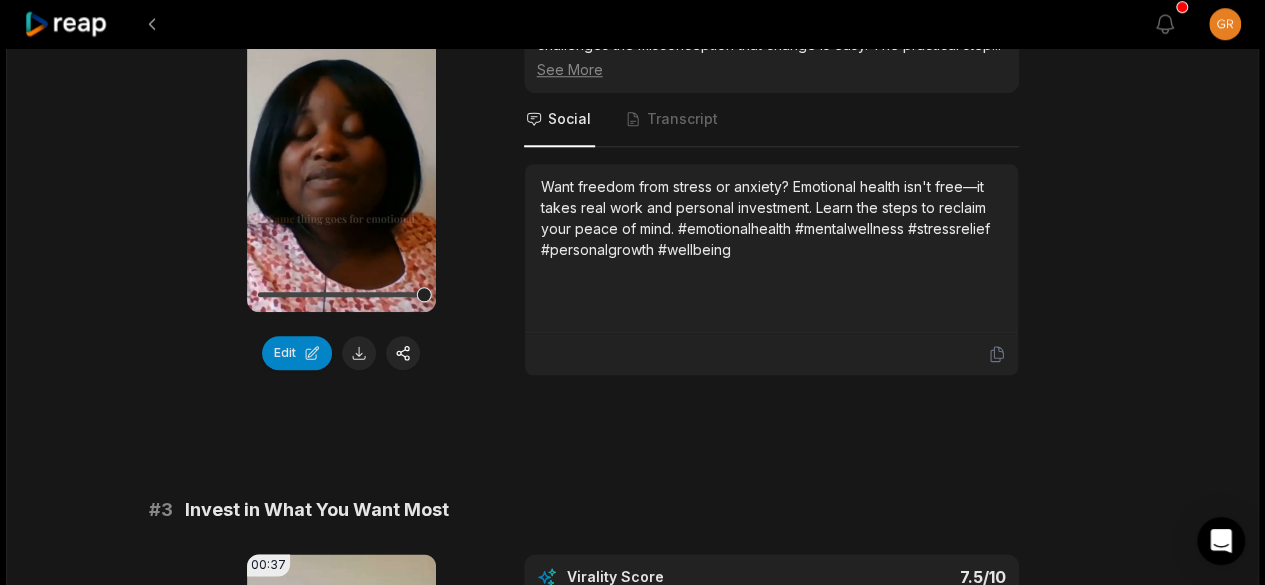 click 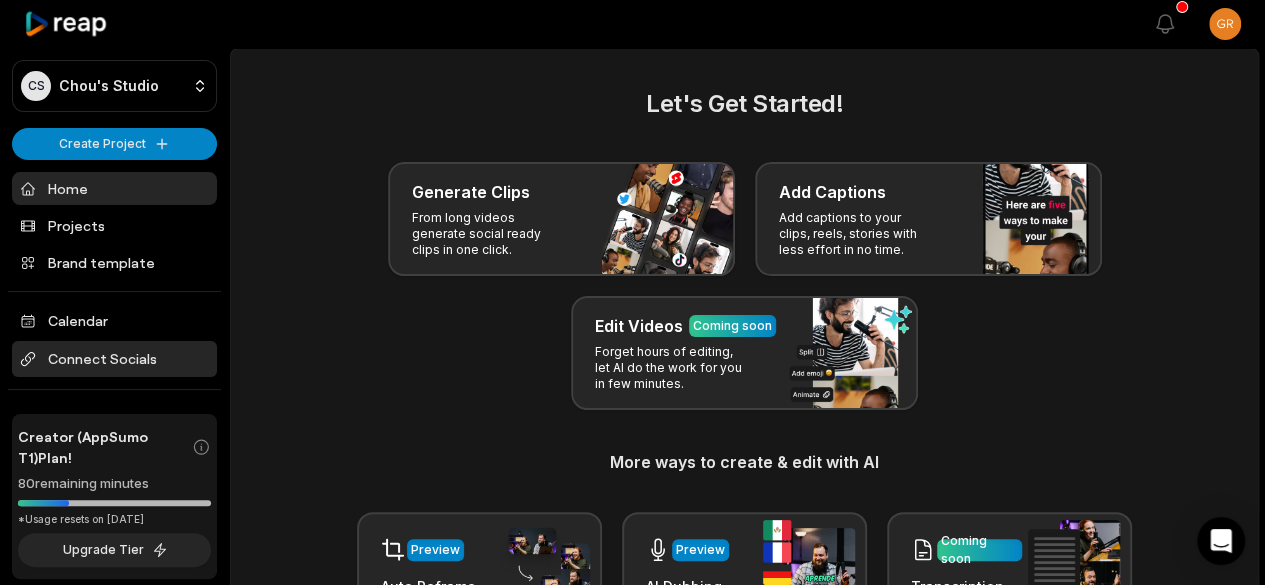 scroll, scrollTop: 55, scrollLeft: 0, axis: vertical 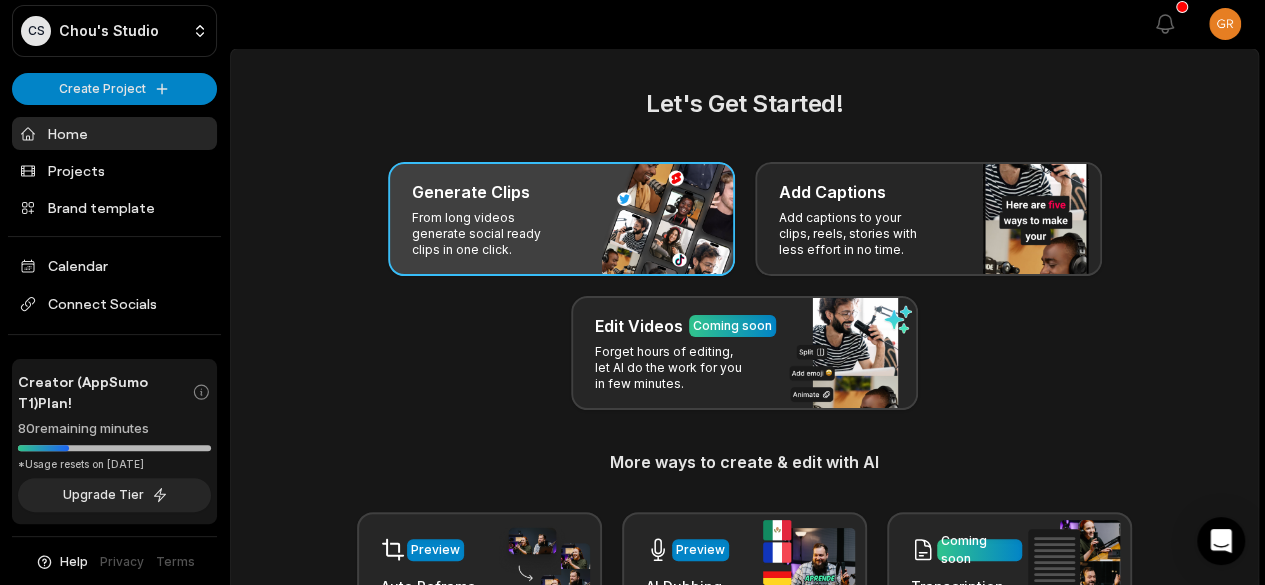 click on "From long videos generate social ready clips in one click." at bounding box center (489, 234) 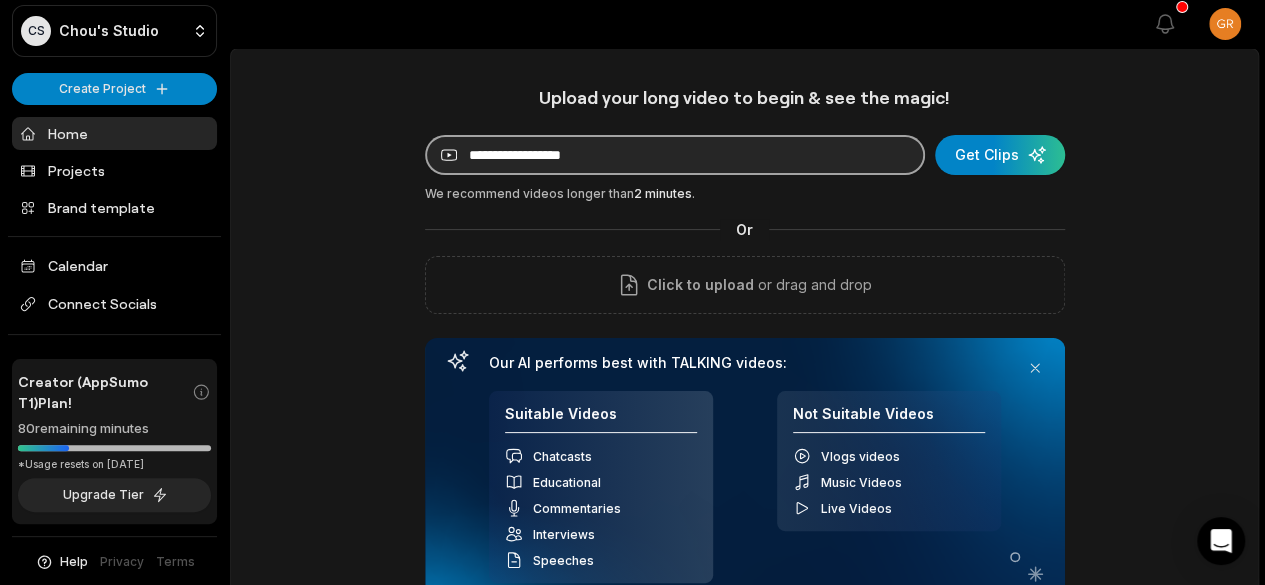 click at bounding box center (675, 155) 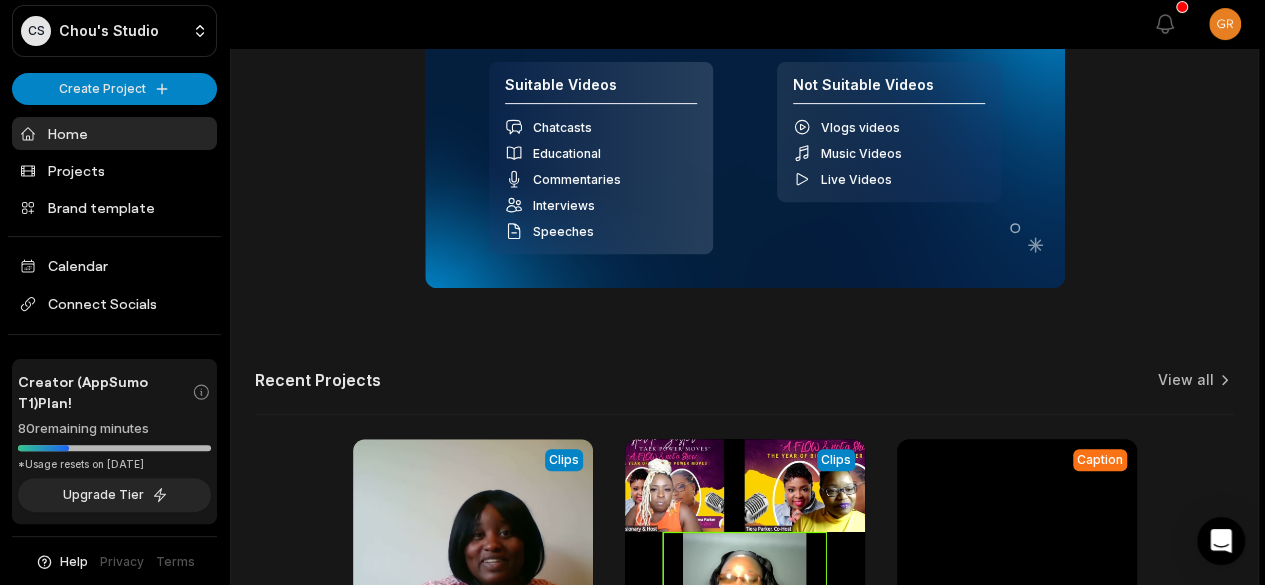 scroll, scrollTop: 0, scrollLeft: 0, axis: both 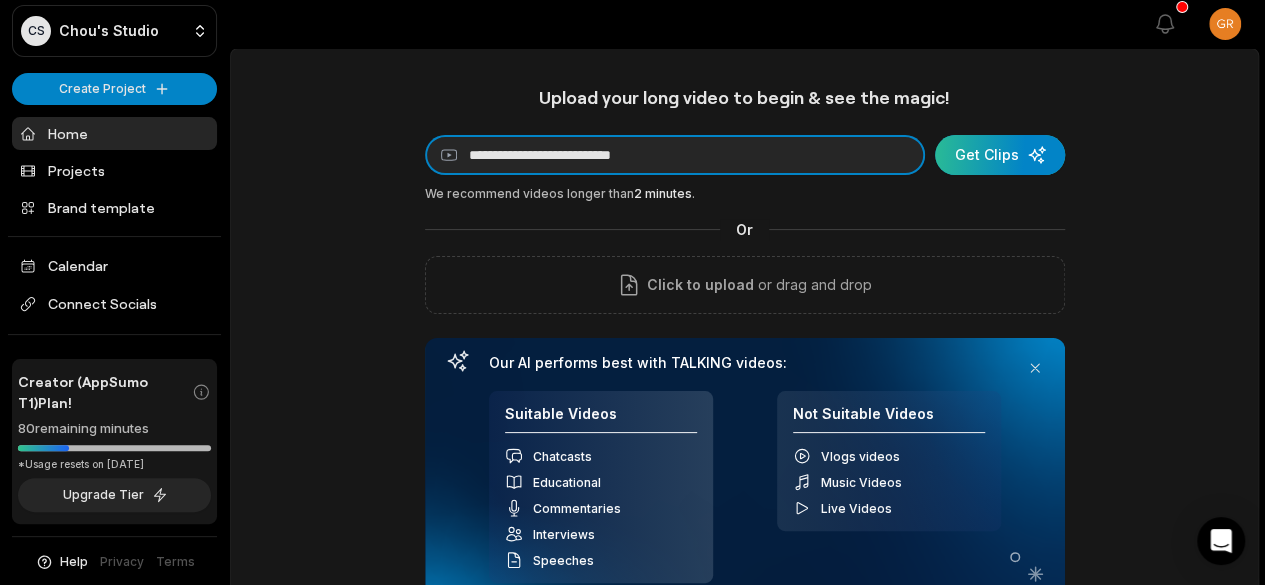 type on "**********" 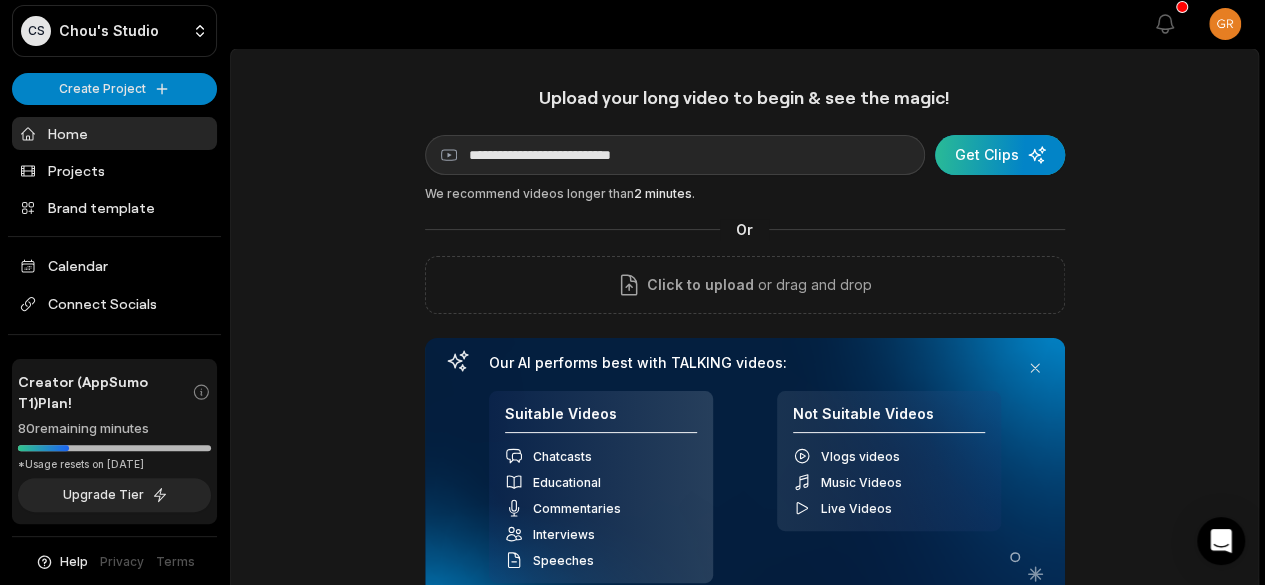 click at bounding box center (1000, 155) 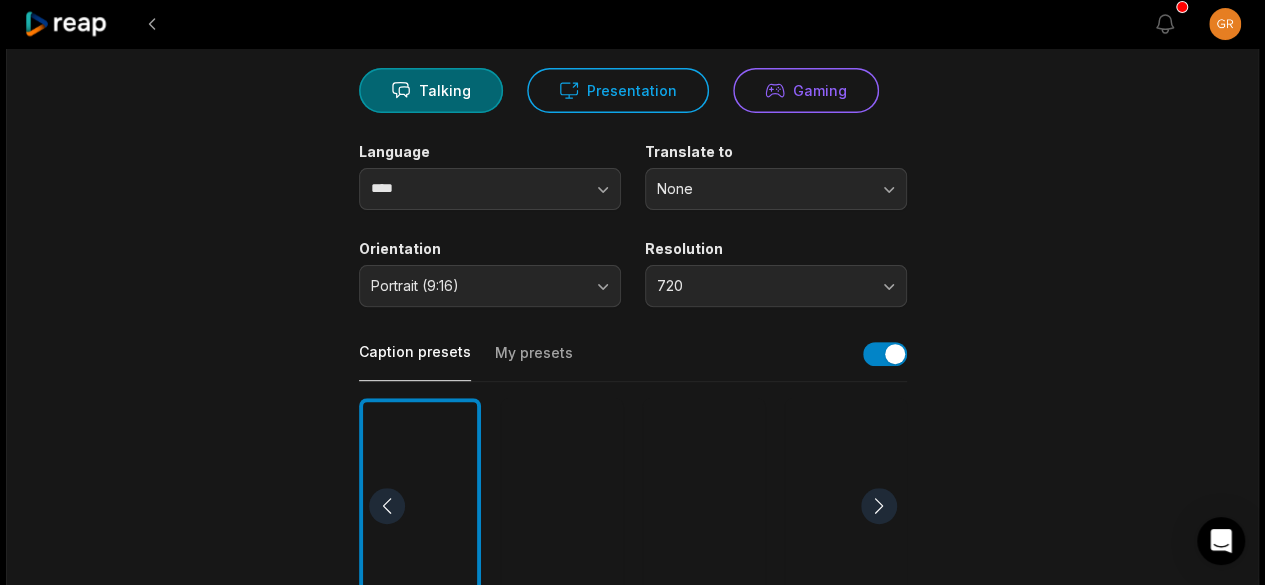 scroll, scrollTop: 185, scrollLeft: 0, axis: vertical 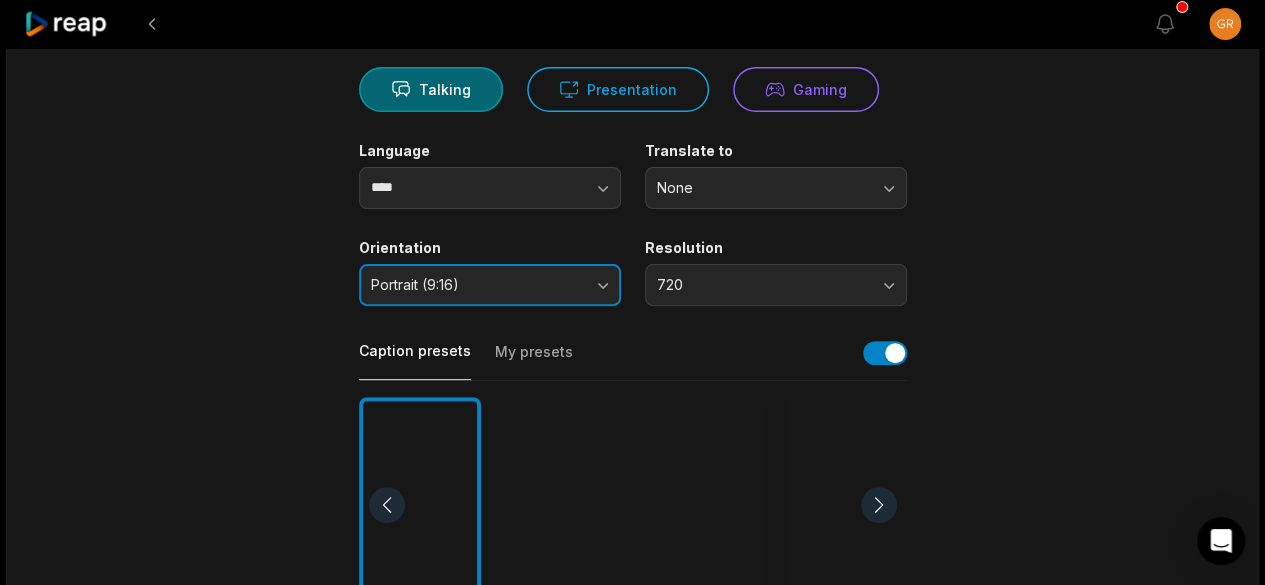 click on "Portrait (9:16)" at bounding box center [490, 285] 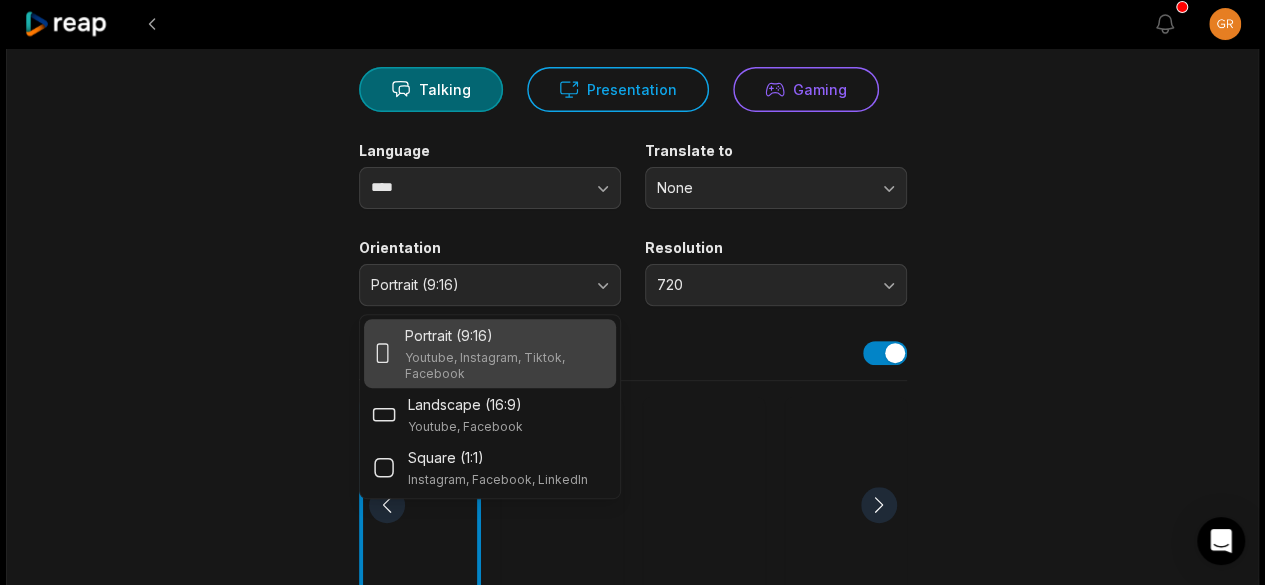 click on "Portrait (9:16)" at bounding box center (506, 335) 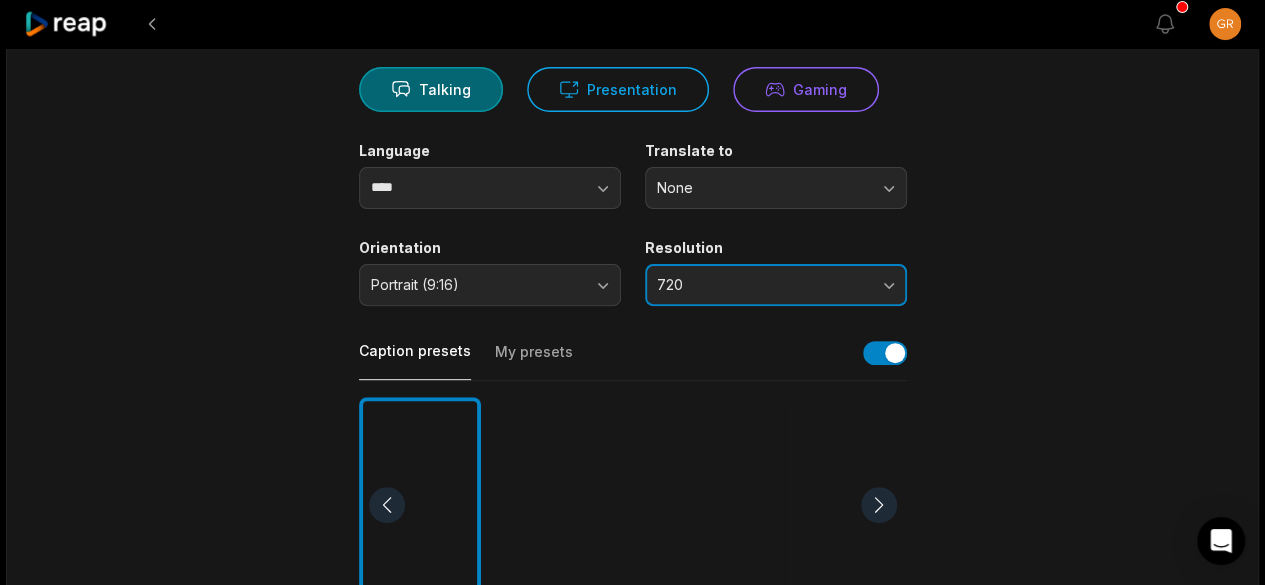 click on "720" at bounding box center (762, 285) 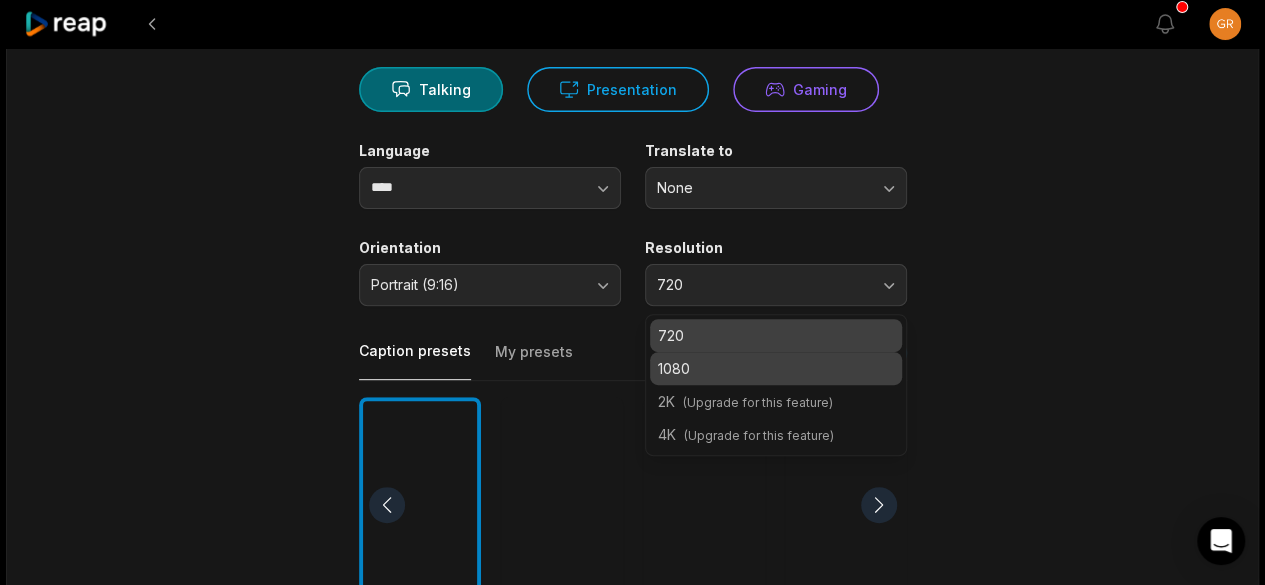 click on "1080" at bounding box center (776, 368) 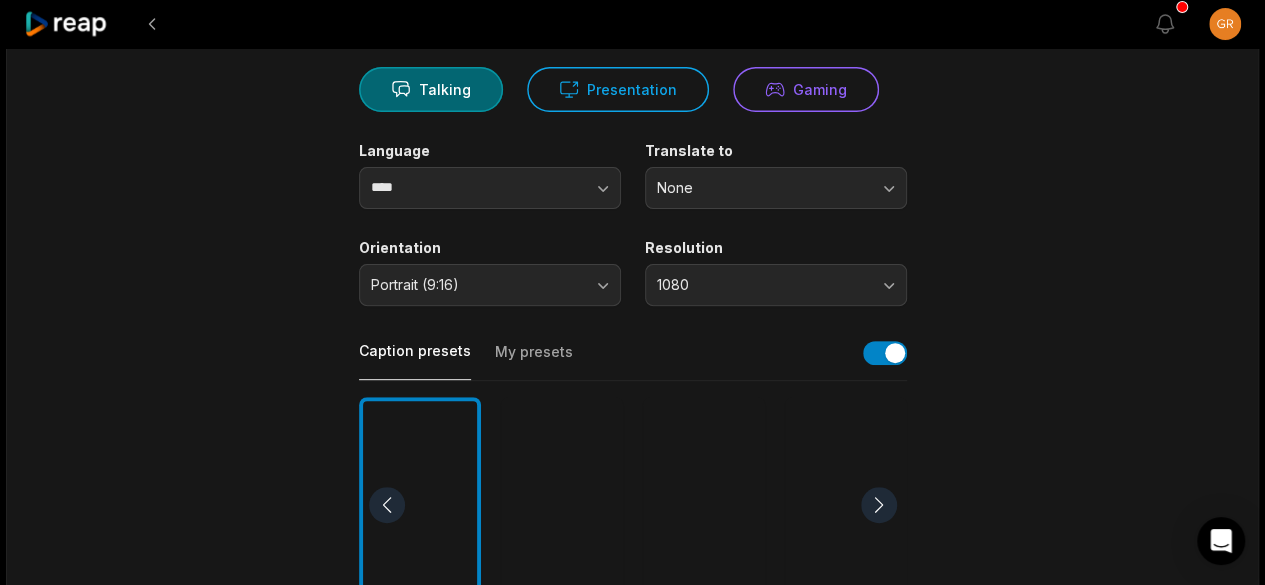 click on "05:01 How Are You Dealing With Your Emotions Get Clips Select Video Genre Talking Presentation Gaming Language **** Translate to None Orientation Portrait (9:16) Resolution 1080 Caption presets My presets Deep Diver Popping Beasty YC Playdate Pet Zen More Presets Processing Time Frame 00:00 05:01 Auto Clip Length <30s 30s-60s 60s-90s 90s-3min Clip Topics (optional) Add specific topics that you want AI to clip from the video." at bounding box center (633, 504) 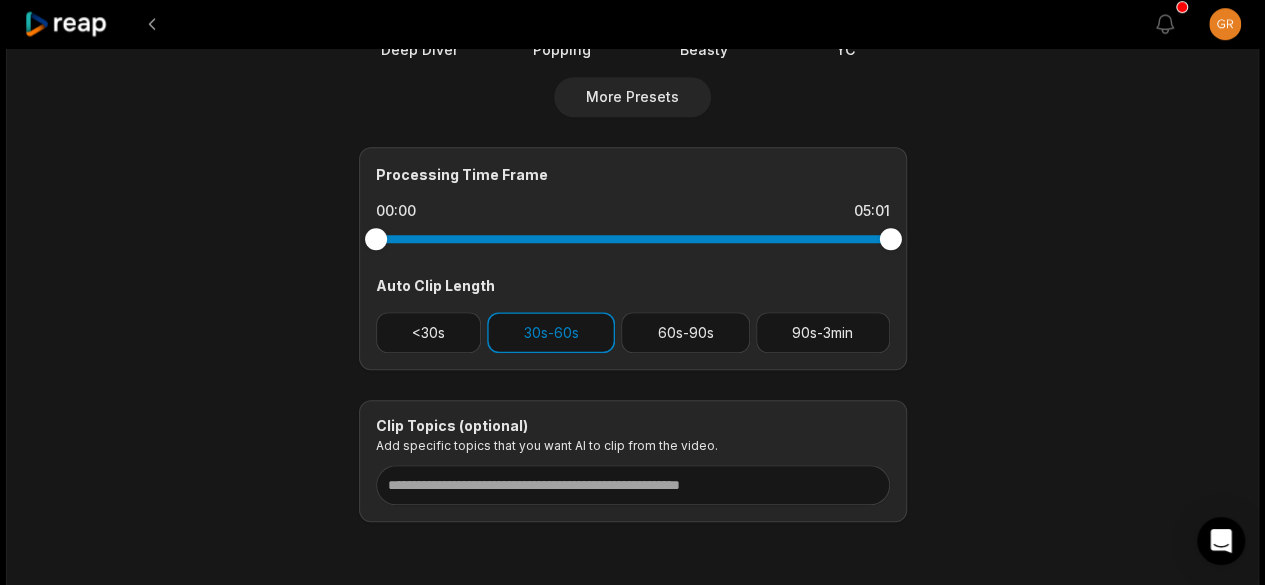 scroll, scrollTop: 853, scrollLeft: 0, axis: vertical 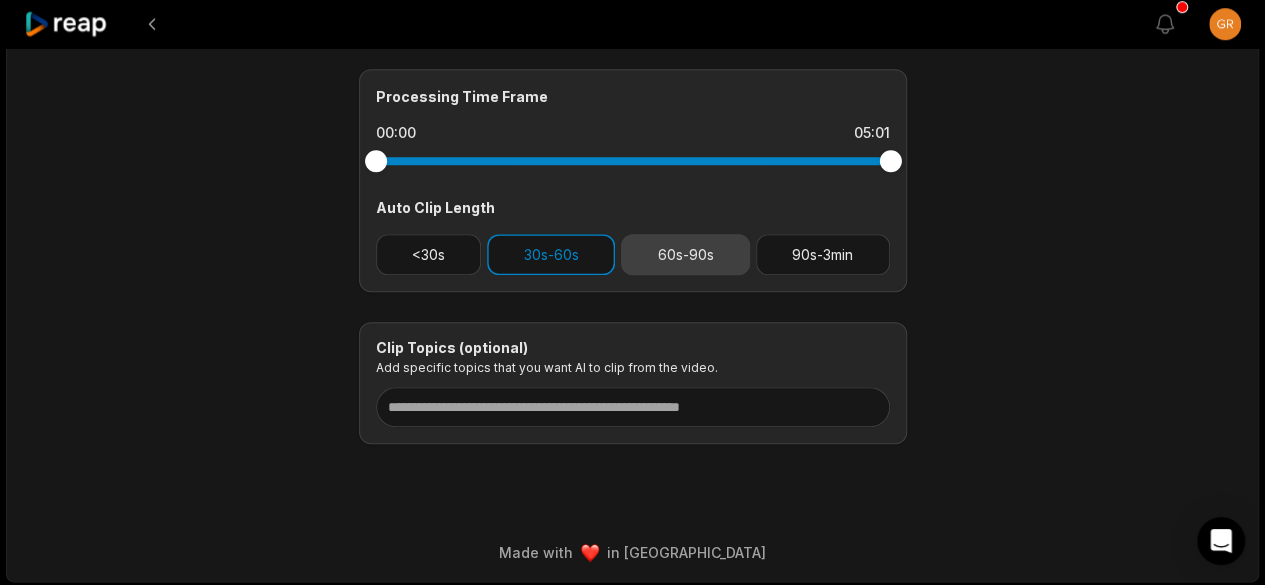 click on "60s-90s" at bounding box center [685, 254] 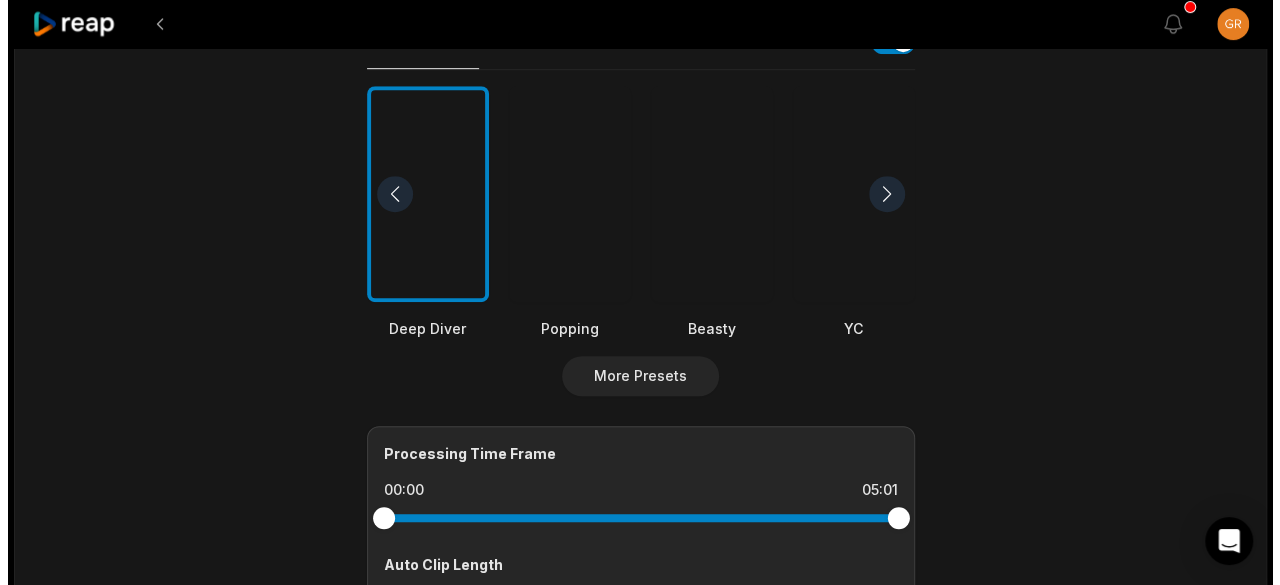 scroll, scrollTop: 497, scrollLeft: 0, axis: vertical 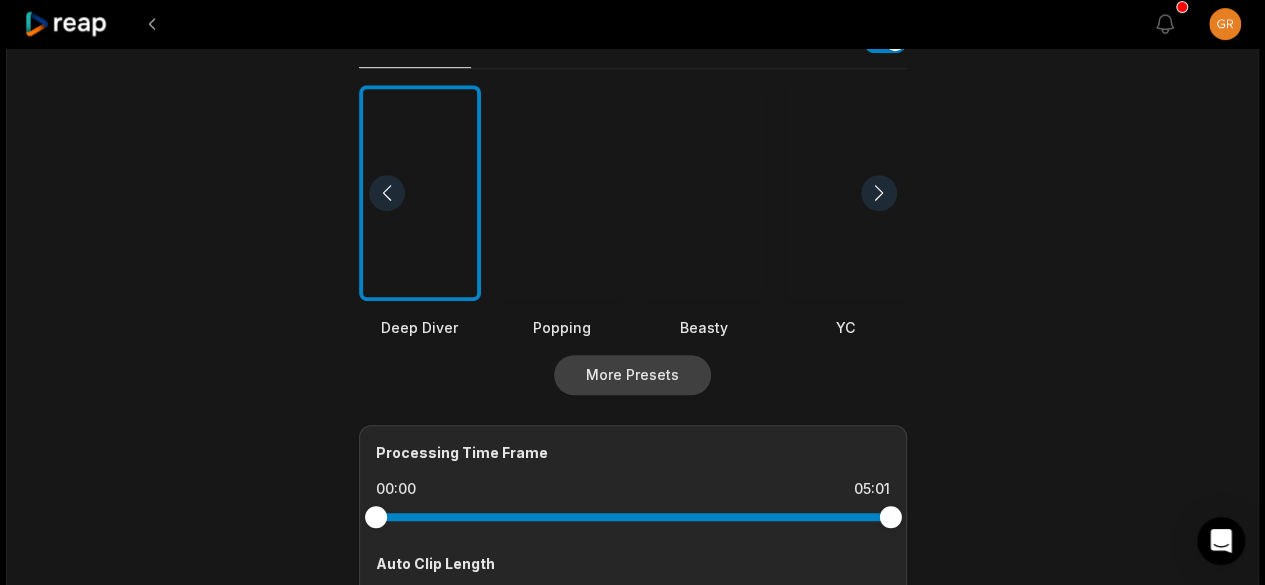 click on "More Presets" at bounding box center (632, 375) 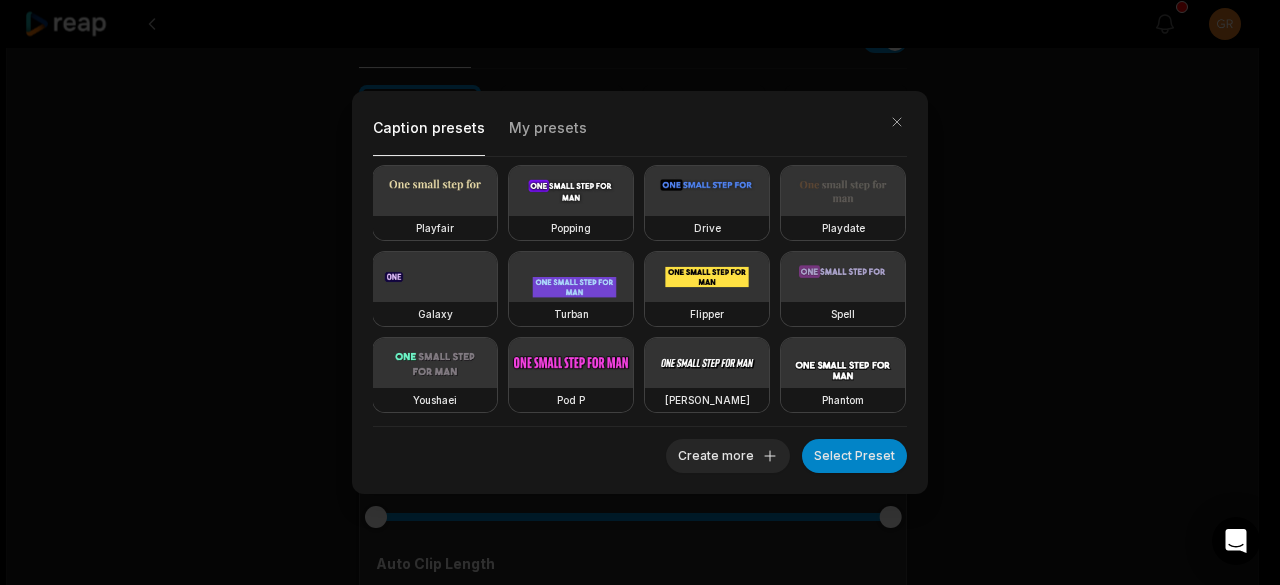 scroll, scrollTop: 197, scrollLeft: 0, axis: vertical 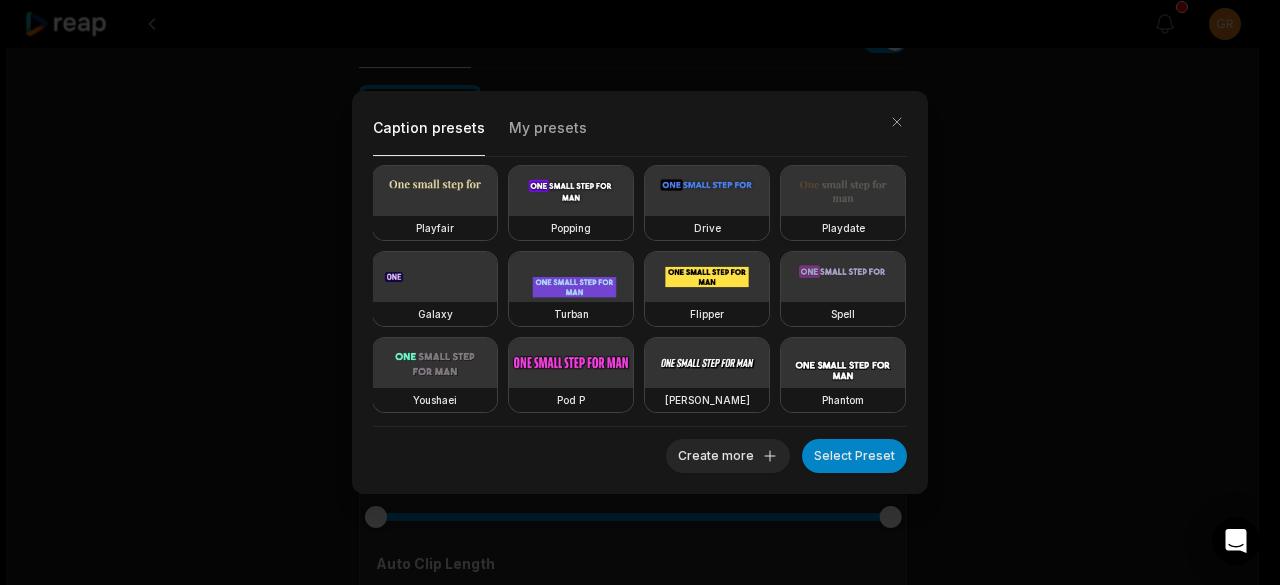 click at bounding box center (843, 191) 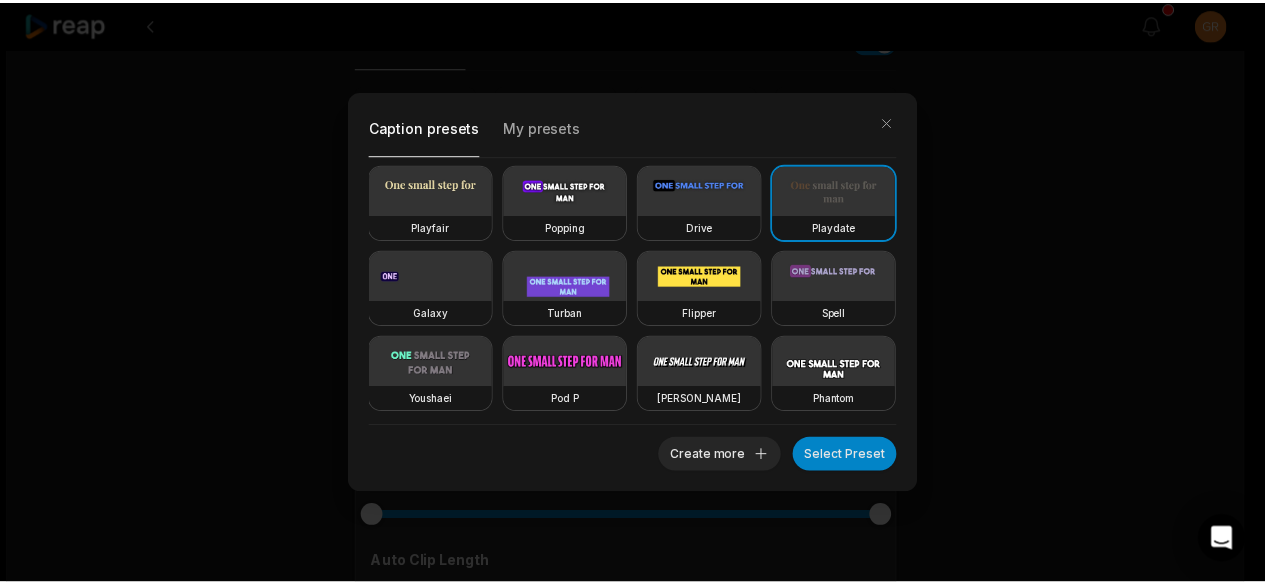 scroll, scrollTop: 346, scrollLeft: 0, axis: vertical 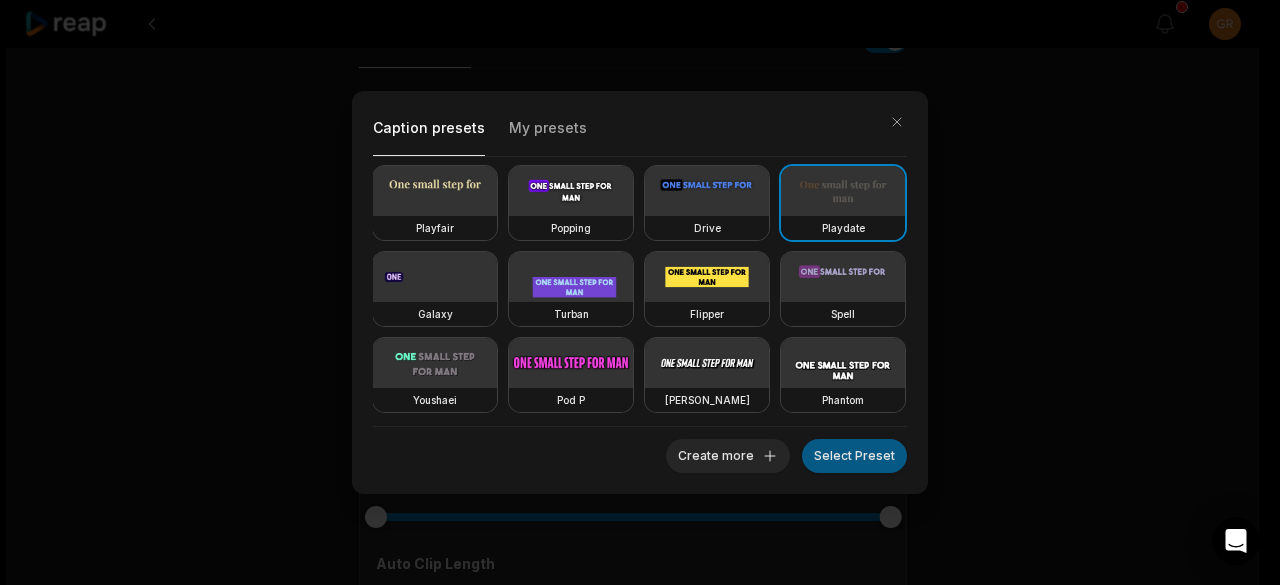click on "Select Preset" at bounding box center (854, 456) 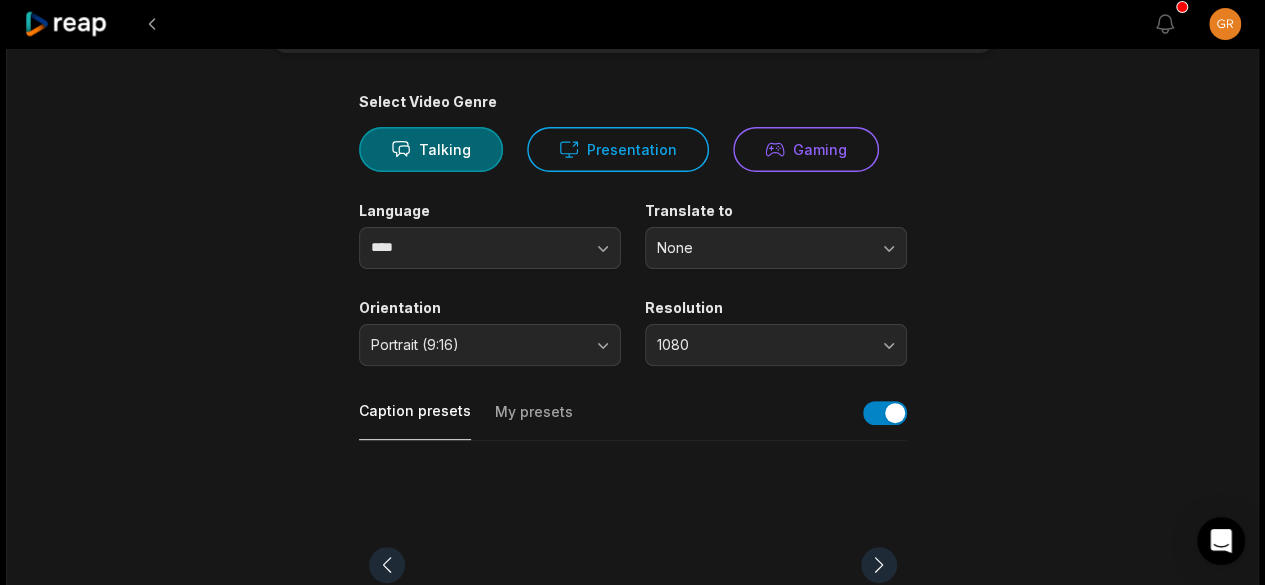 scroll, scrollTop: 0, scrollLeft: 0, axis: both 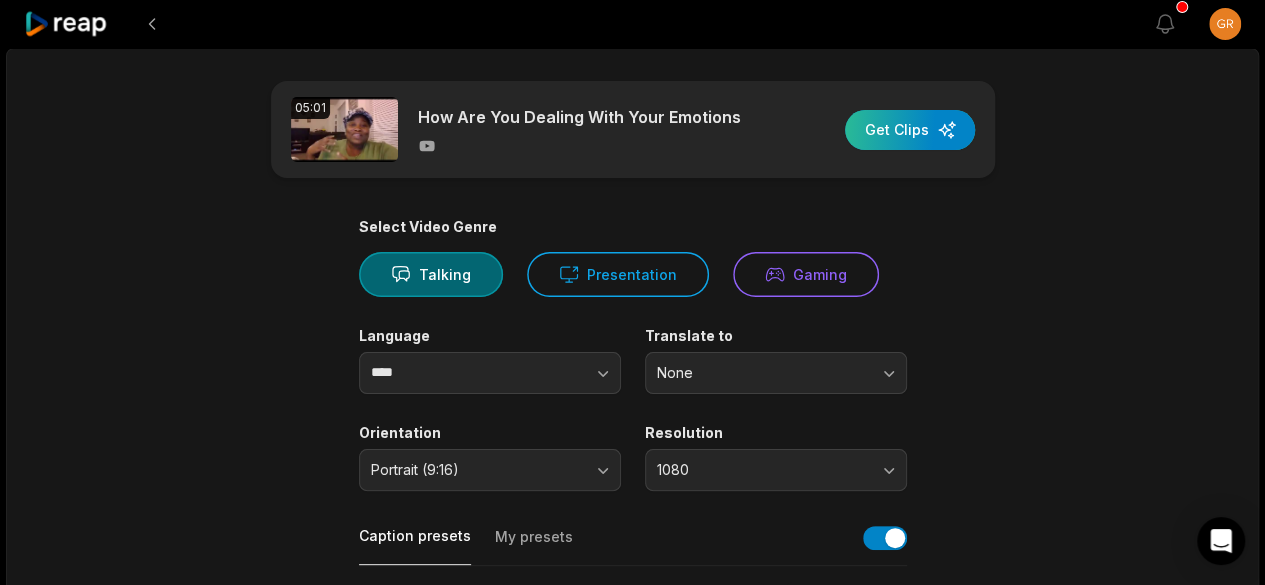 click at bounding box center [910, 130] 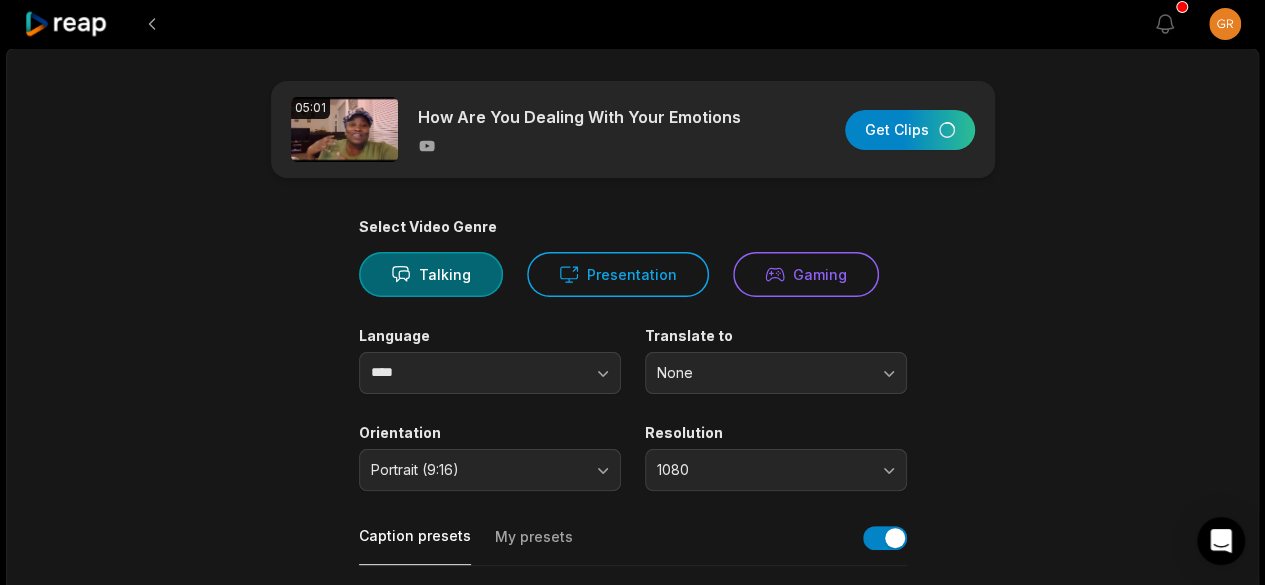 scroll, scrollTop: 236, scrollLeft: 0, axis: vertical 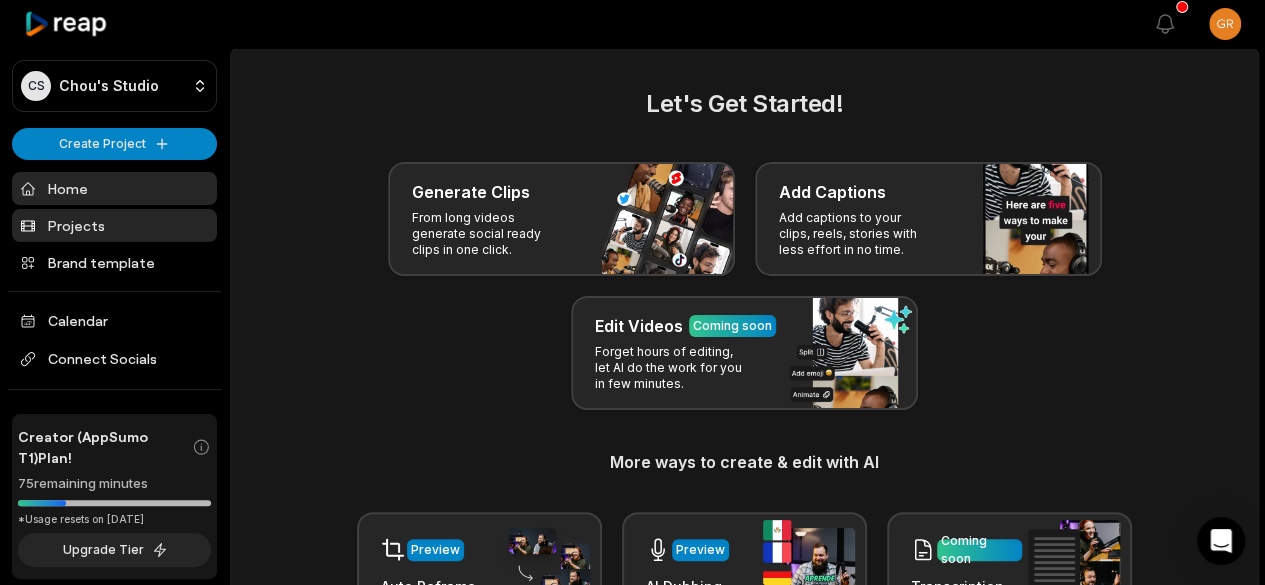 click on "Projects" at bounding box center (114, 225) 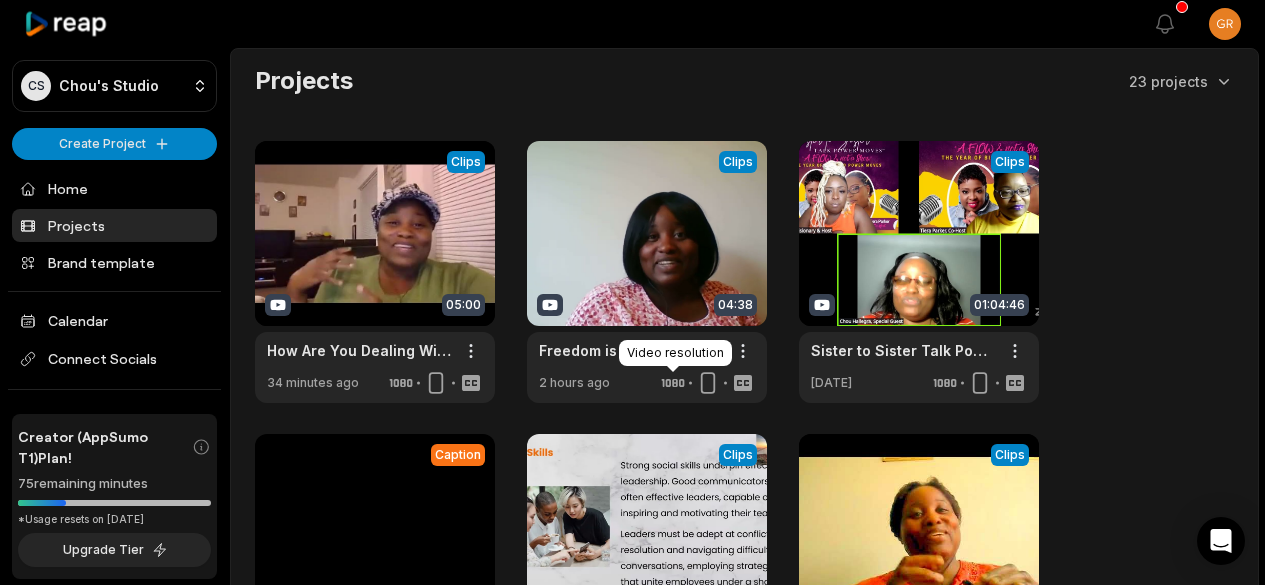 scroll, scrollTop: 0, scrollLeft: 0, axis: both 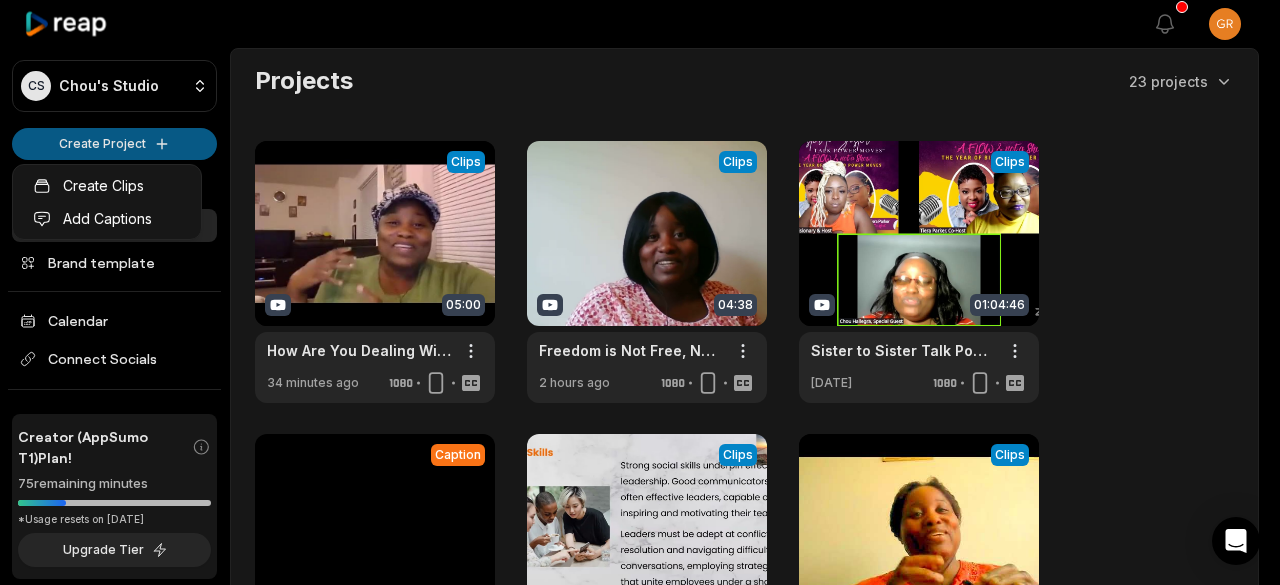 click on "[PERSON_NAME] Studio Create Project Home Projects Brand template Calendar Connect Socials Creator (AppSumo T1)  Plan! 75  remaining minutes *Usage resets on [DATE] Upgrade Tier Help Privacy Terms Open sidebar View notifications Open user menu Projects   23 projects   View Clips Clips 05:00 How Are You Dealing With Your Emotions Open options 34 minutes ago View Clips Clips 04:38 Freedom is Not Free, Neither is a Fulfilling Life Open options 2 hours ago View Clips Clips 01:04:46 Sister to Sister Talk Power Moves™️~ Be well. Do well. Work well- Find Balance God’s Way Open options [DATE] Caption 00:55 video1081763251 Open options [DATE] View Clips Clips 01:00:49 Emotional Intelligence workshop - [DATE] Open options [DATE] View Clips Clips 29:25 Dealing with daddy wounds Open options [DATE] View Clips Clips 59:35 How healthy are your relationships? Open options [DATE] View Clips Clips 01:09:39 Finding Your Balance - Part 2 Open options [DATE] View Clips Clips 01:05:14 Clips" at bounding box center (640, 292) 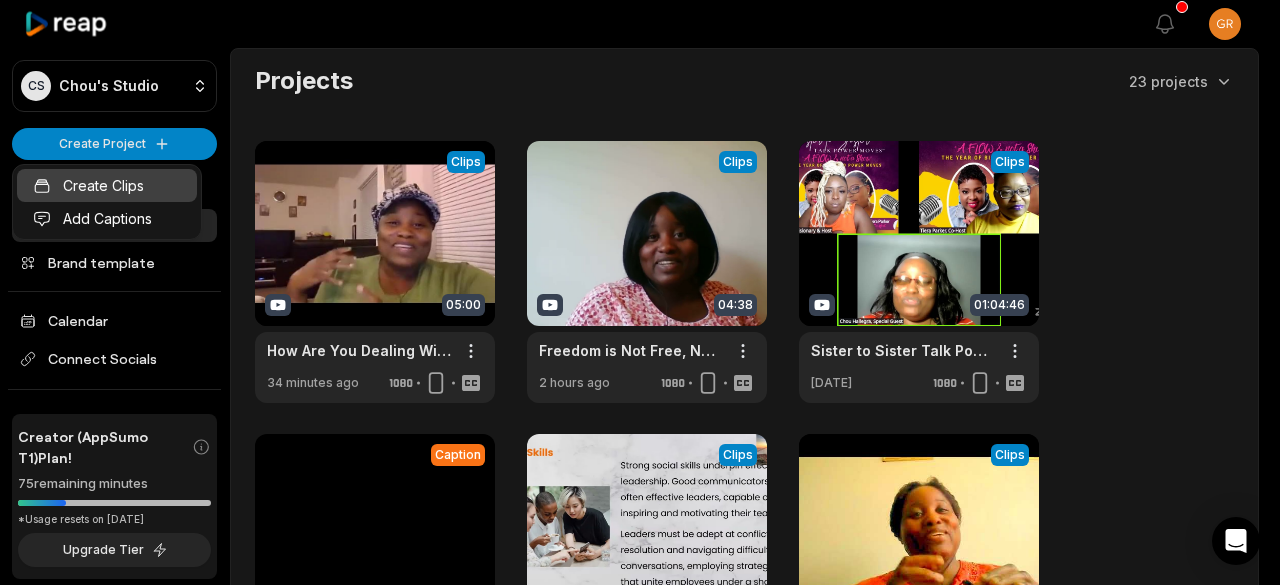 click on "Create Clips" at bounding box center [107, 185] 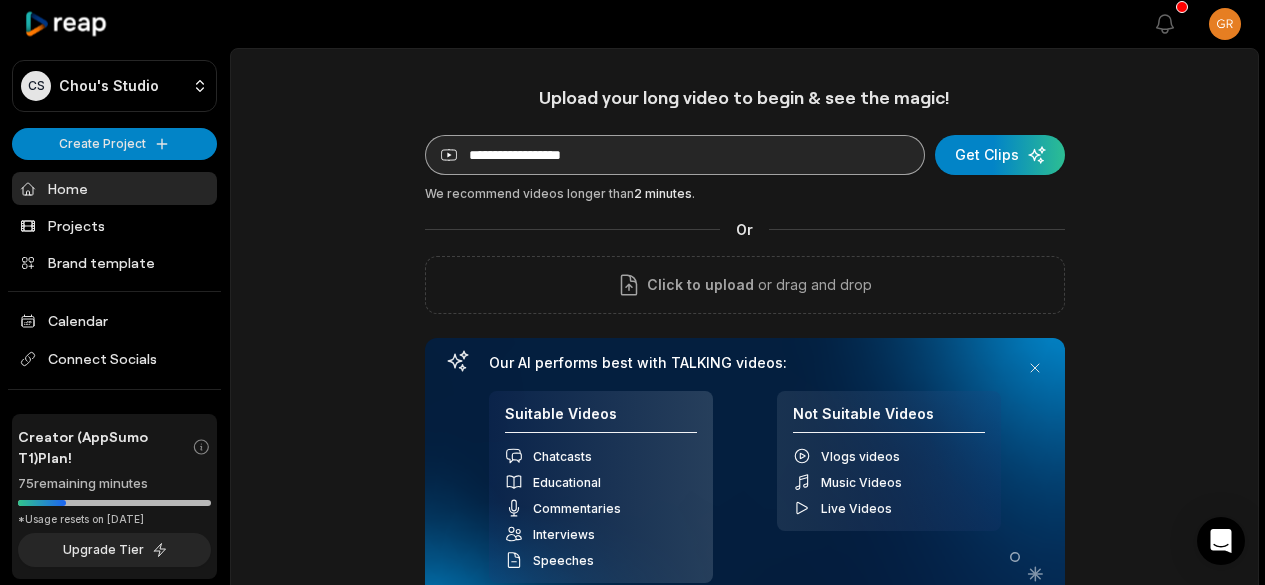 scroll, scrollTop: 0, scrollLeft: 0, axis: both 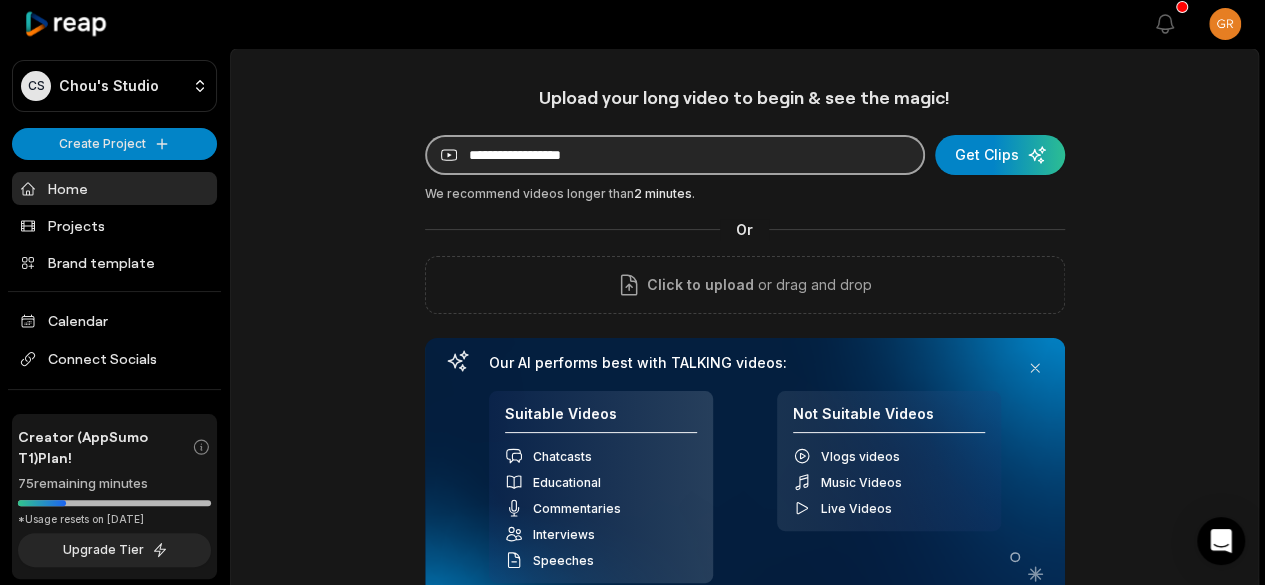 click at bounding box center [675, 155] 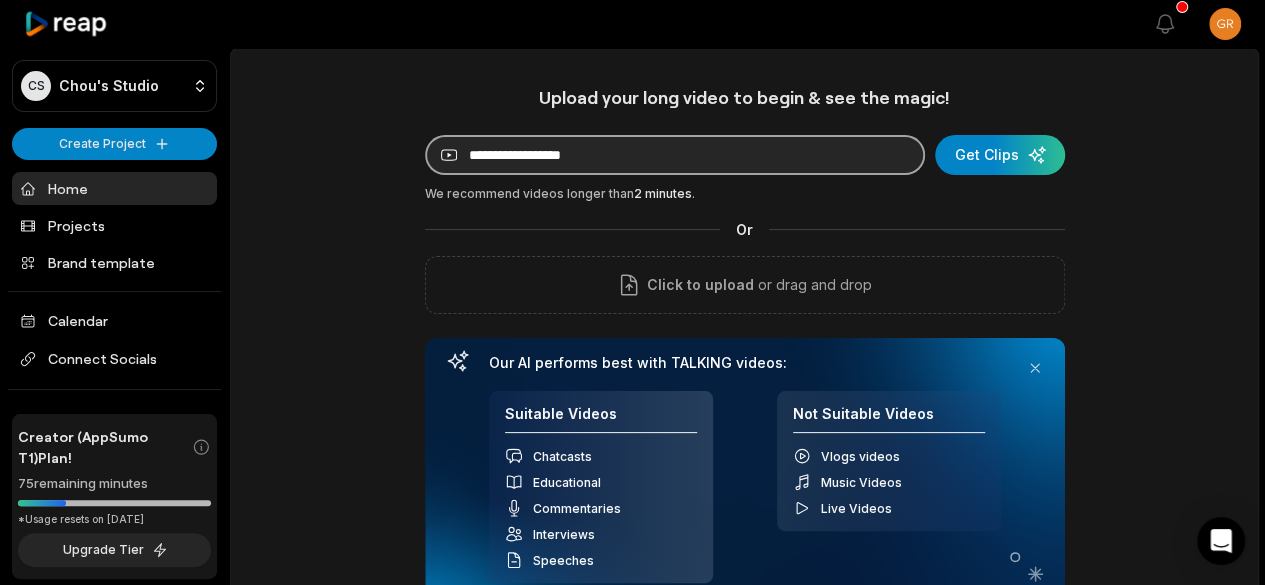 paste on "**********" 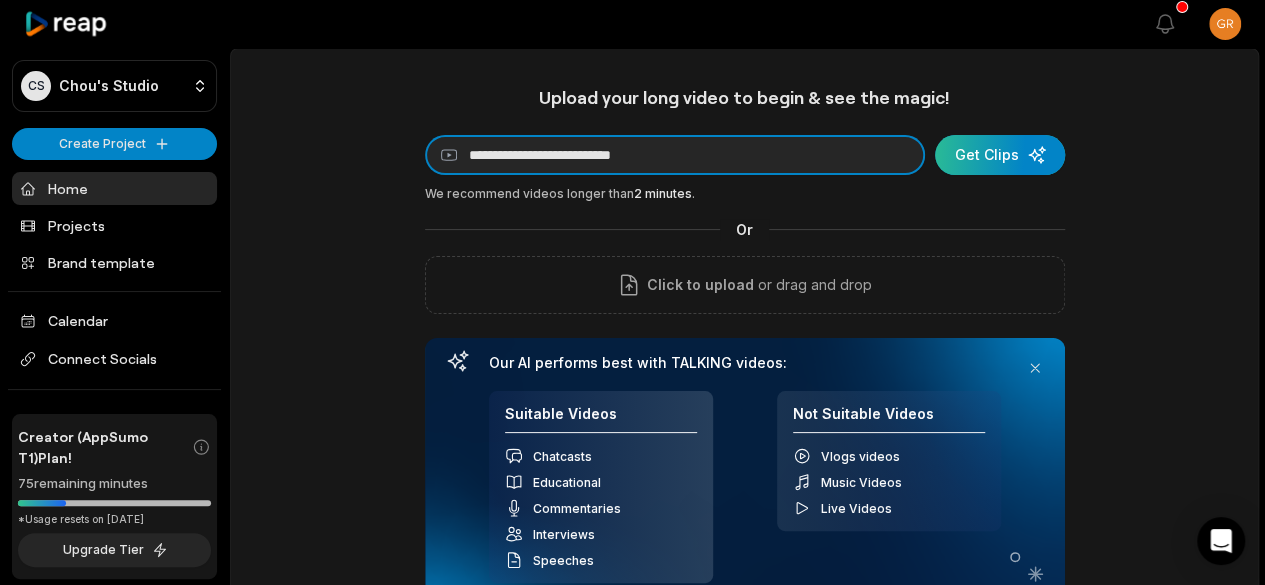 type on "**********" 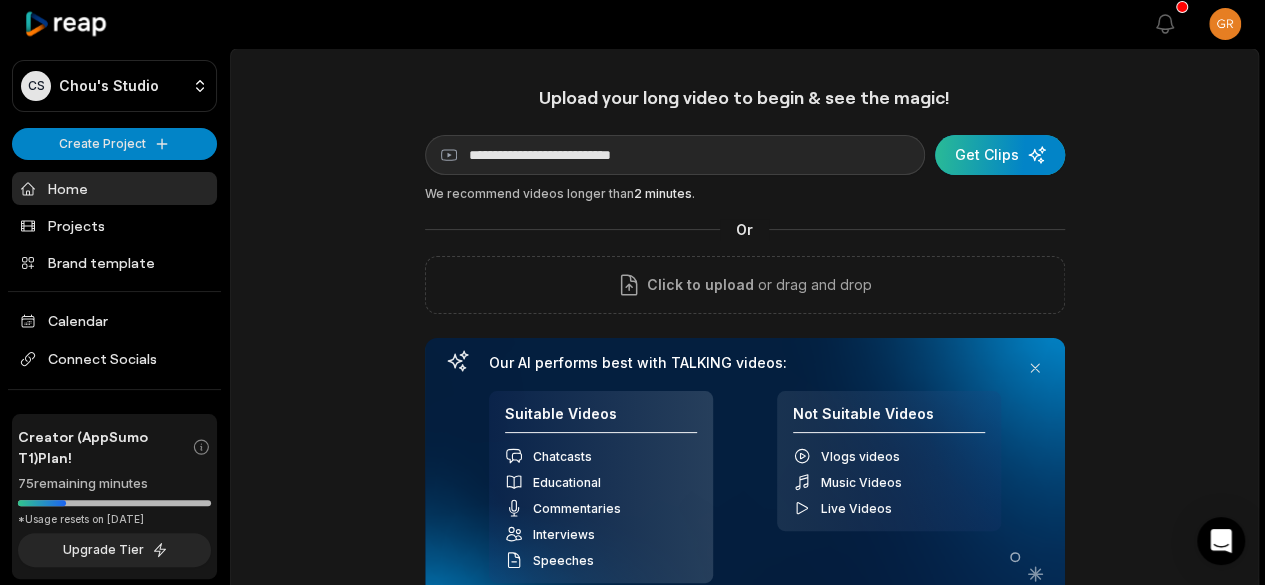 click at bounding box center [1000, 155] 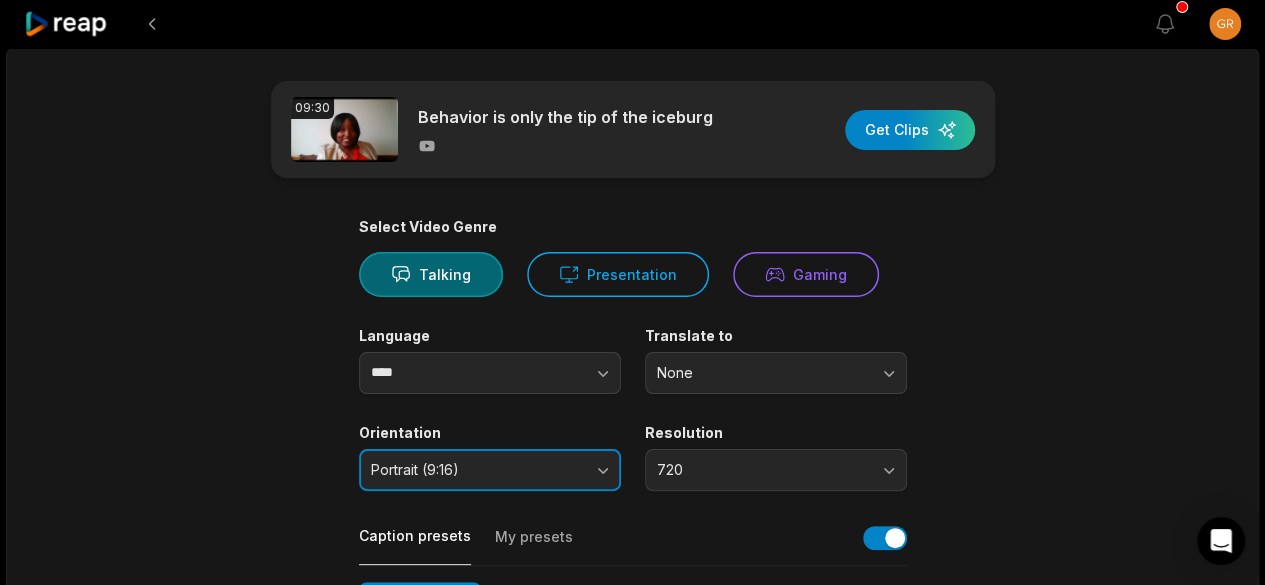 click on "Portrait (9:16)" at bounding box center [476, 470] 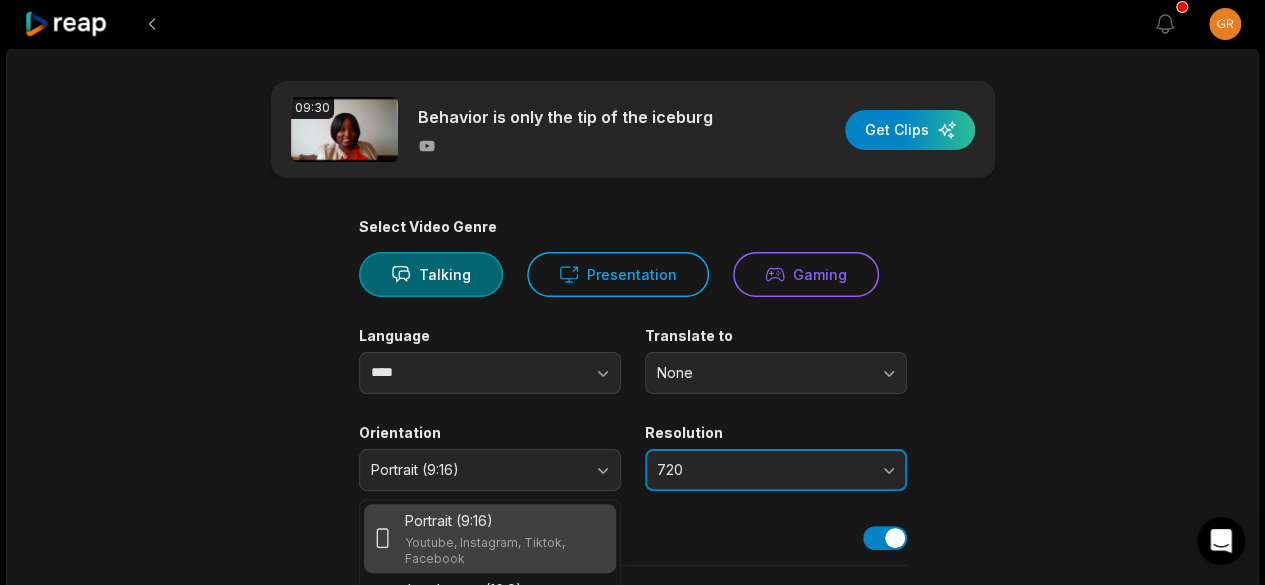 click on "720" at bounding box center [776, 470] 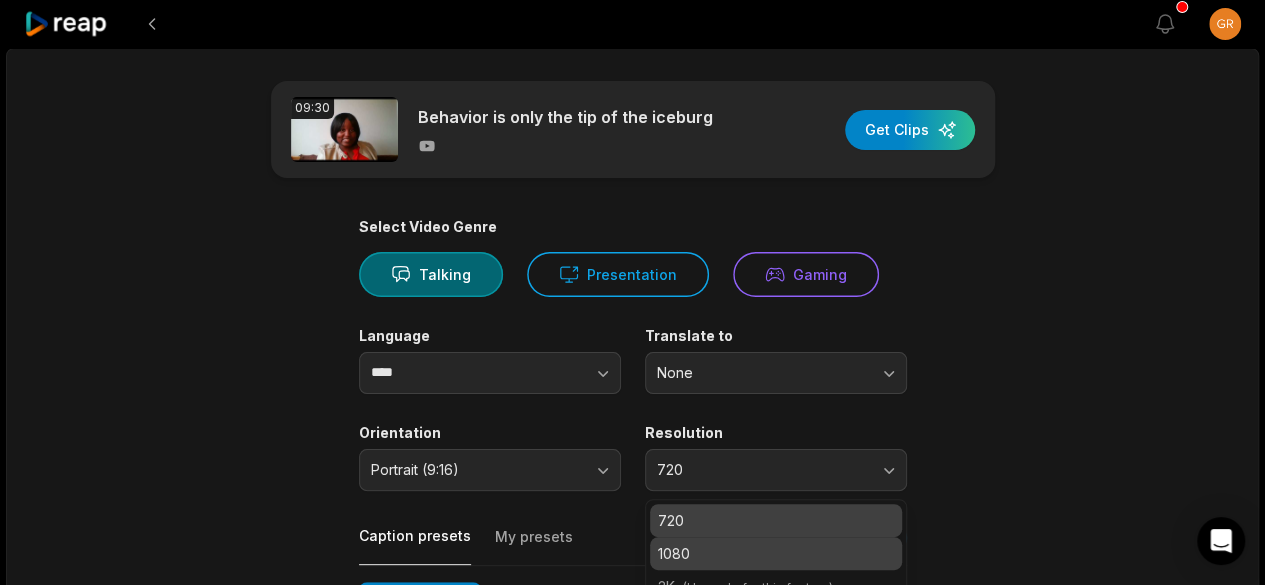 click on "1080" at bounding box center [776, 553] 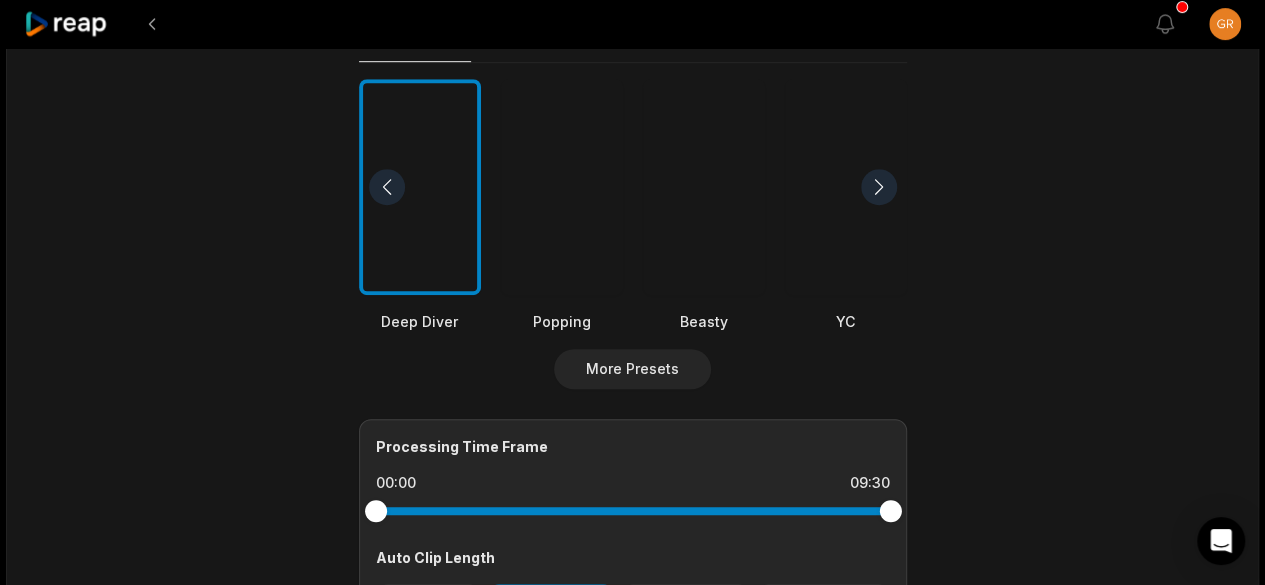 scroll, scrollTop: 531, scrollLeft: 0, axis: vertical 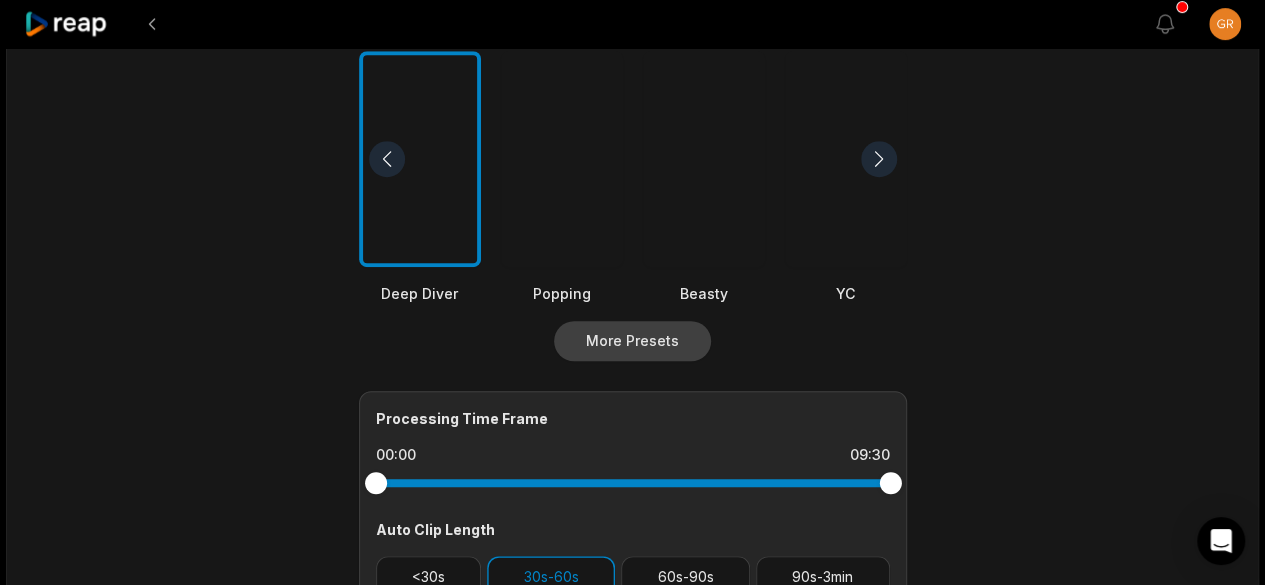 click on "More Presets" at bounding box center (632, 341) 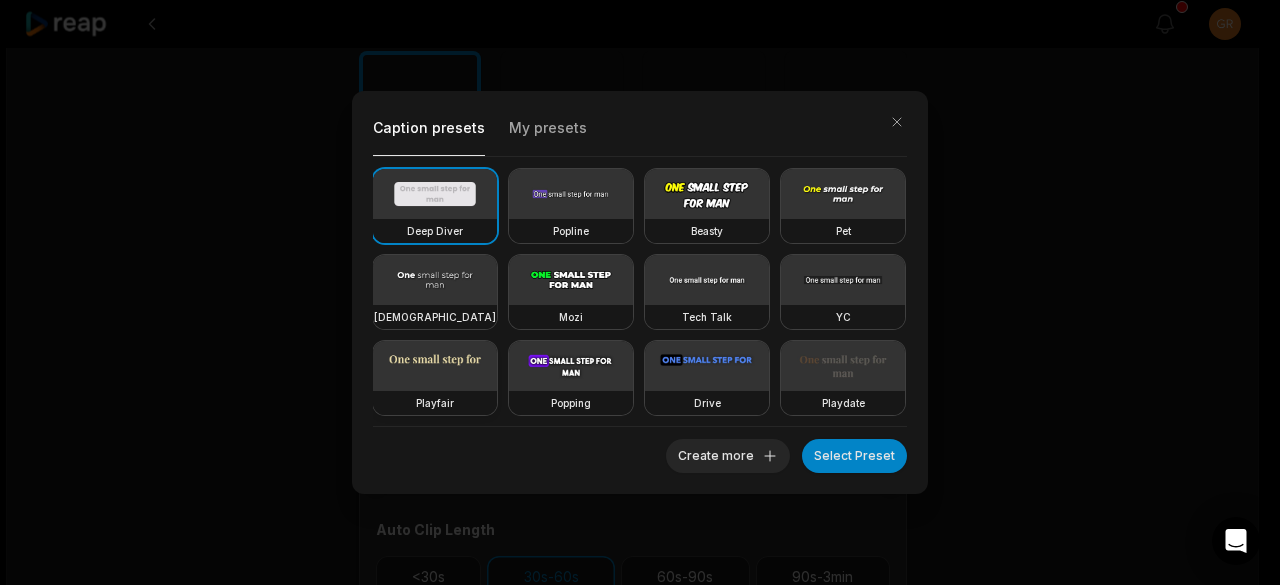 click at bounding box center [435, 366] 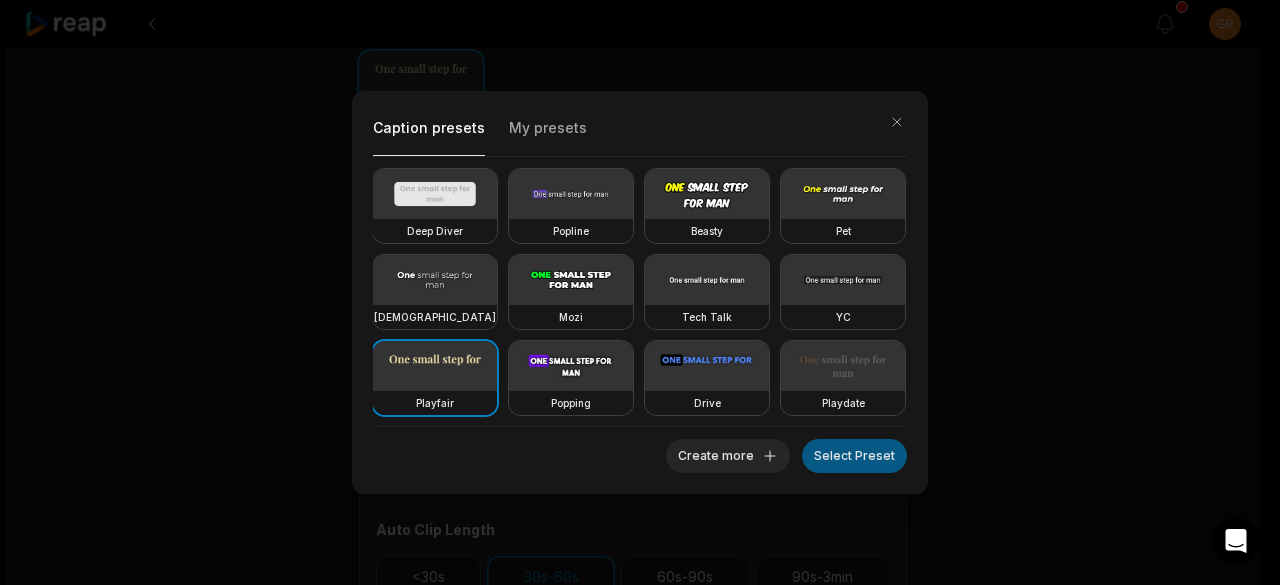 click on "Select Preset" at bounding box center [854, 456] 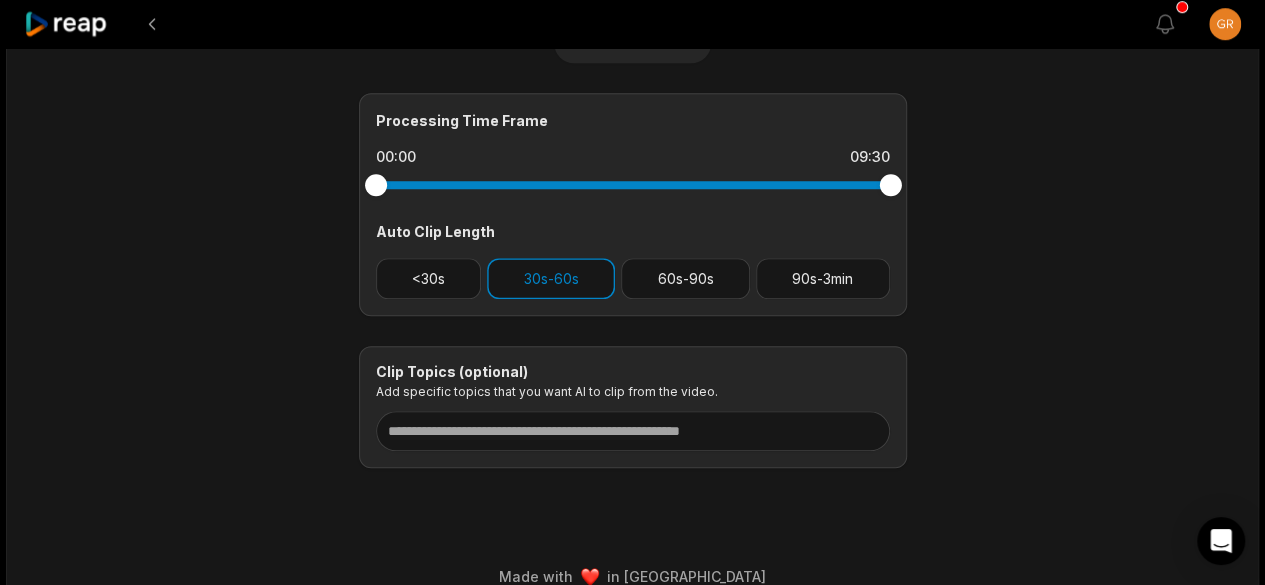 scroll, scrollTop: 853, scrollLeft: 0, axis: vertical 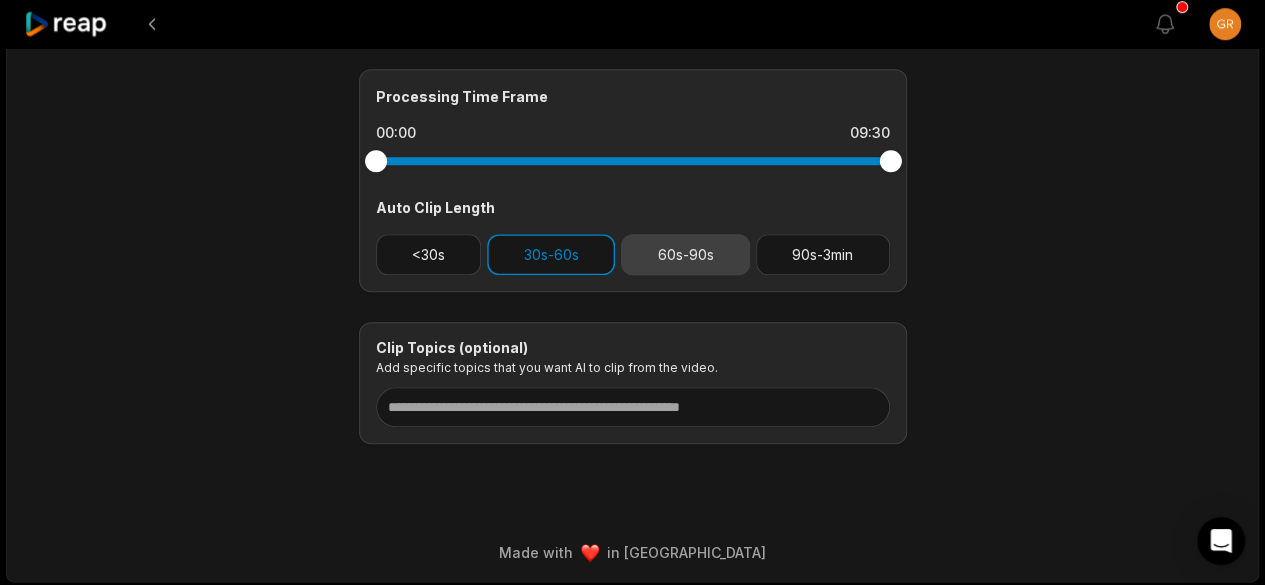 click on "60s-90s" at bounding box center [685, 254] 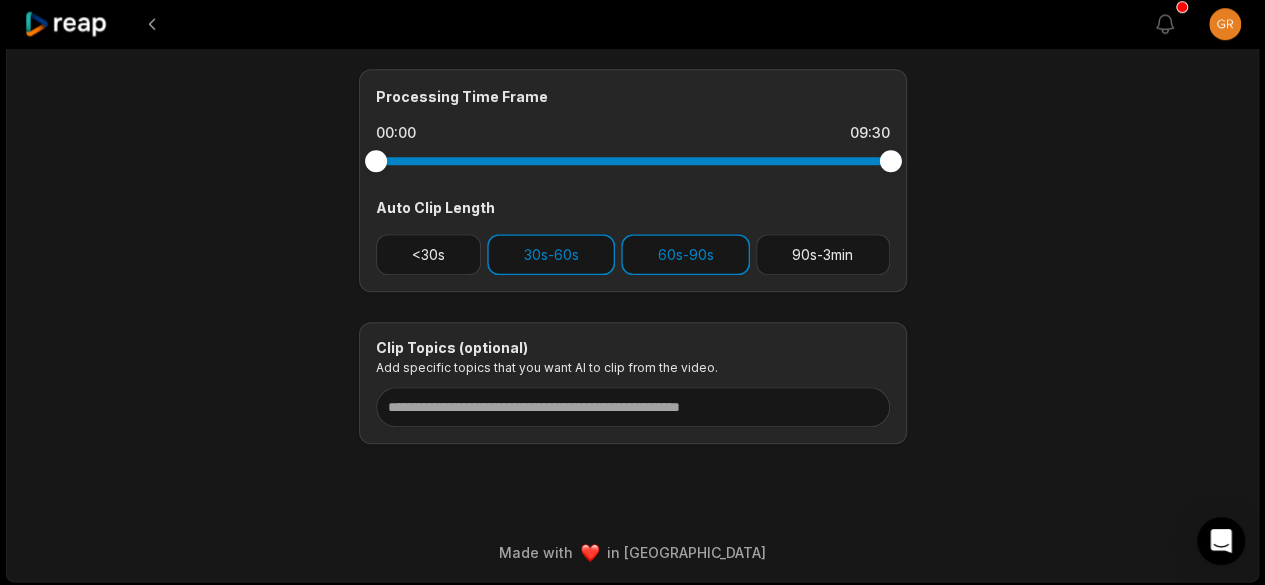 scroll, scrollTop: 0, scrollLeft: 0, axis: both 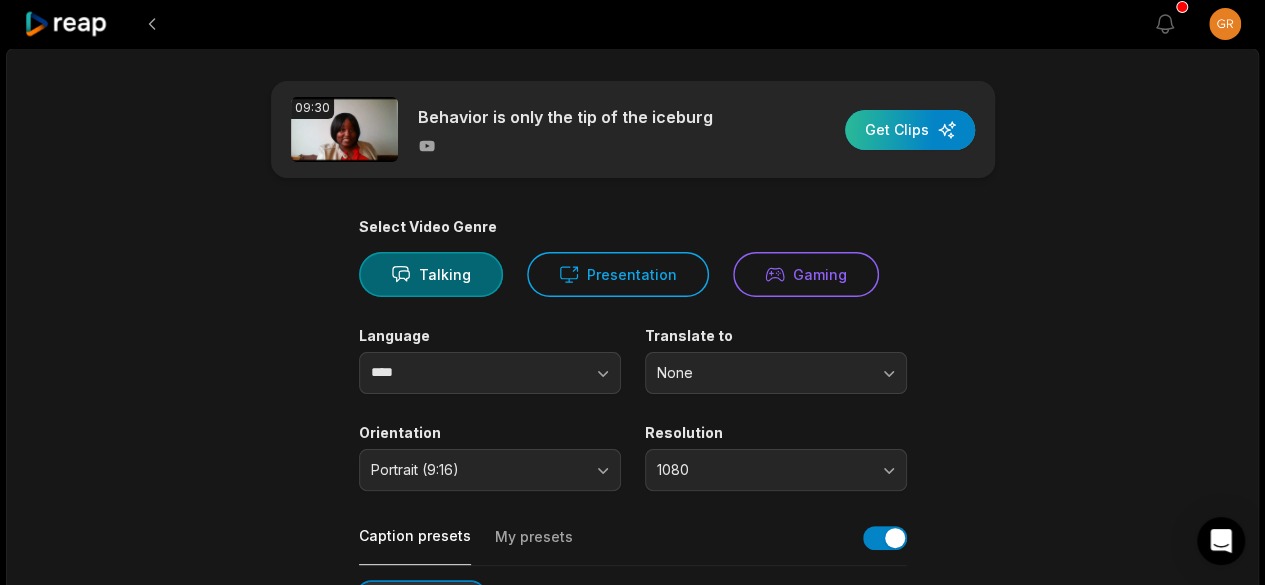 click at bounding box center (910, 130) 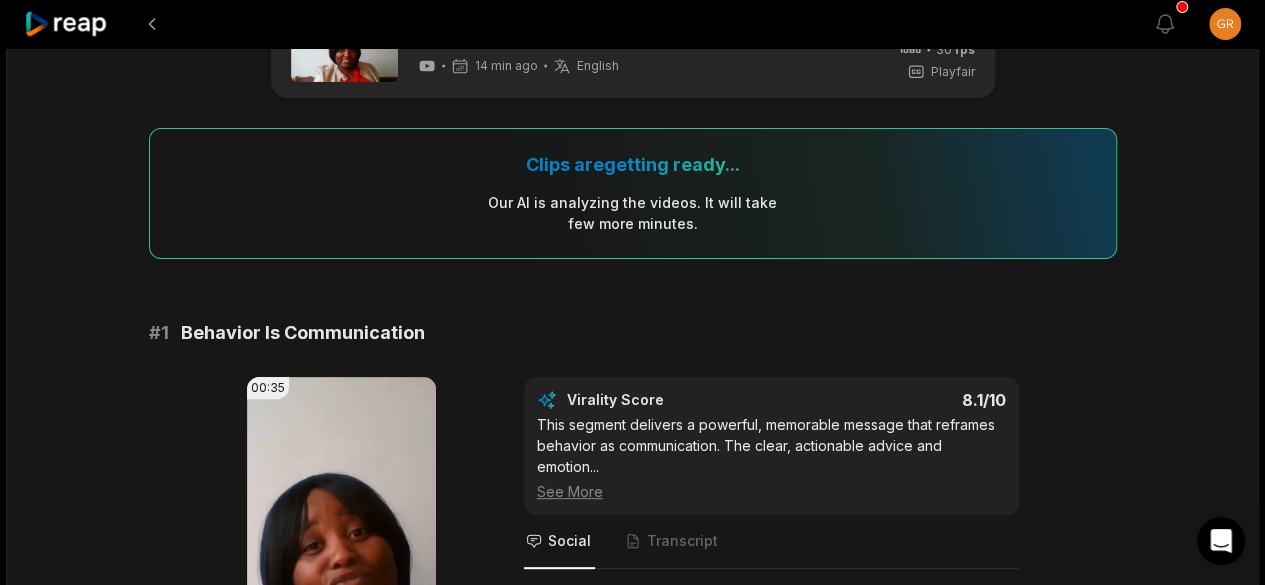 scroll, scrollTop: 0, scrollLeft: 0, axis: both 